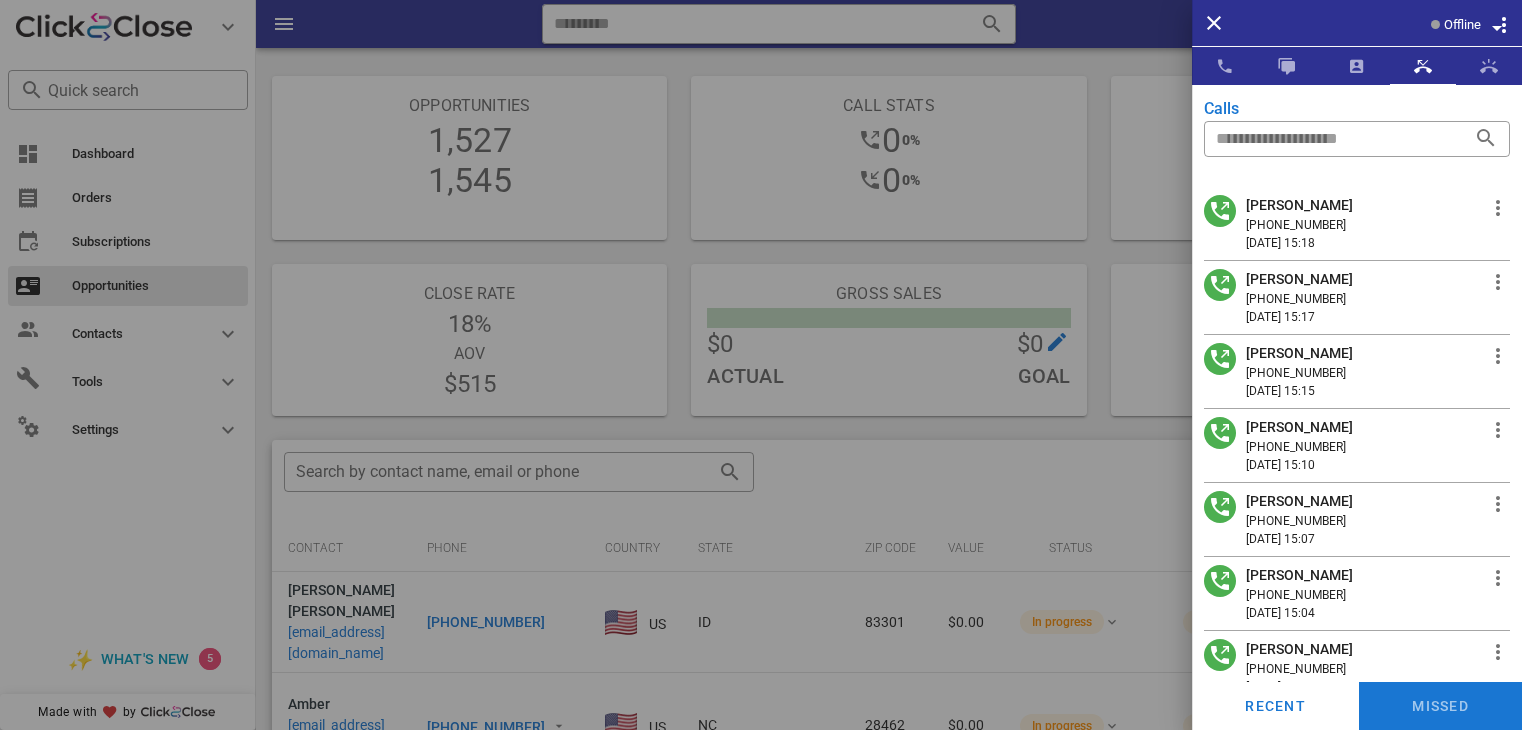 scroll, scrollTop: 0, scrollLeft: 0, axis: both 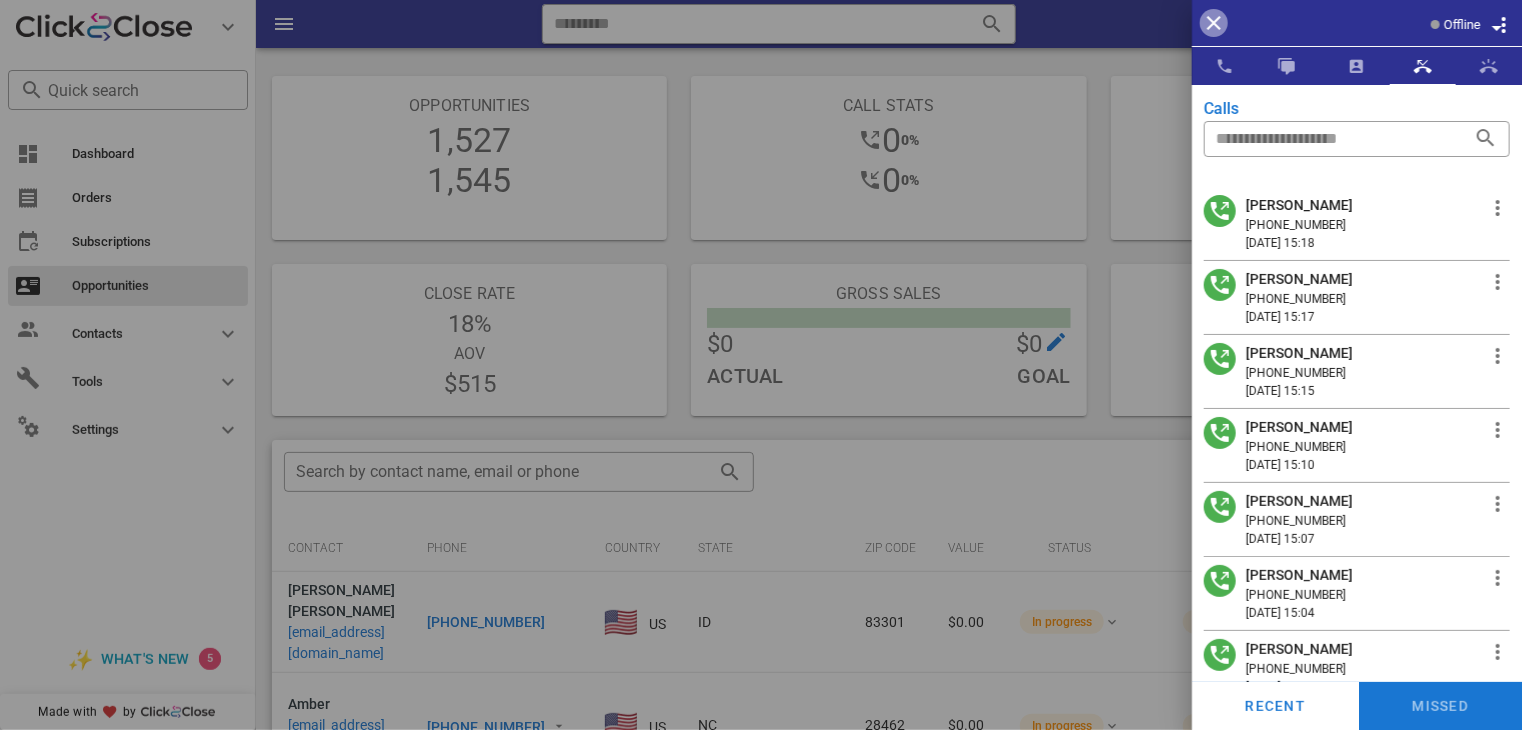 click at bounding box center [1214, 23] 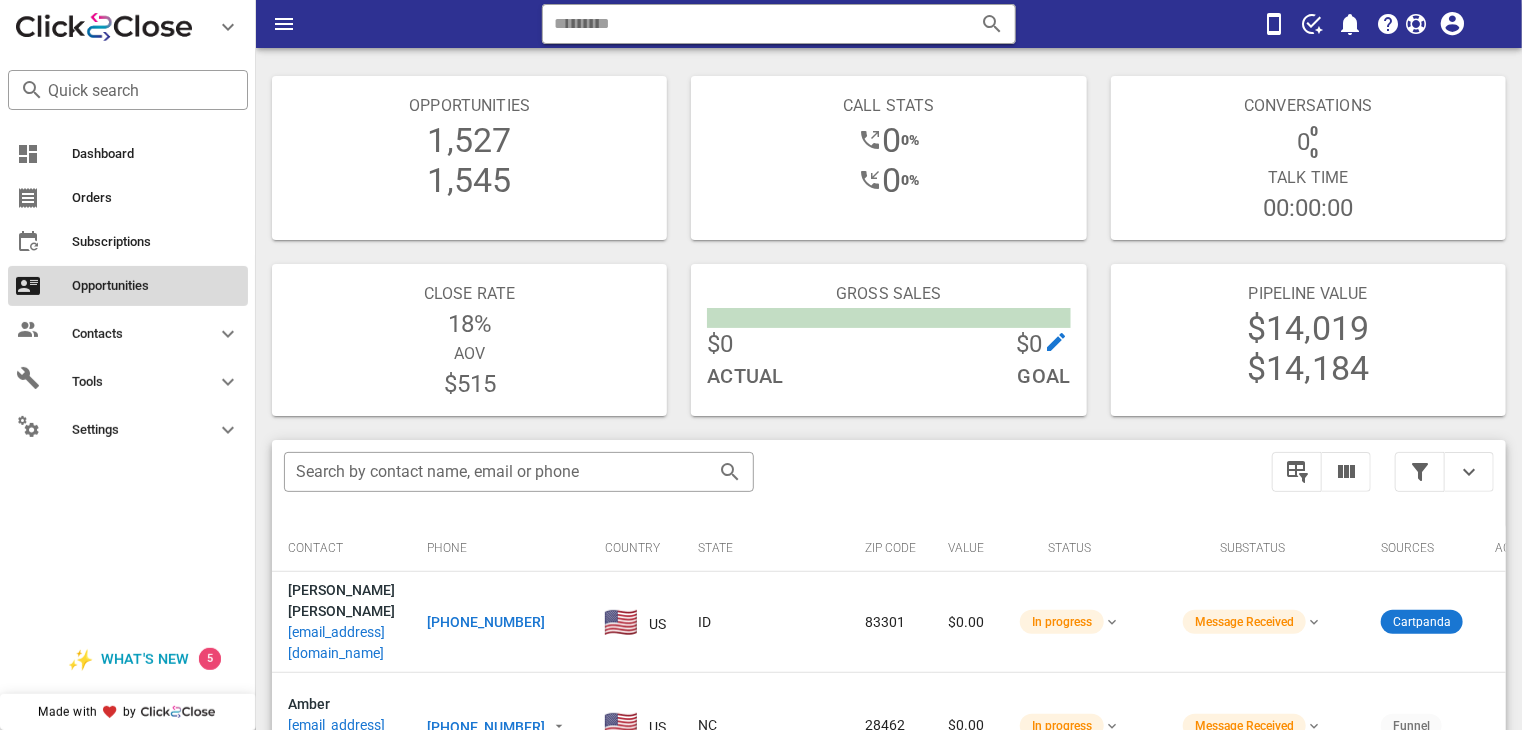 click on "Opportunities" at bounding box center (140, 286) 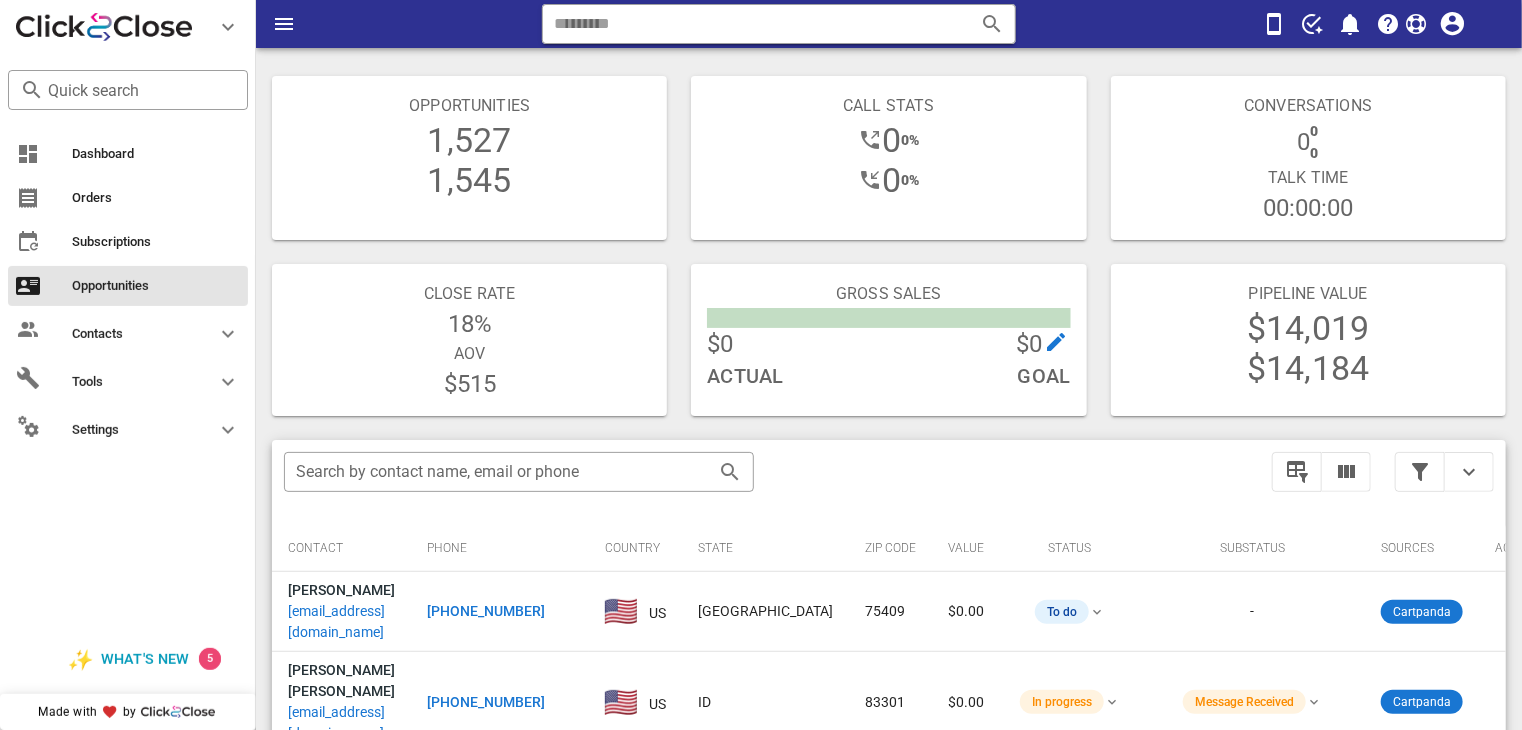 click at bounding box center (1420, 472) 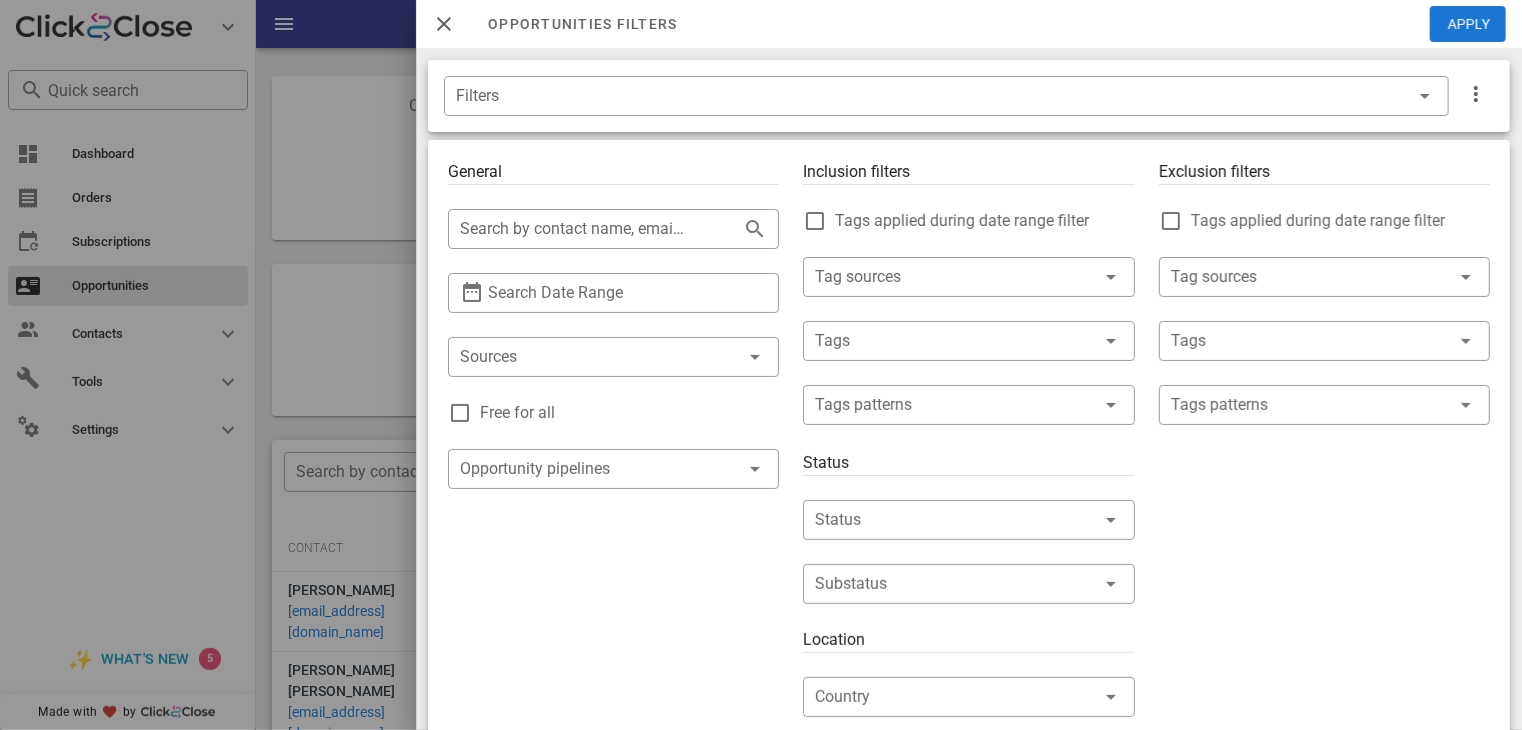 click on "Free for all" at bounding box center (629, 413) 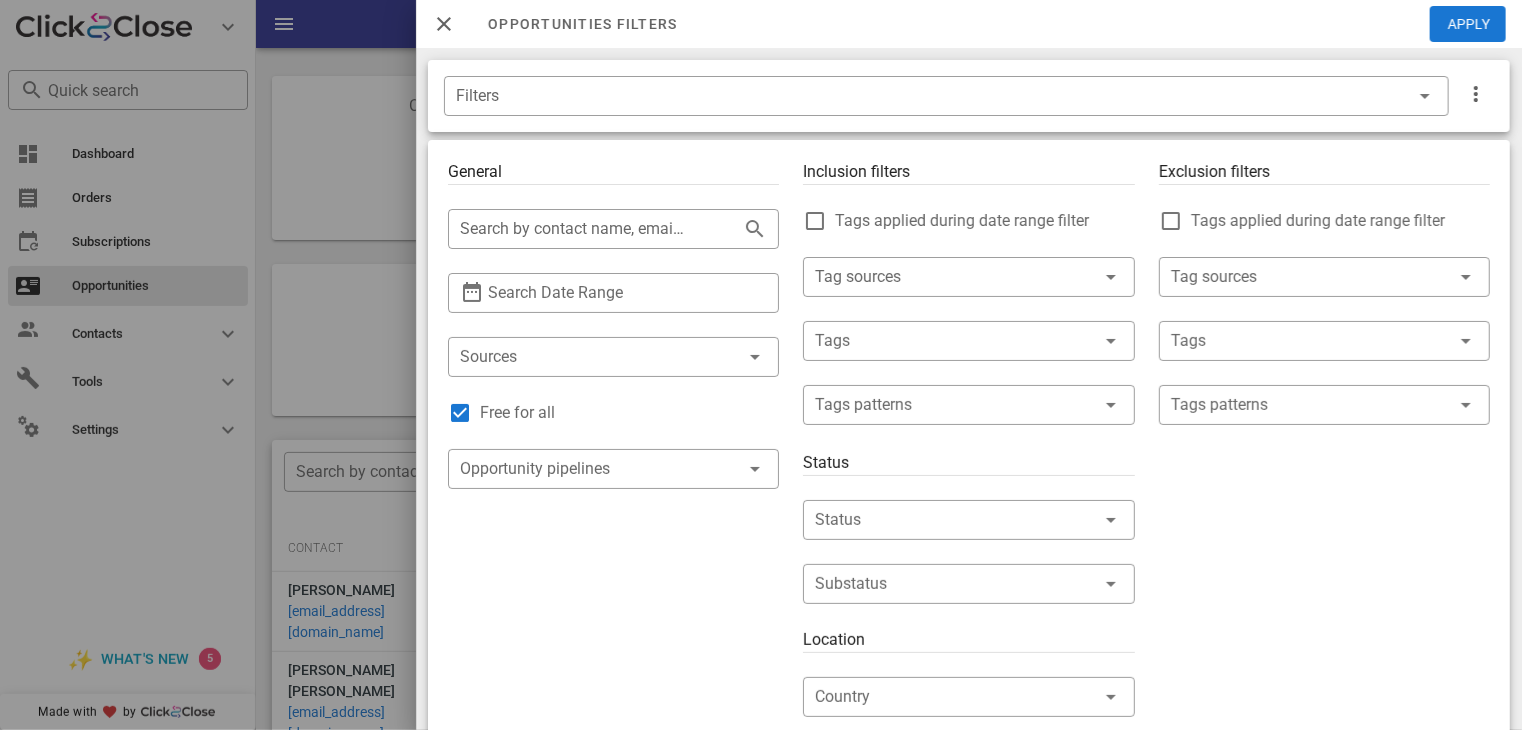 click at bounding box center (940, 341) 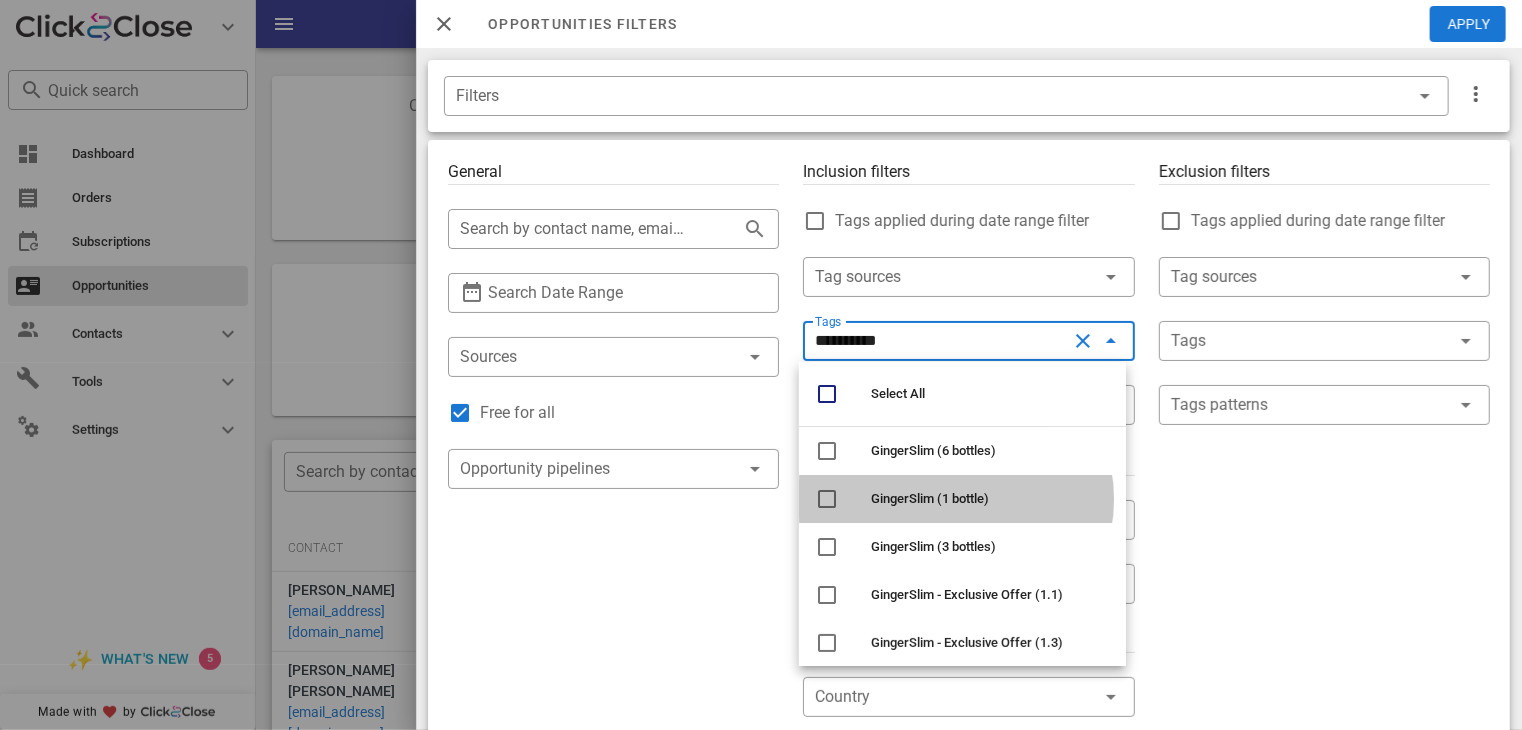 click on "GingerSlim (1 bottle)" at bounding box center (930, 498) 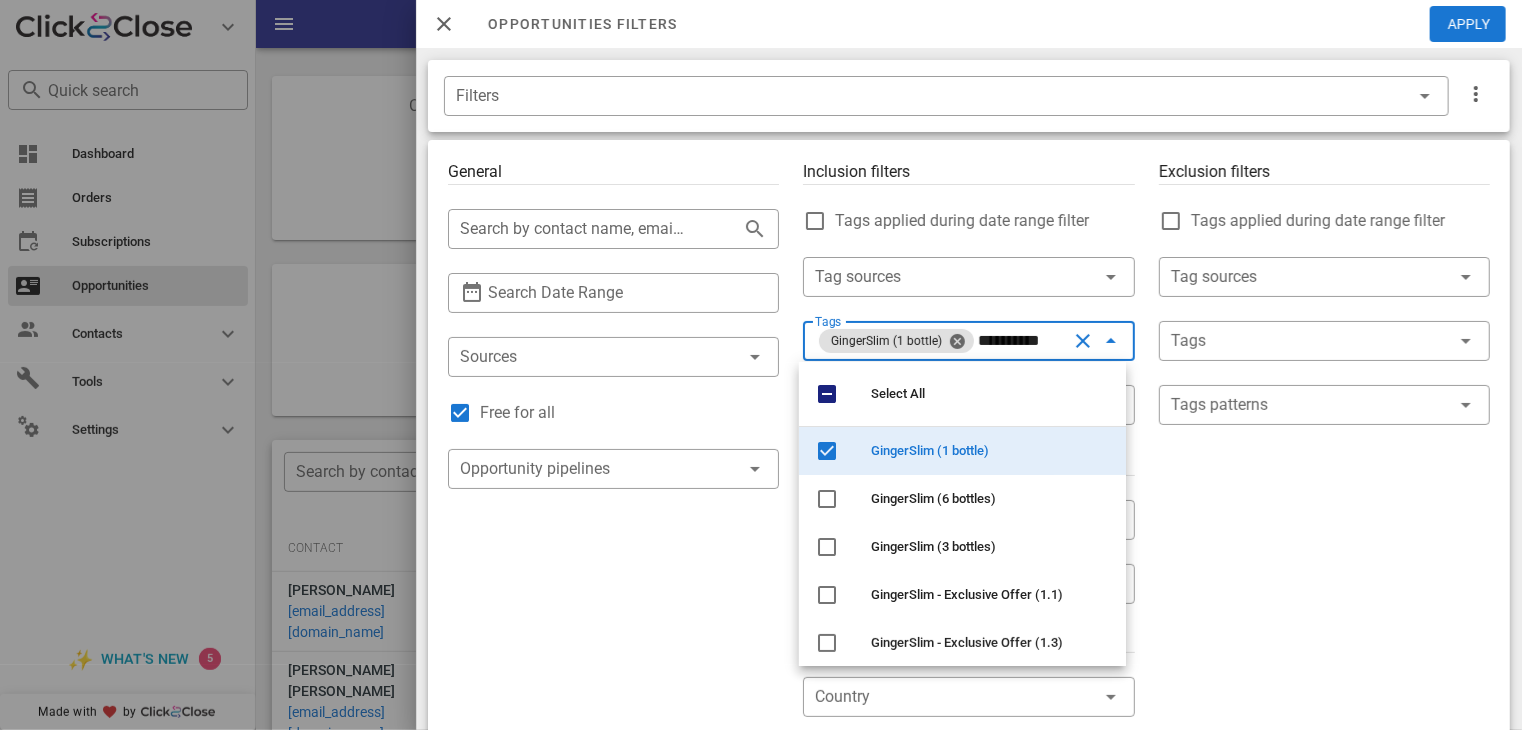 click on "GingerSlim (3 bottles)" at bounding box center (933, 546) 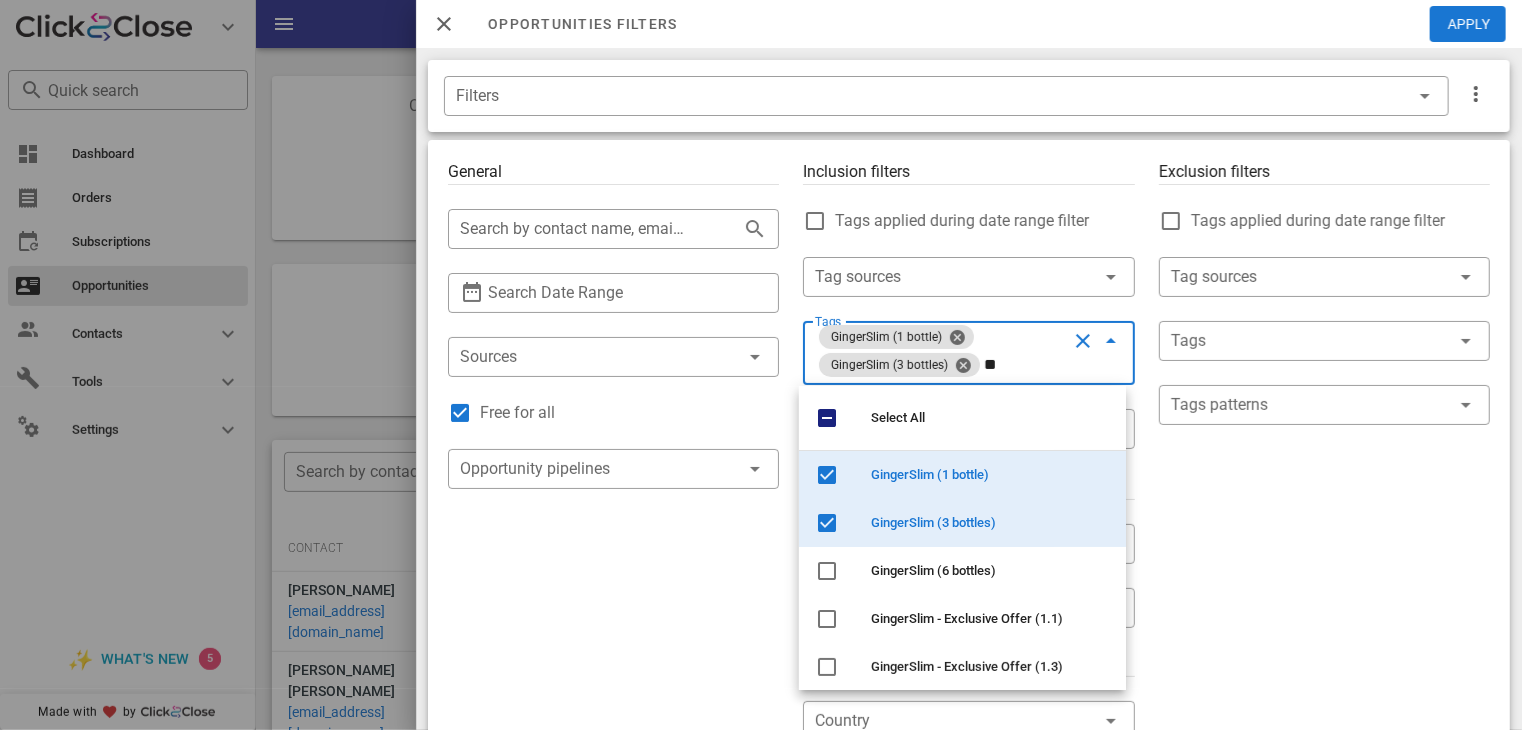 type on "*" 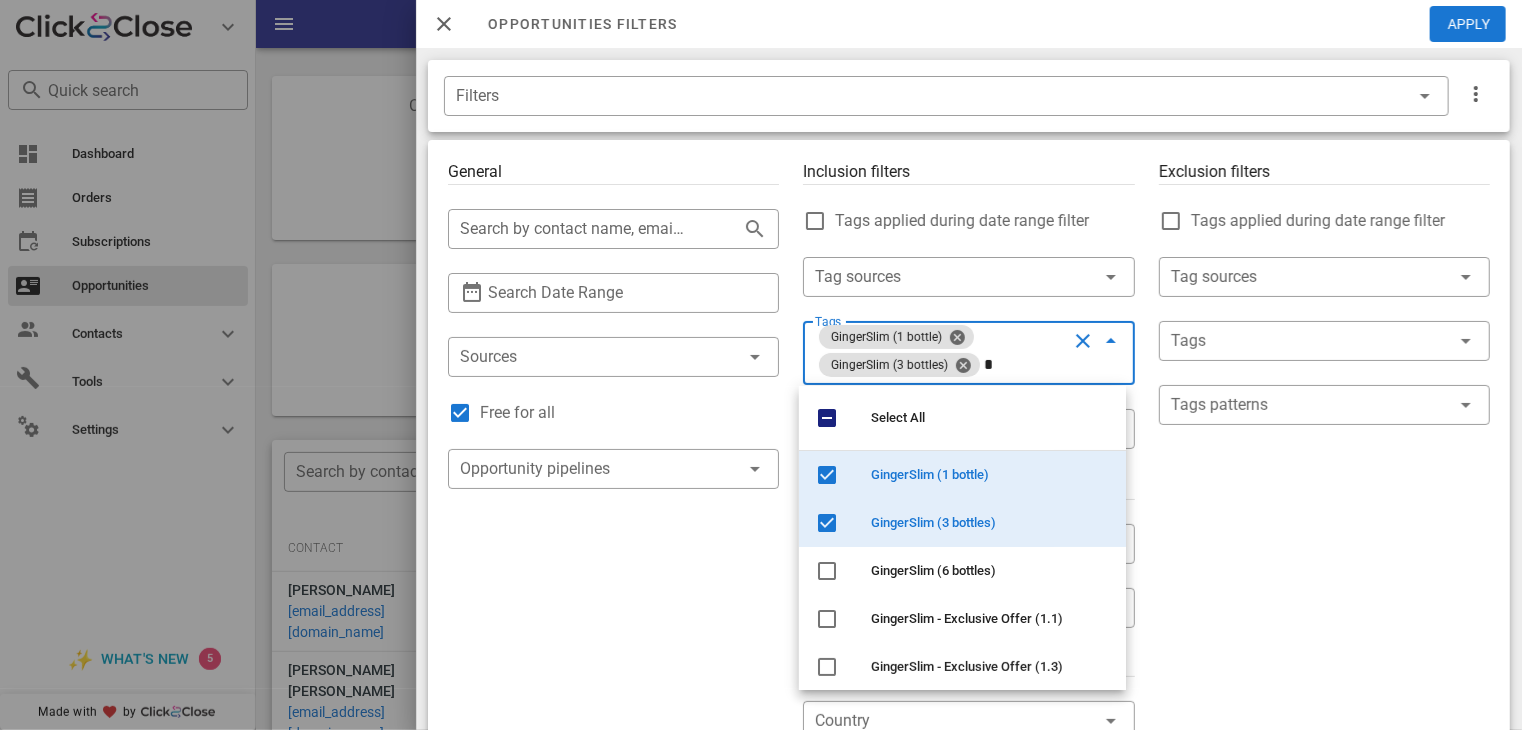 type 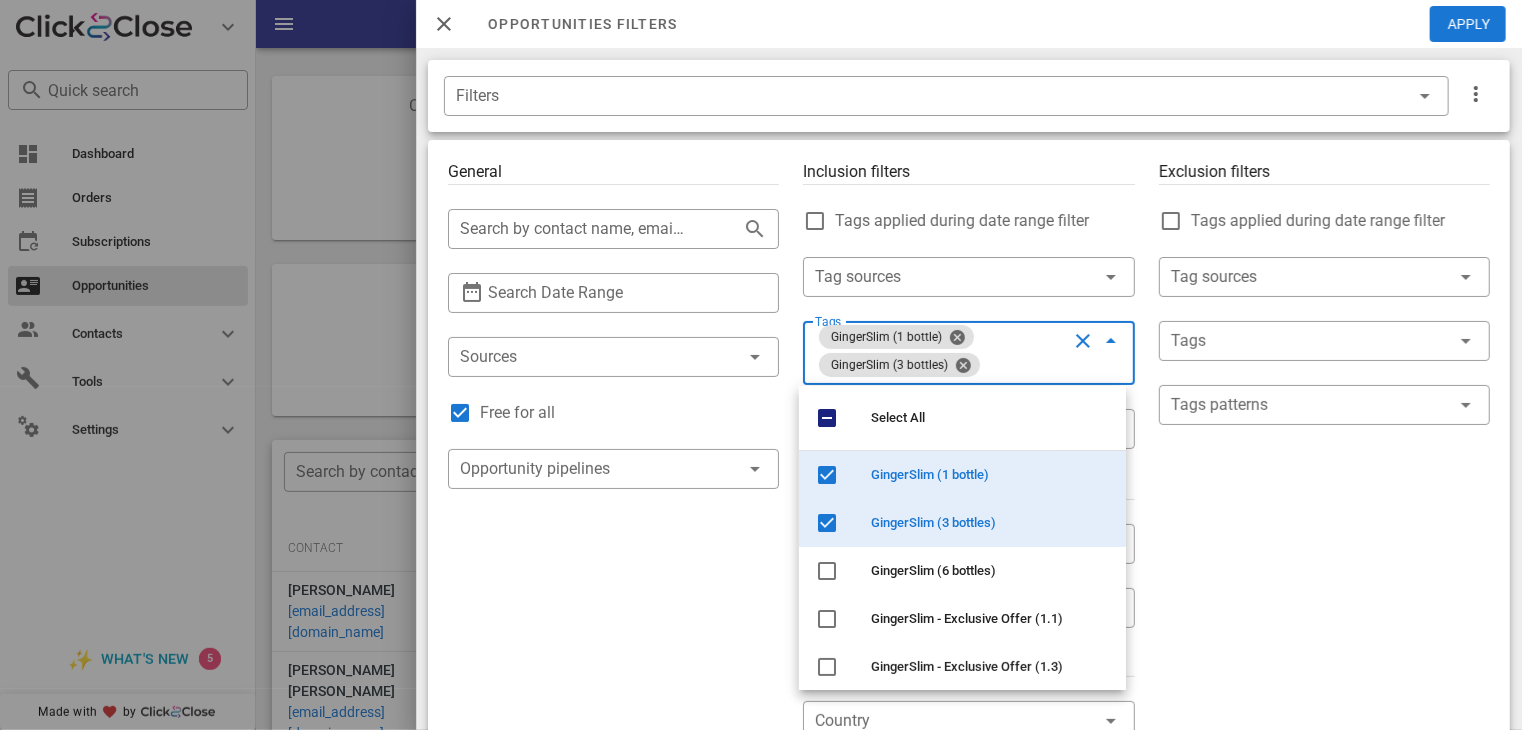 click on "Exclusion filters Tags applied during date range filter ​ Tag sources ​ Tags ​ Tags patterns" at bounding box center [1324, 721] 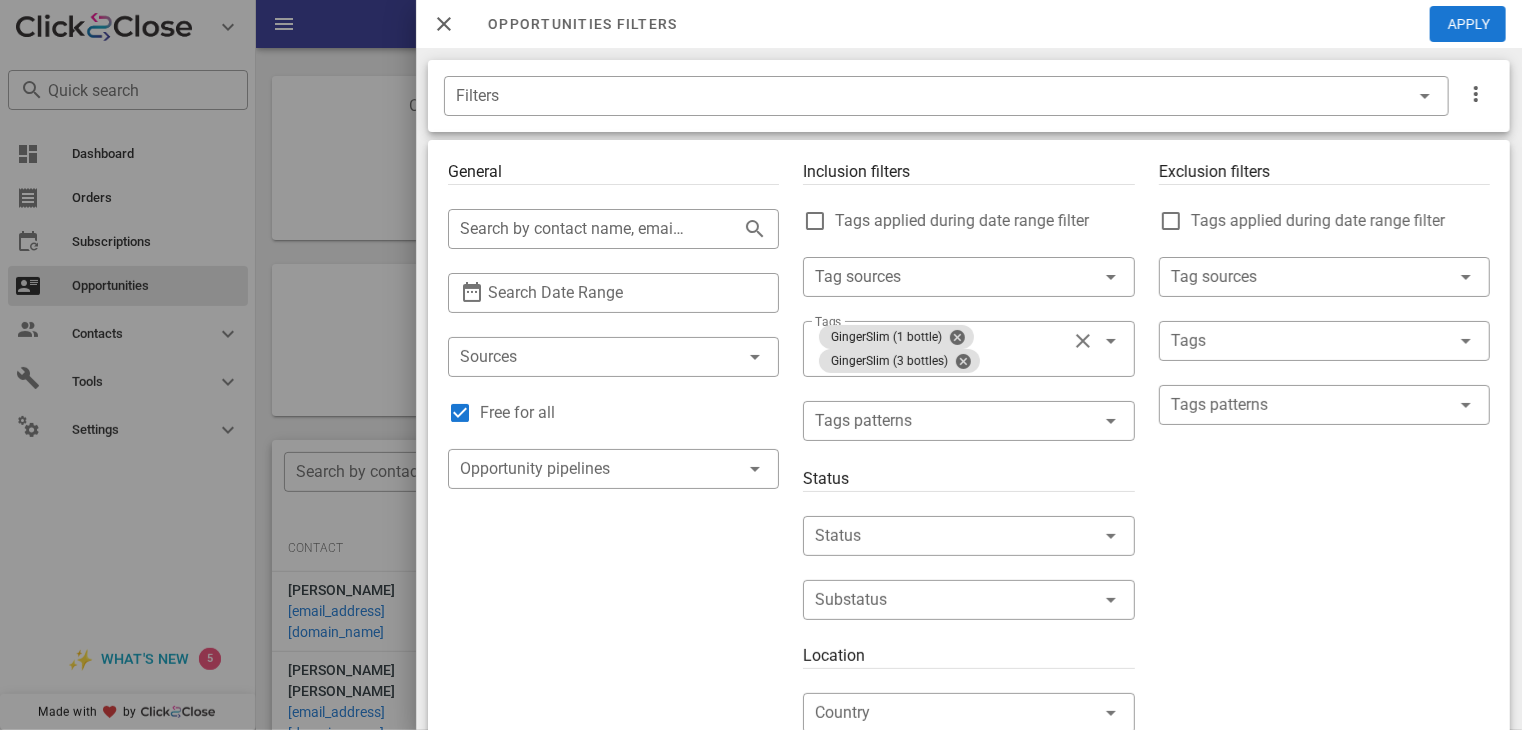 click at bounding box center [1083, 536] 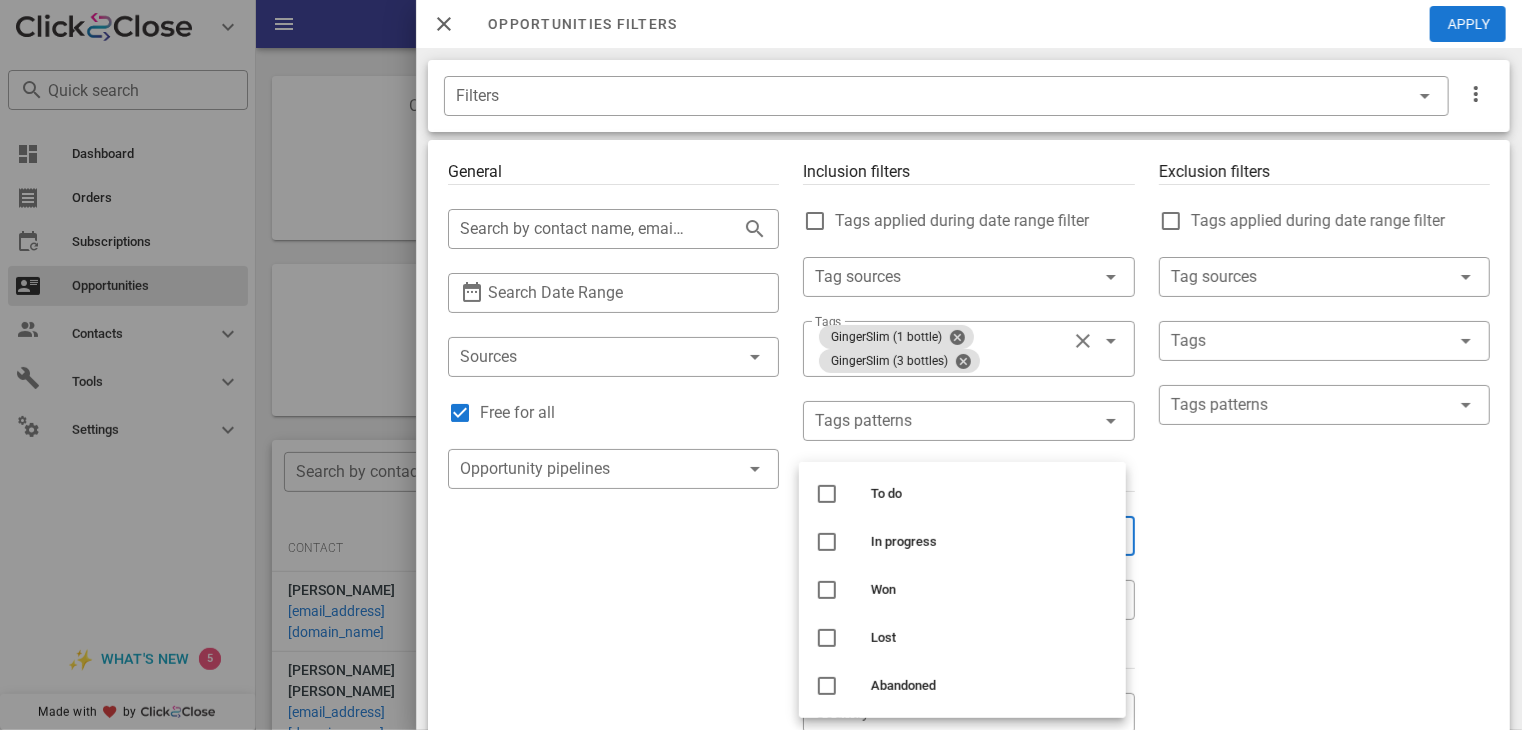 click on "In progress" at bounding box center (990, 542) 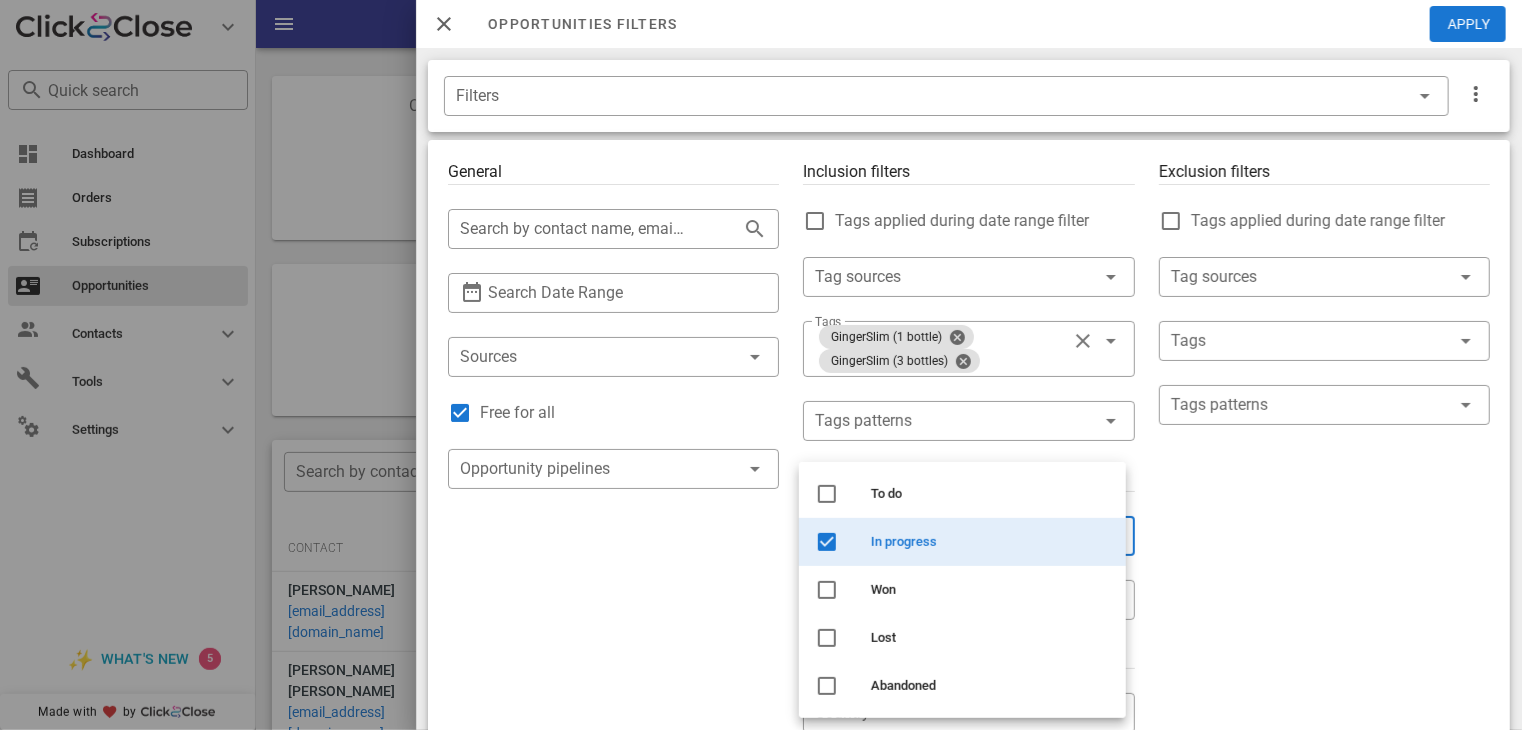click on "To do" at bounding box center (990, 494) 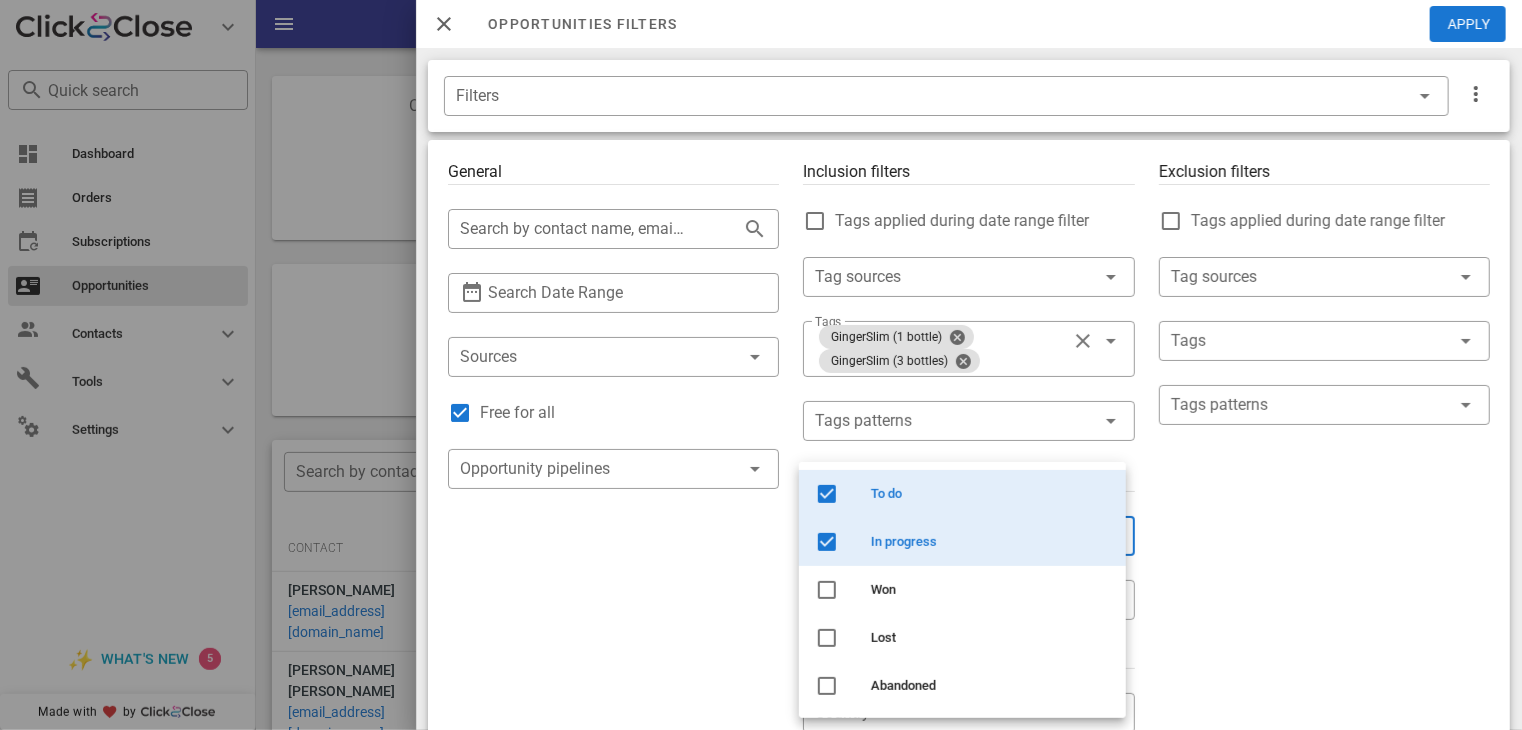 click at bounding box center [1296, 341] 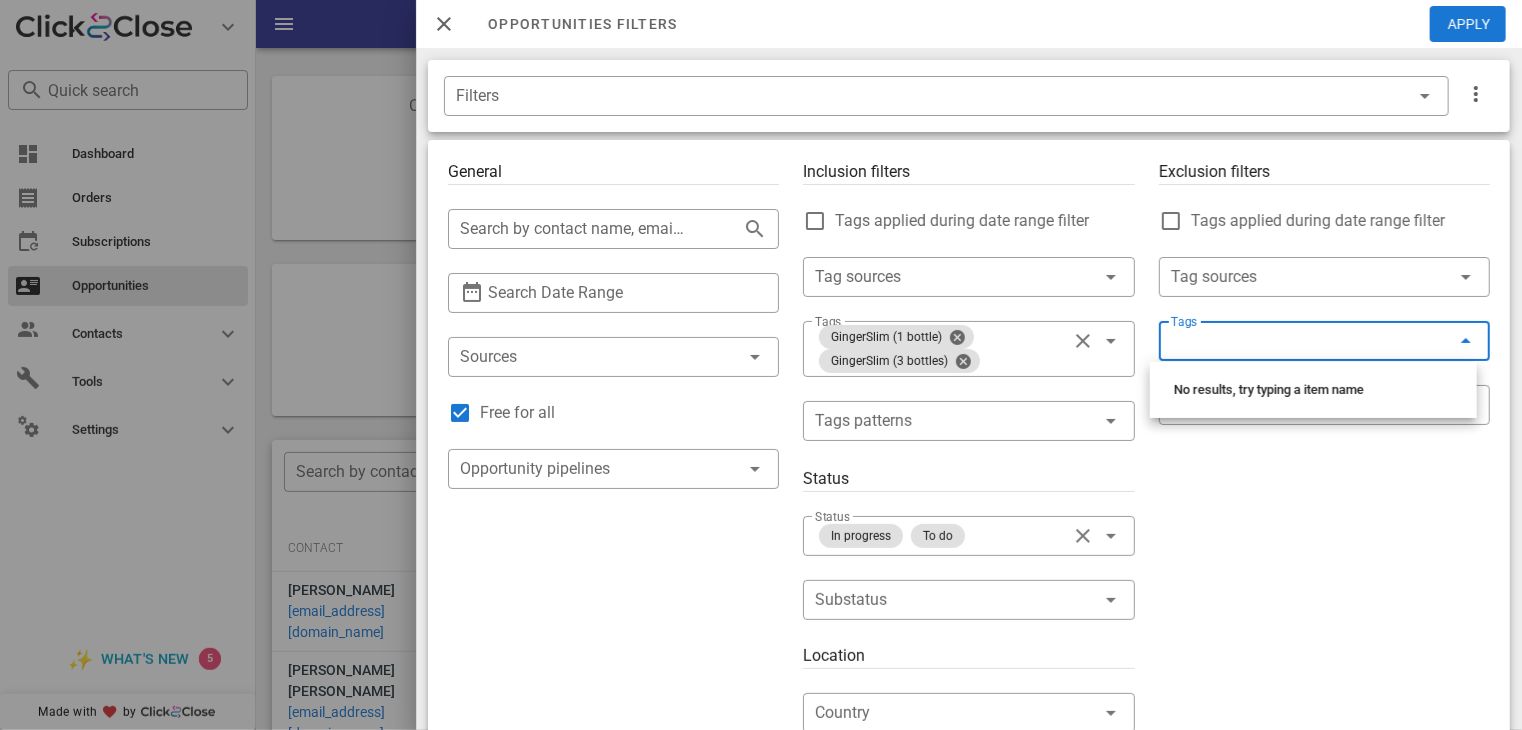click on "Exclusion filters Tags applied during date range filter ​ Tag sources ​ Tags ​ Tags patterns" at bounding box center (1324, 717) 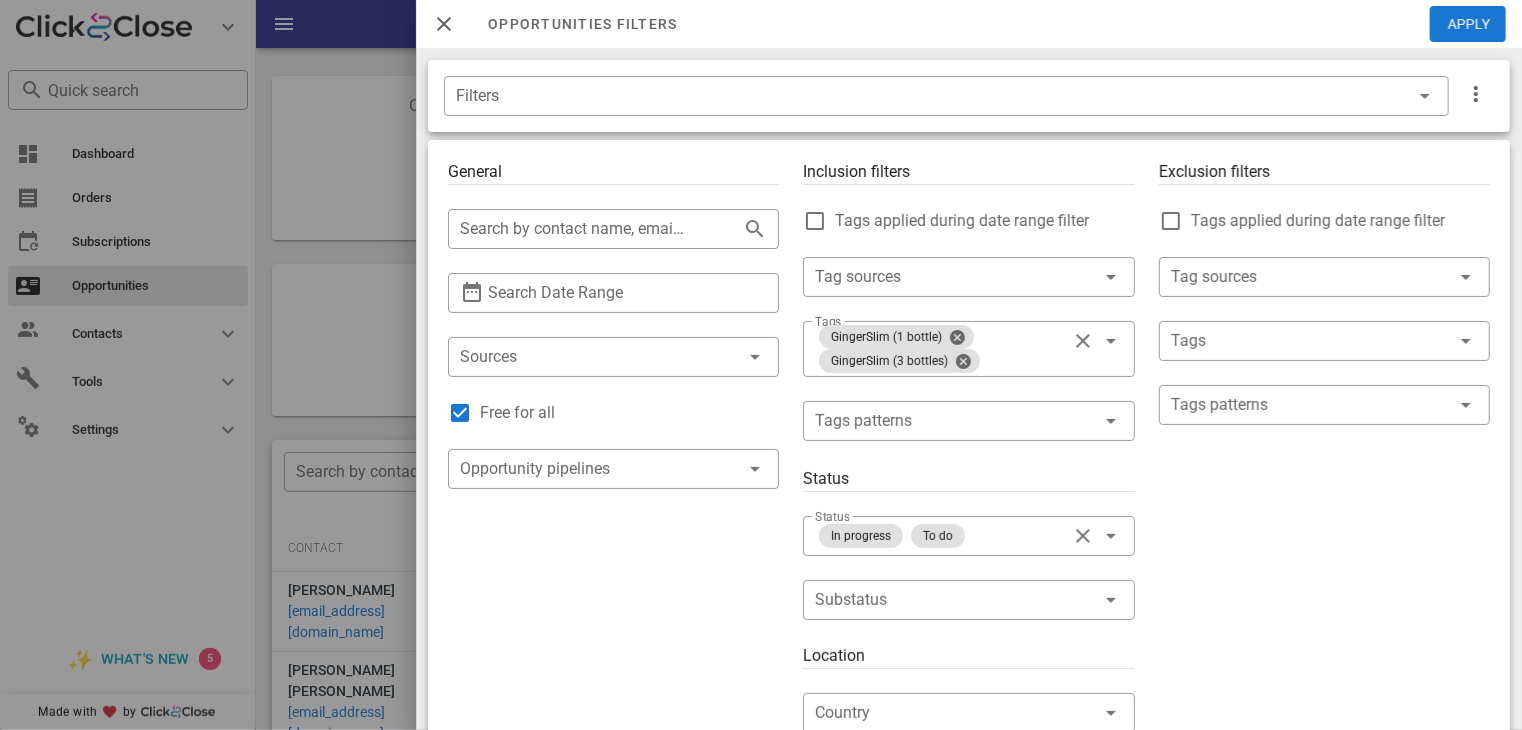 click at bounding box center [1324, 436] 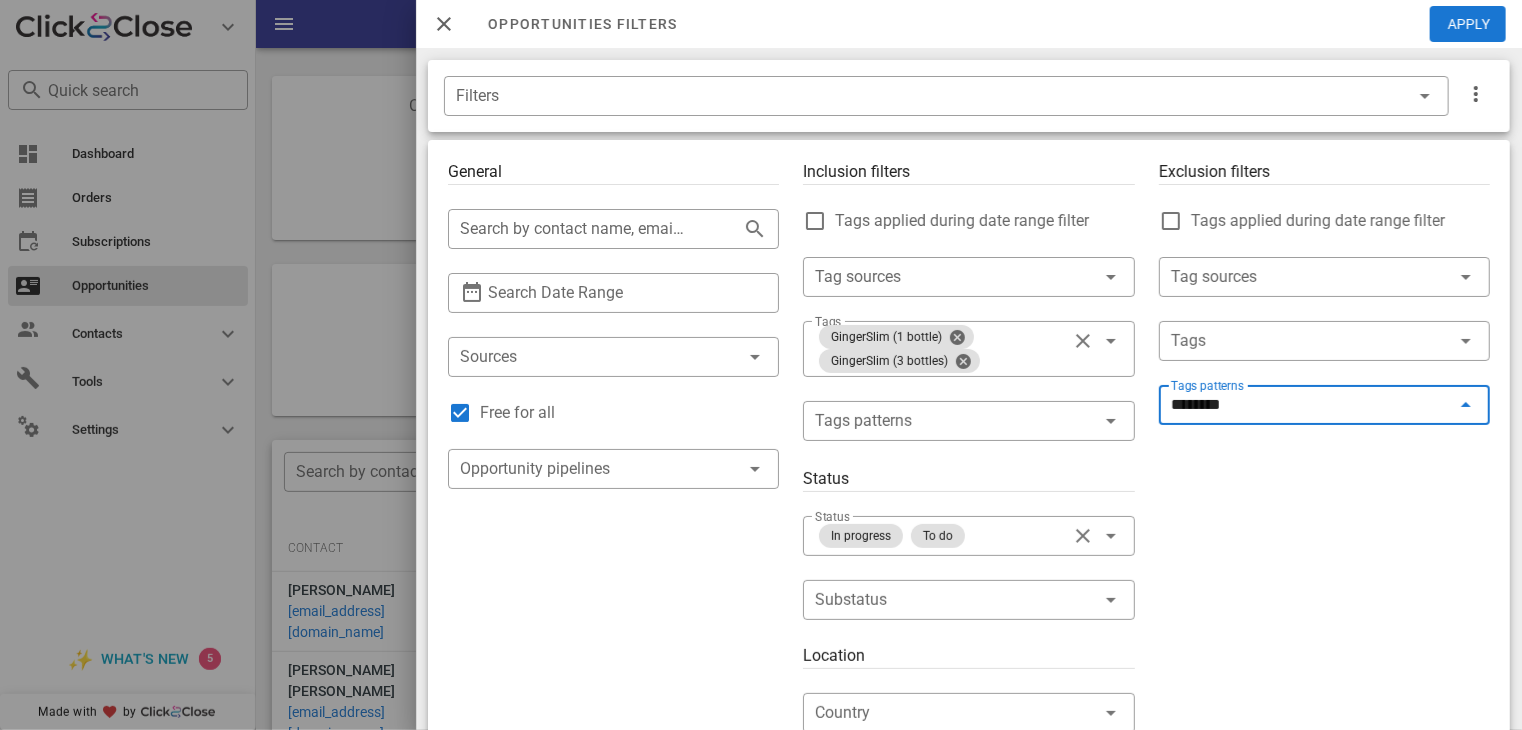 type on "*********" 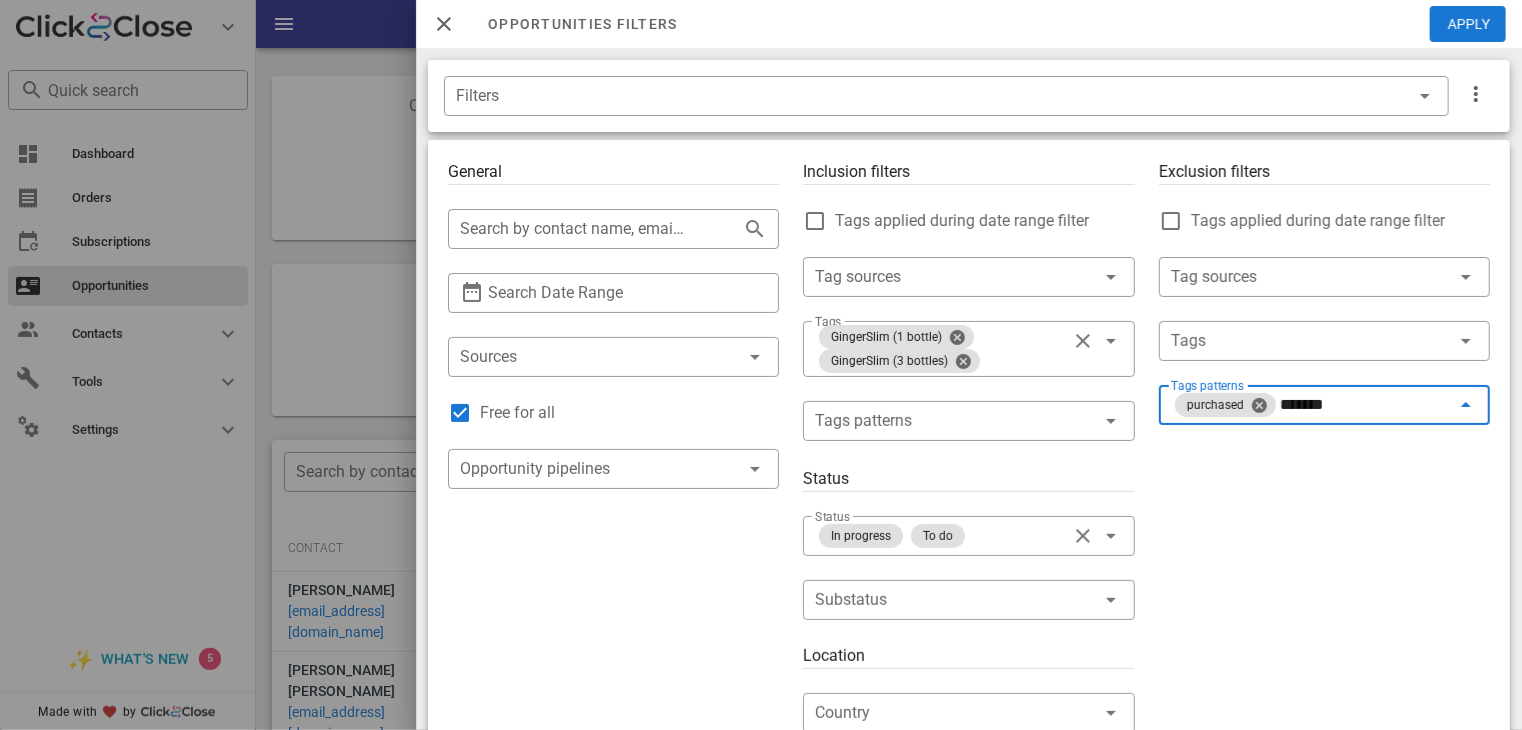 type on "********" 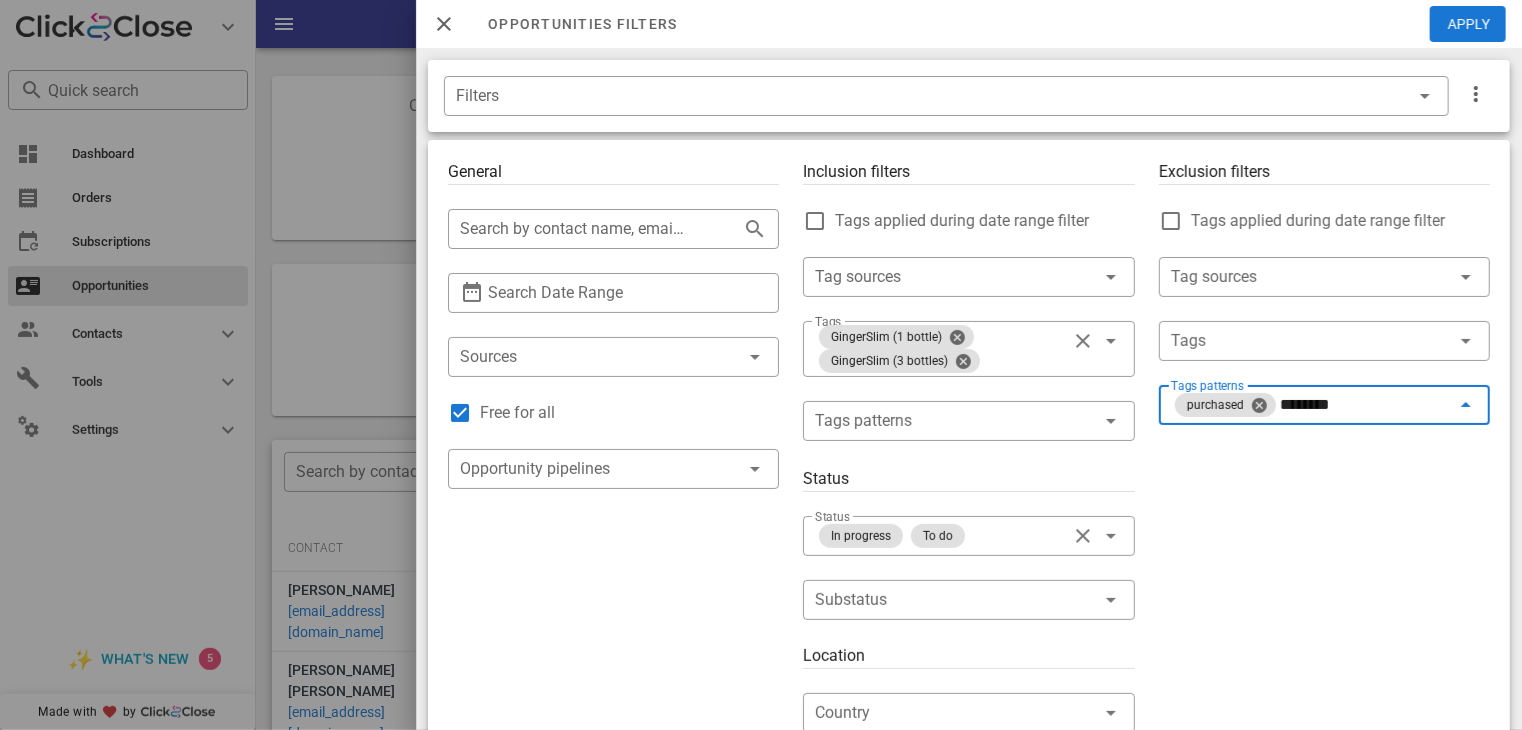 type 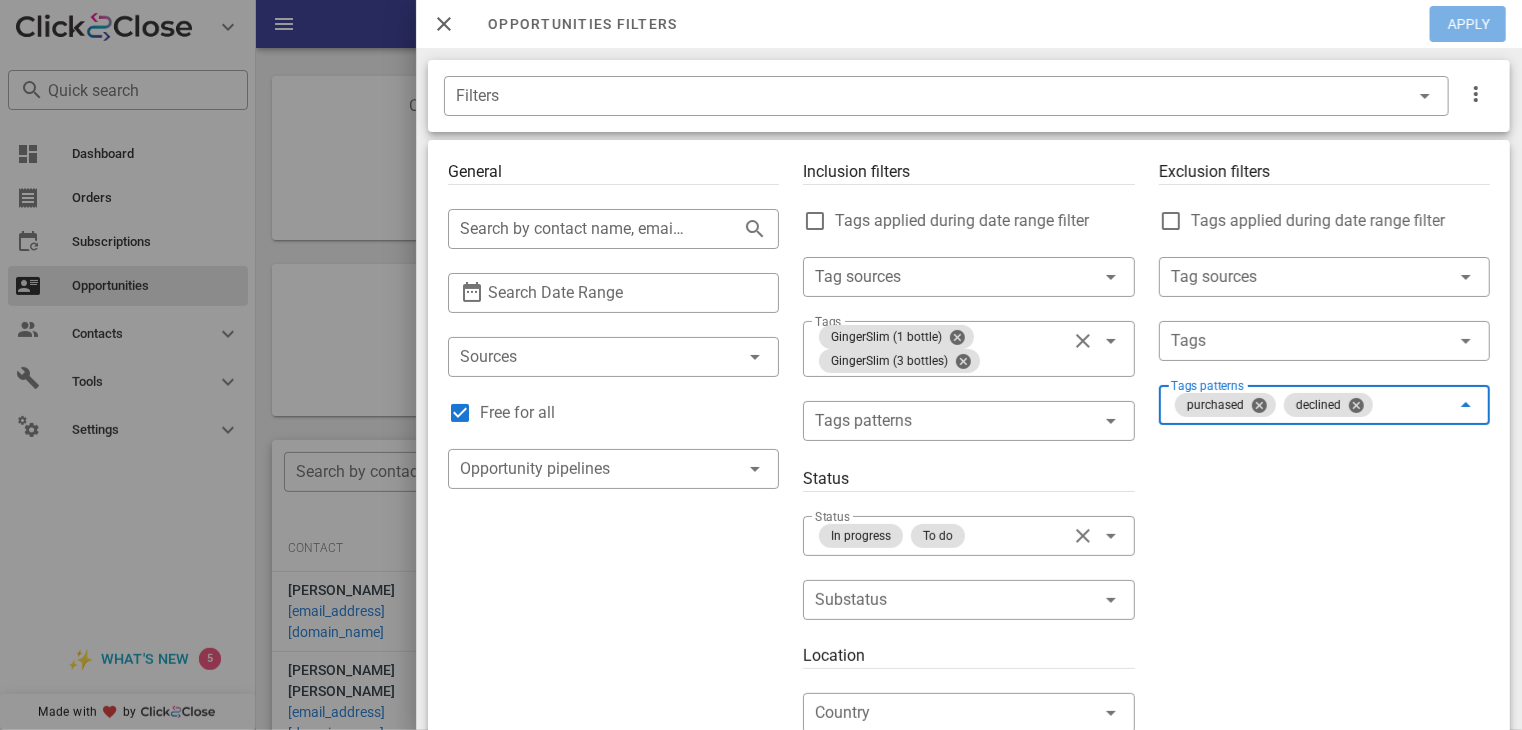 click on "Apply" at bounding box center (1469, 24) 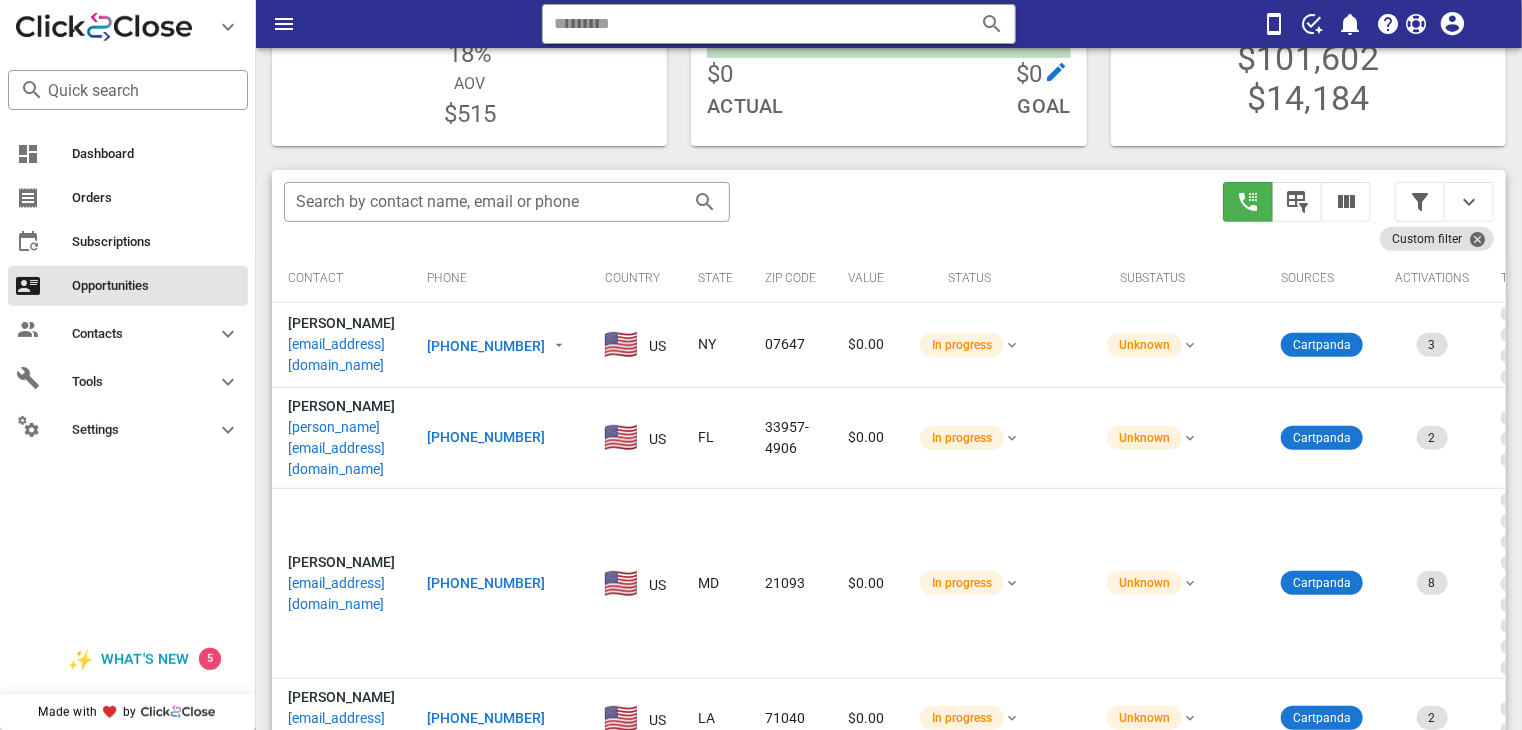 scroll, scrollTop: 272, scrollLeft: 0, axis: vertical 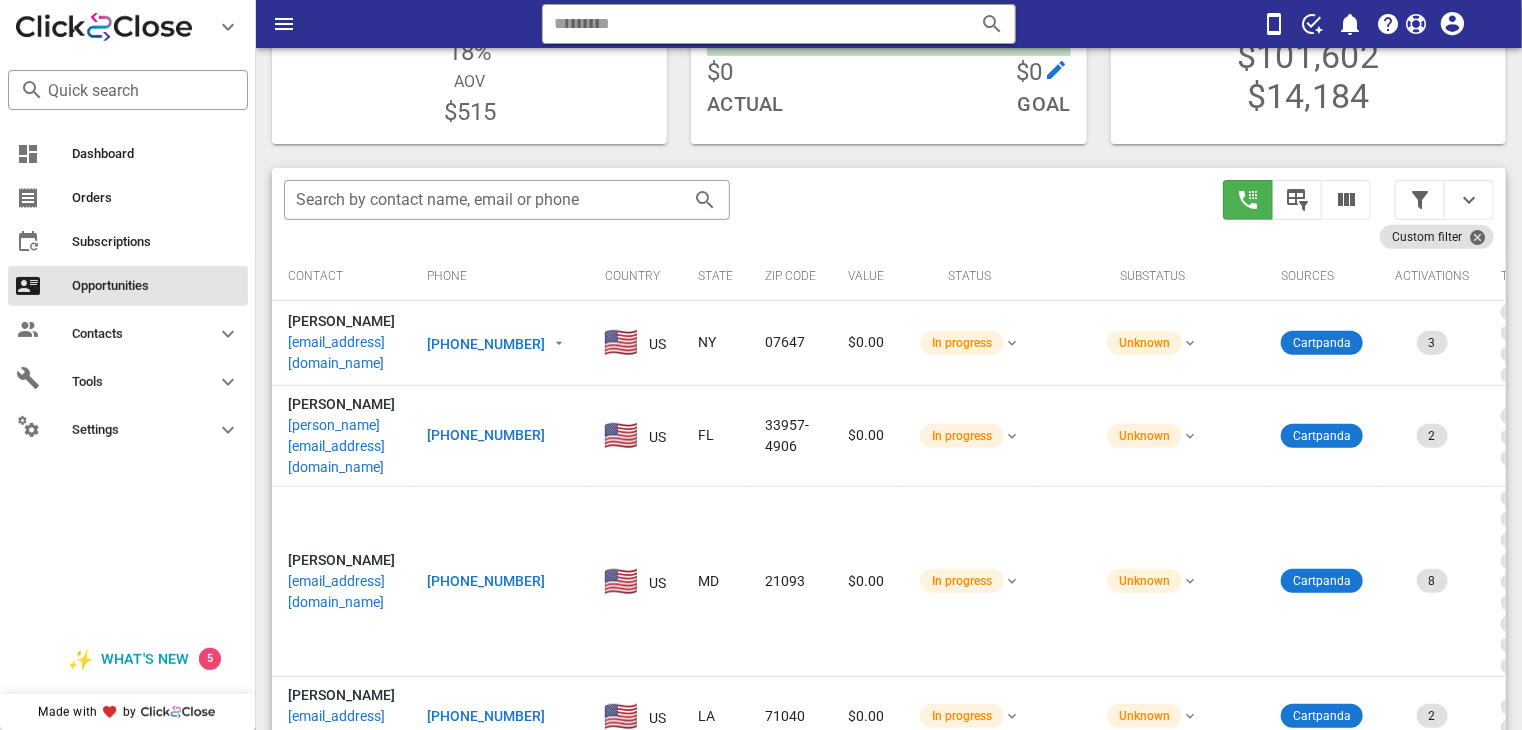 click on "[PHONE_NUMBER]" at bounding box center [486, 344] 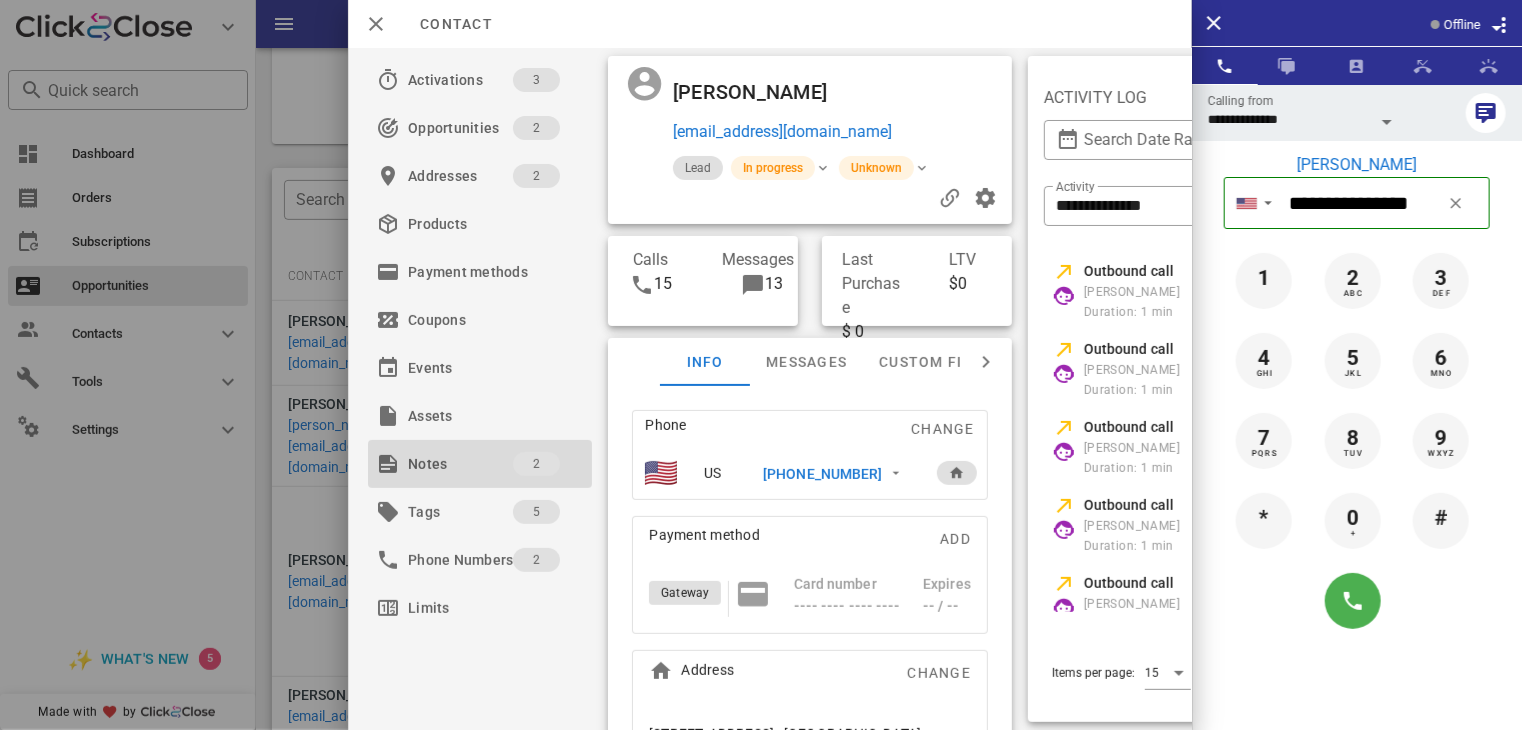 click on "Notes" at bounding box center (460, 464) 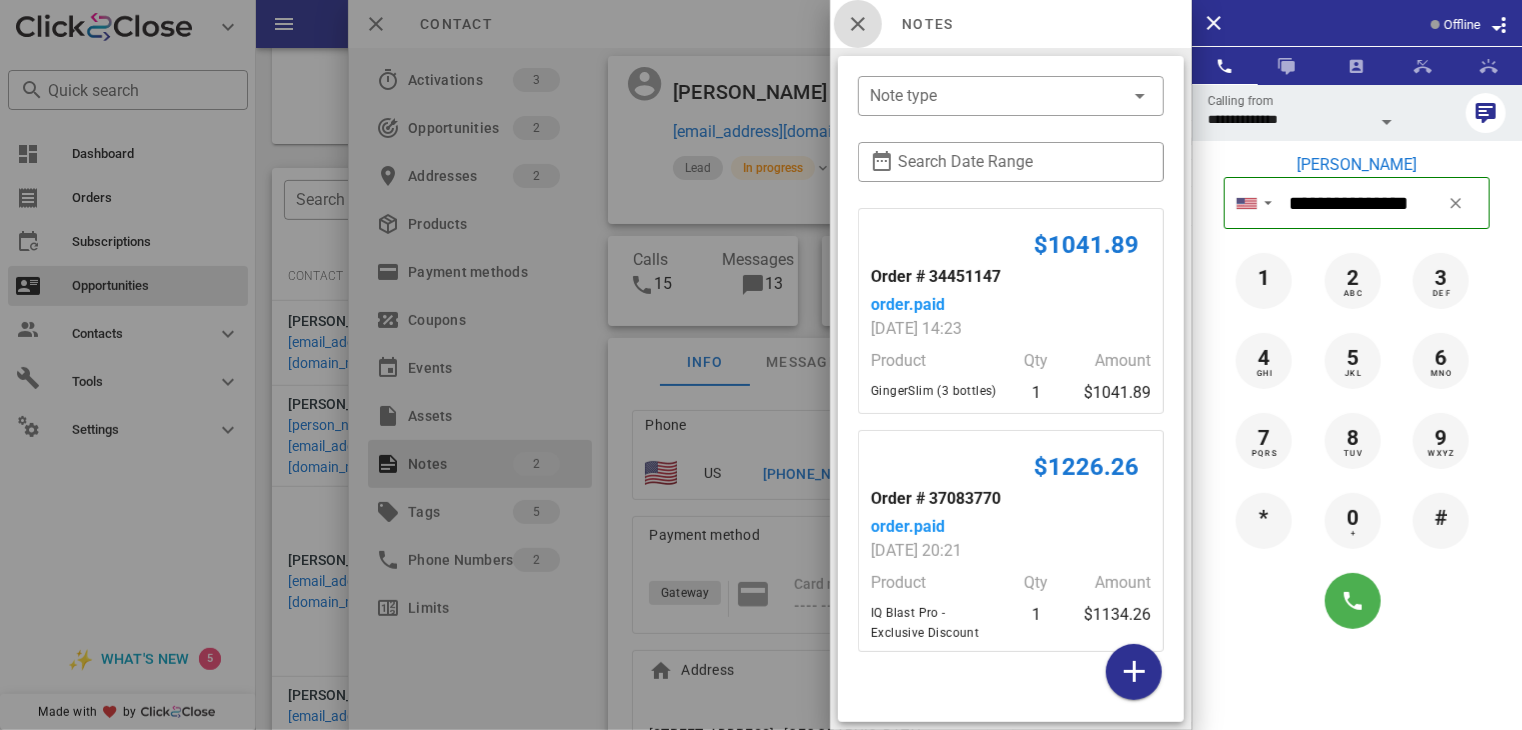 click at bounding box center (858, 24) 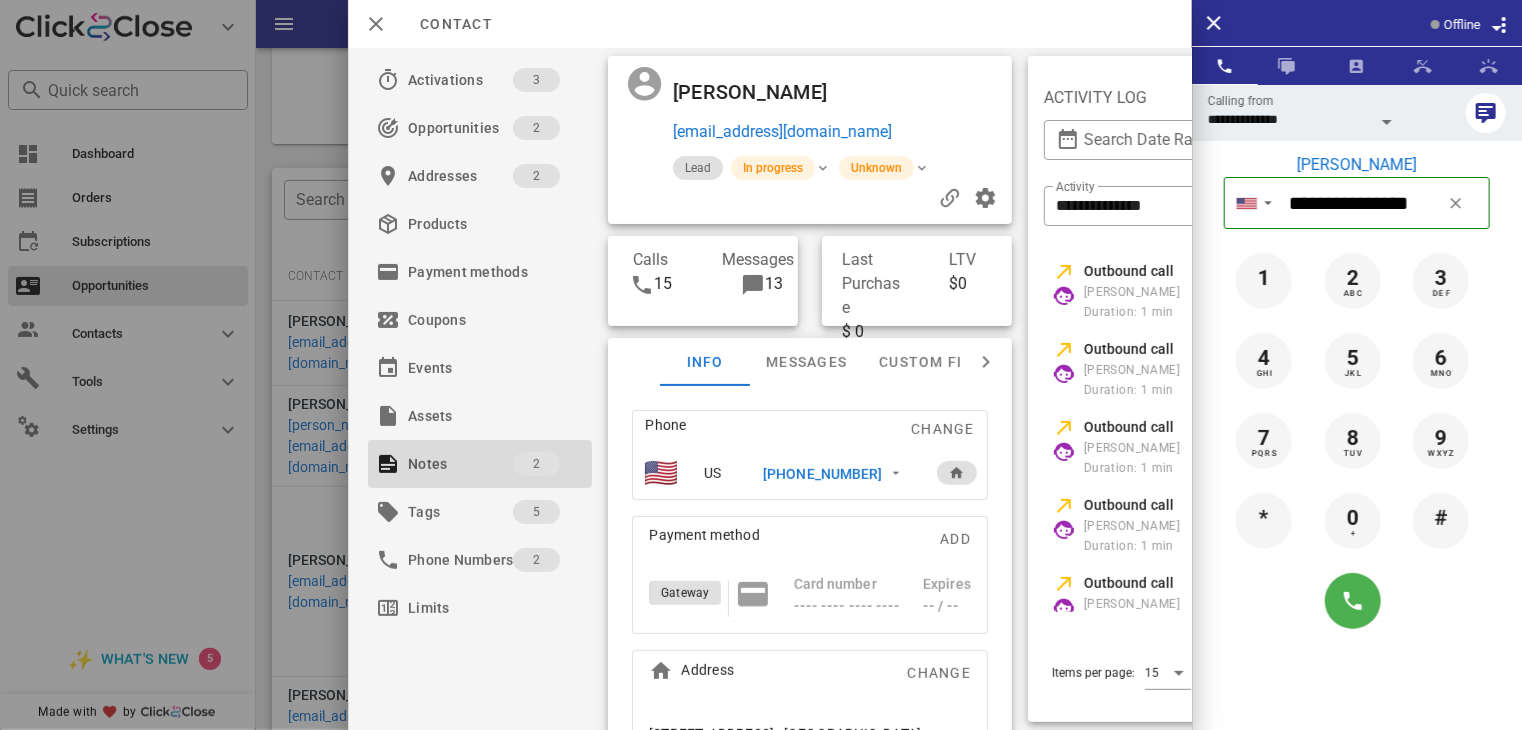 scroll, scrollTop: 0, scrollLeft: 466, axis: horizontal 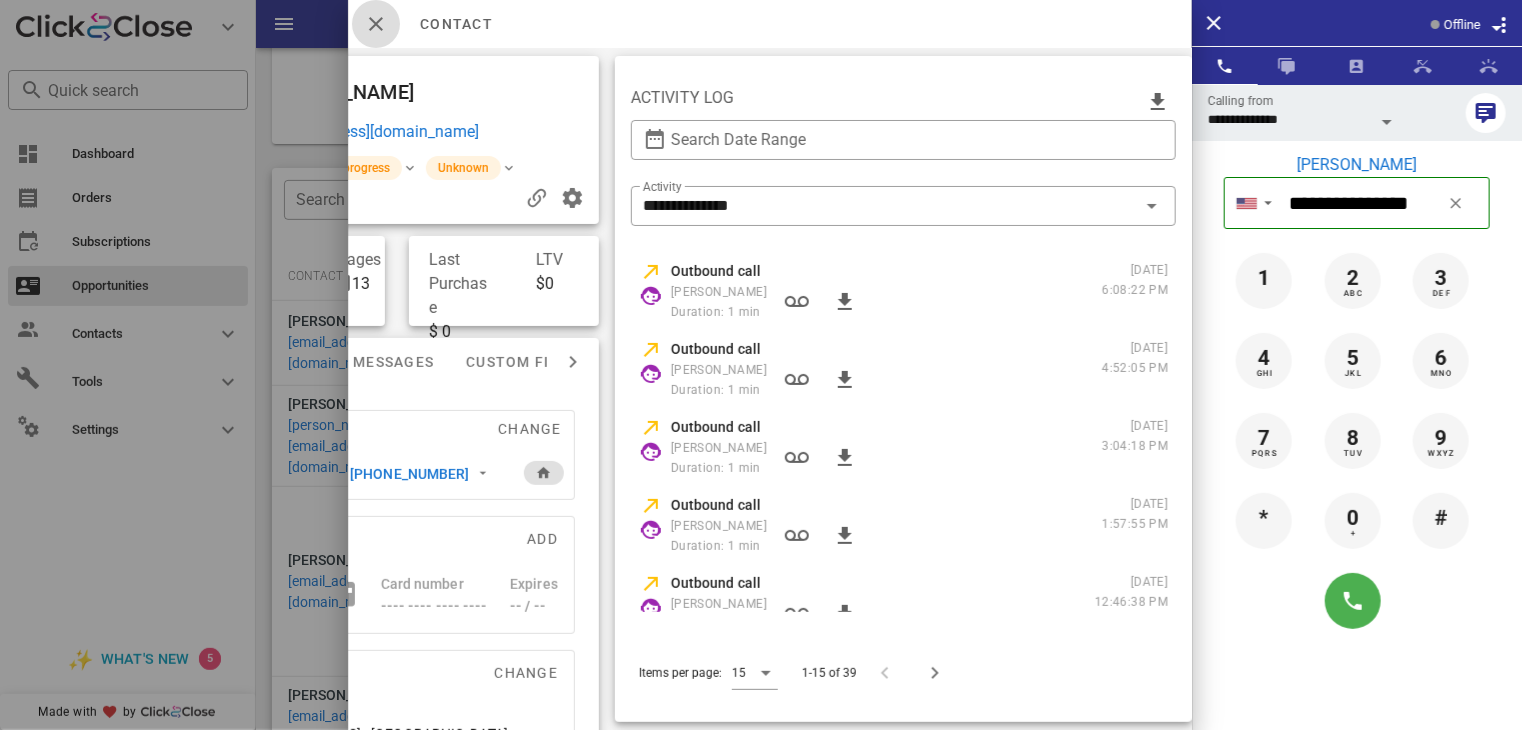 click at bounding box center [376, 24] 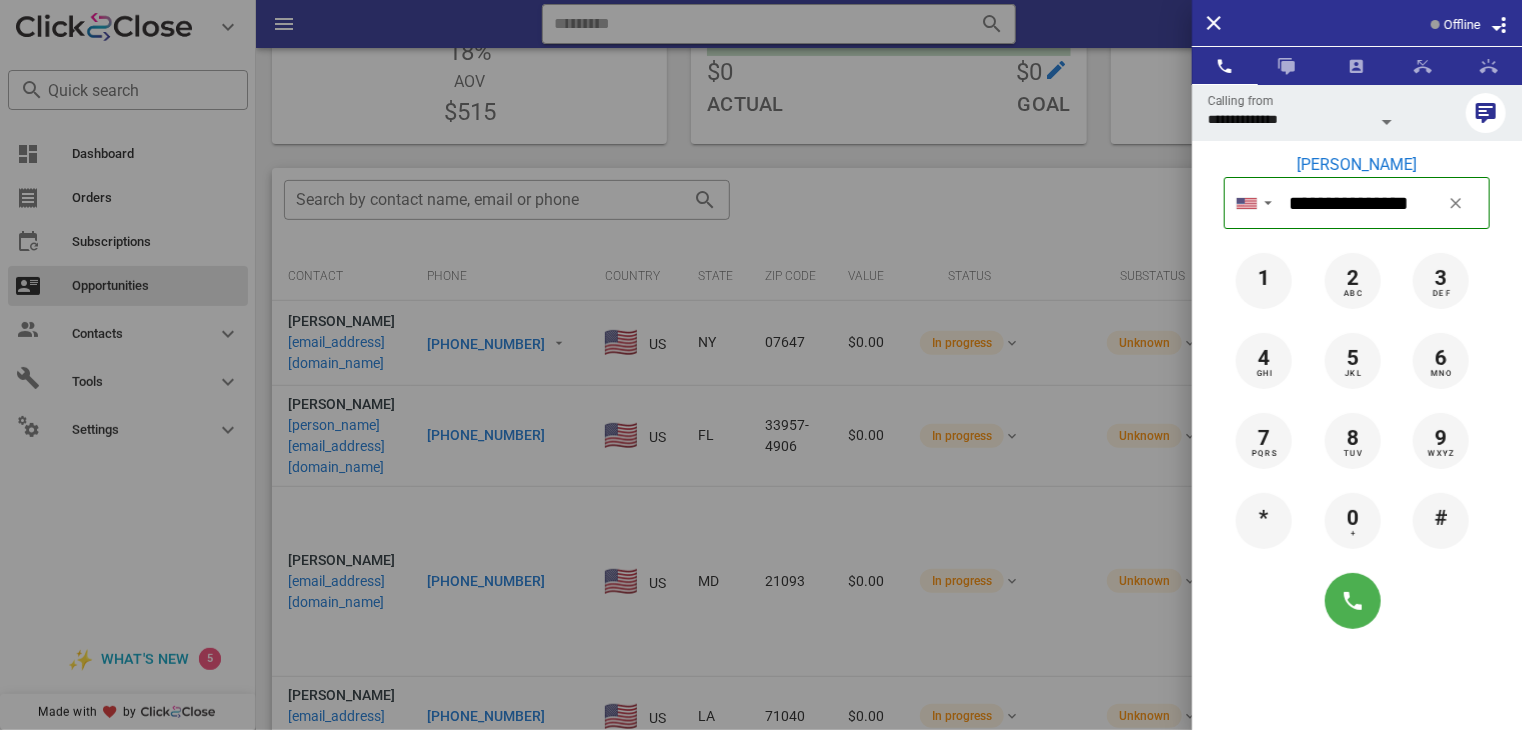 click at bounding box center (761, 365) 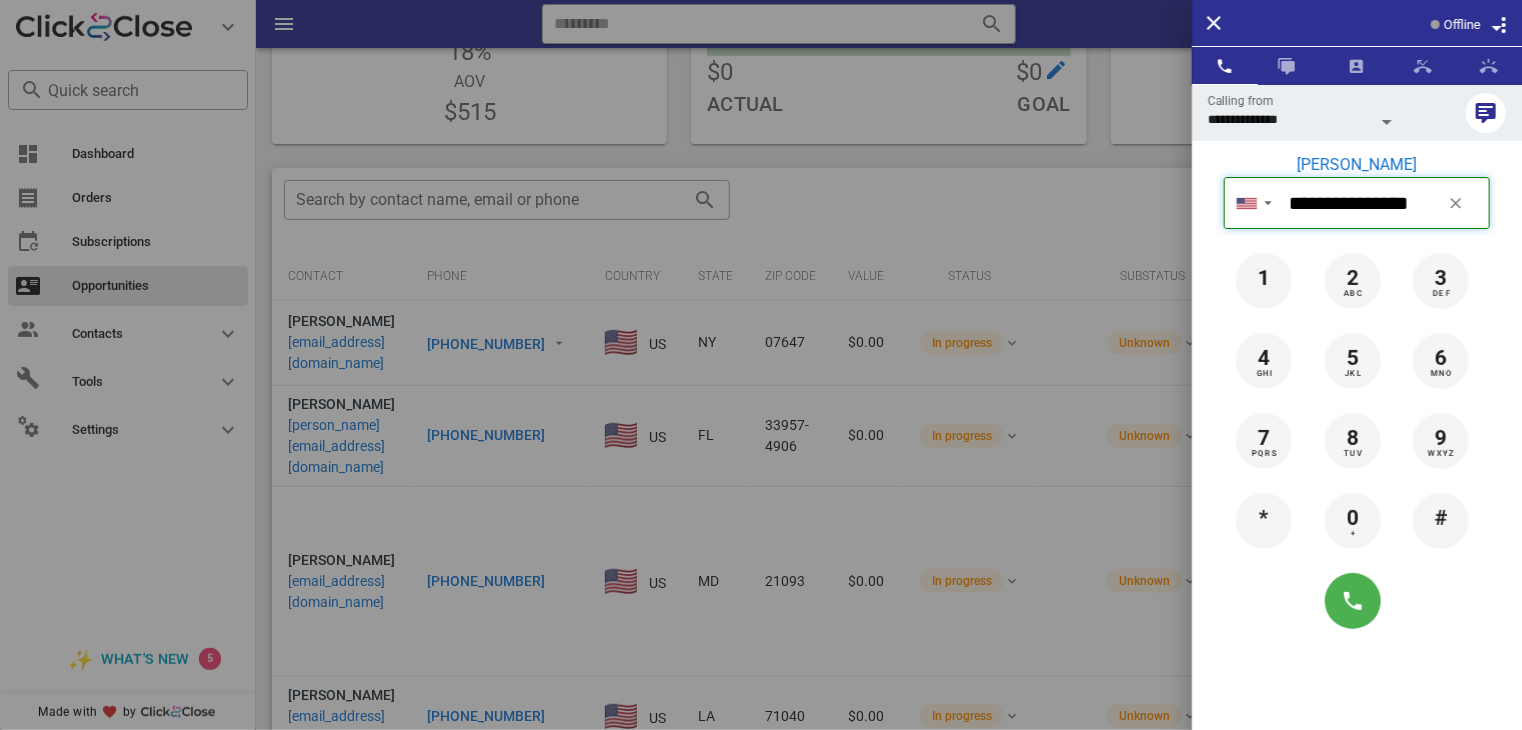 type 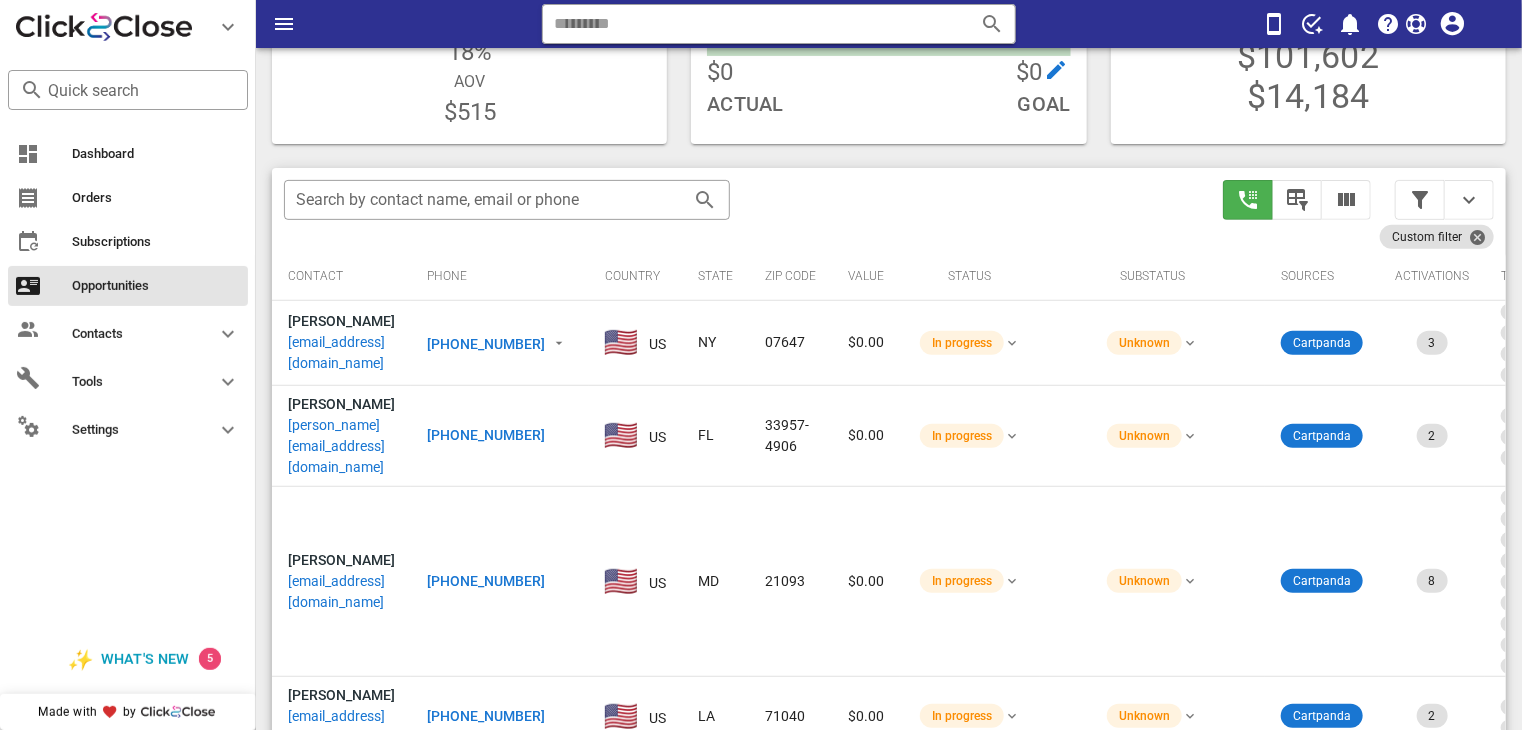 click on "[PHONE_NUMBER]" at bounding box center (486, 435) 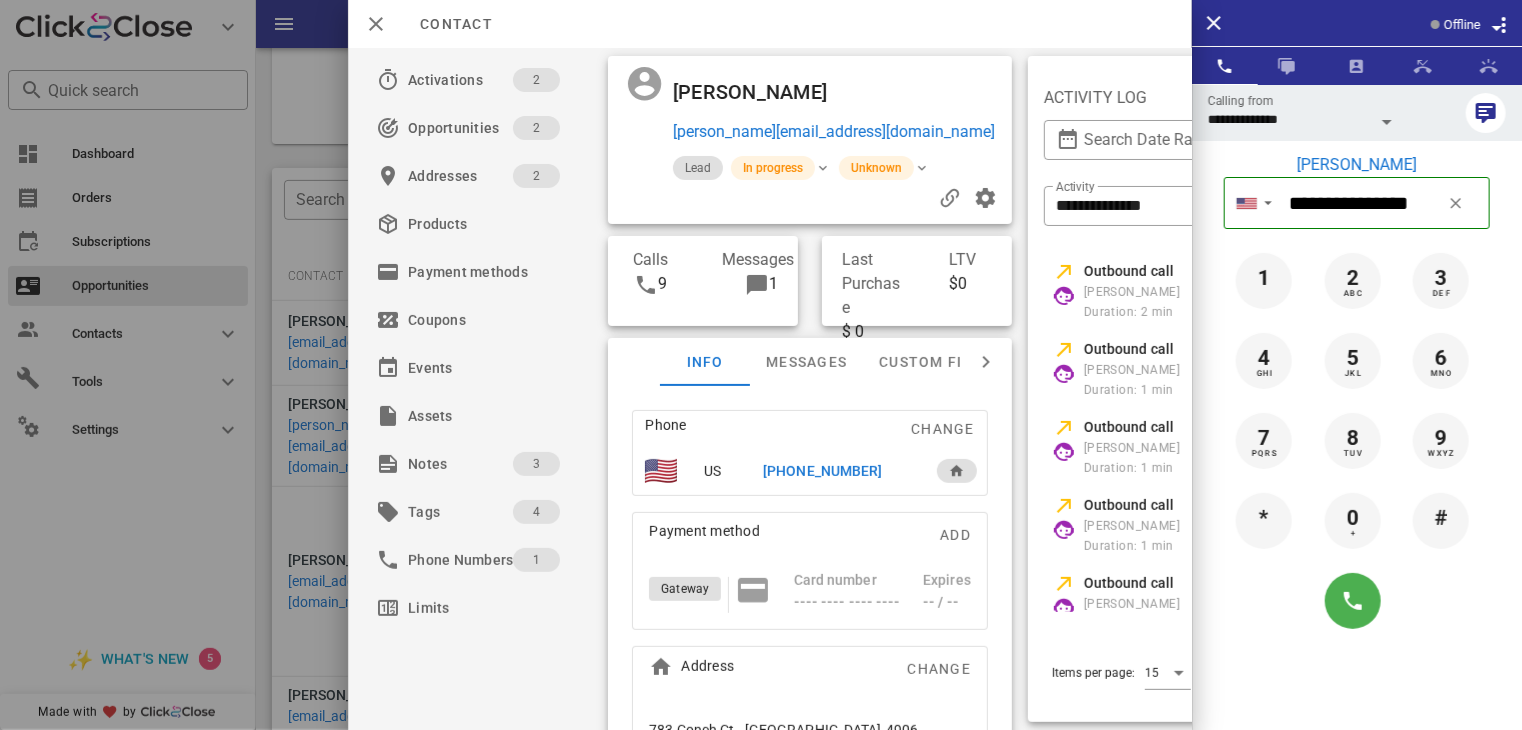 scroll, scrollTop: 0, scrollLeft: 367, axis: horizontal 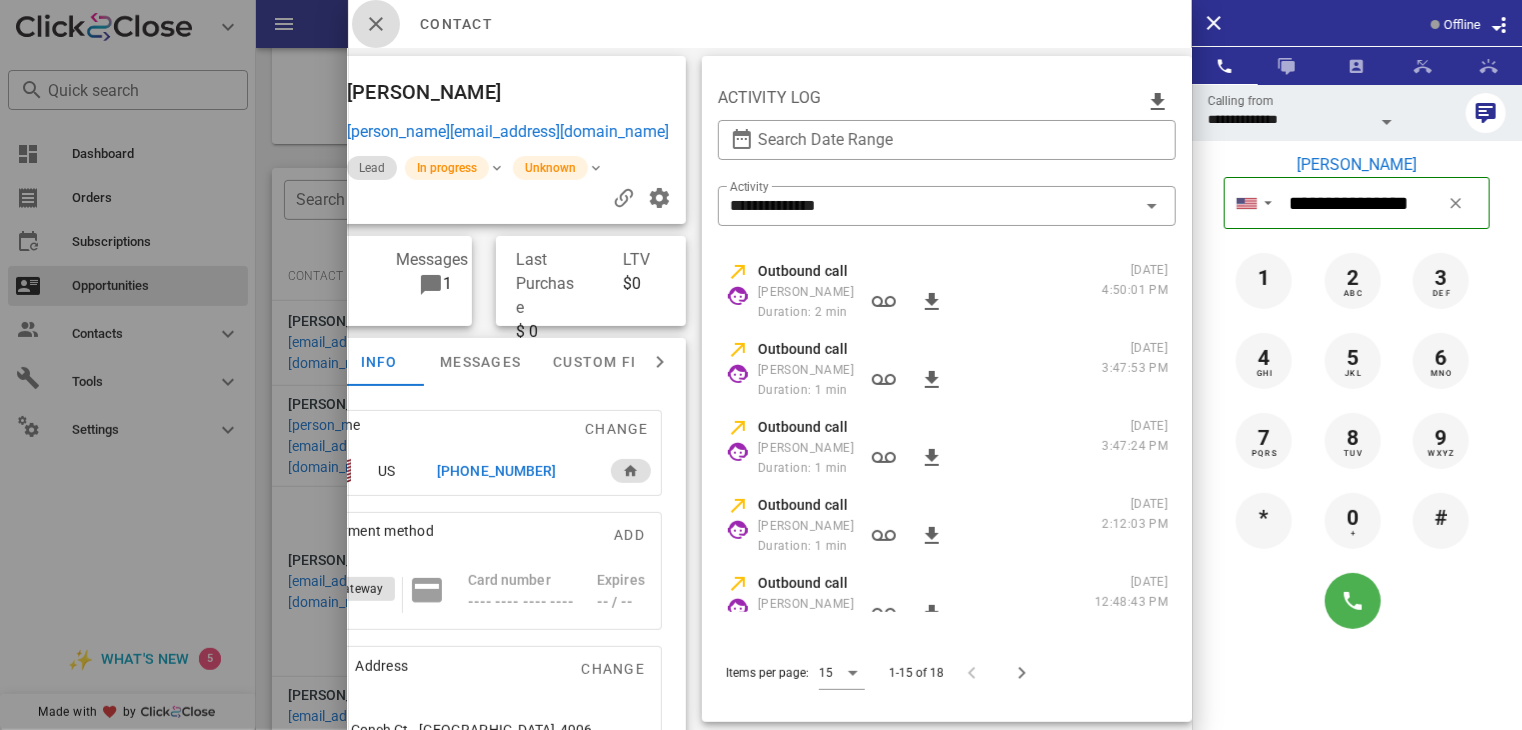 click at bounding box center [376, 24] 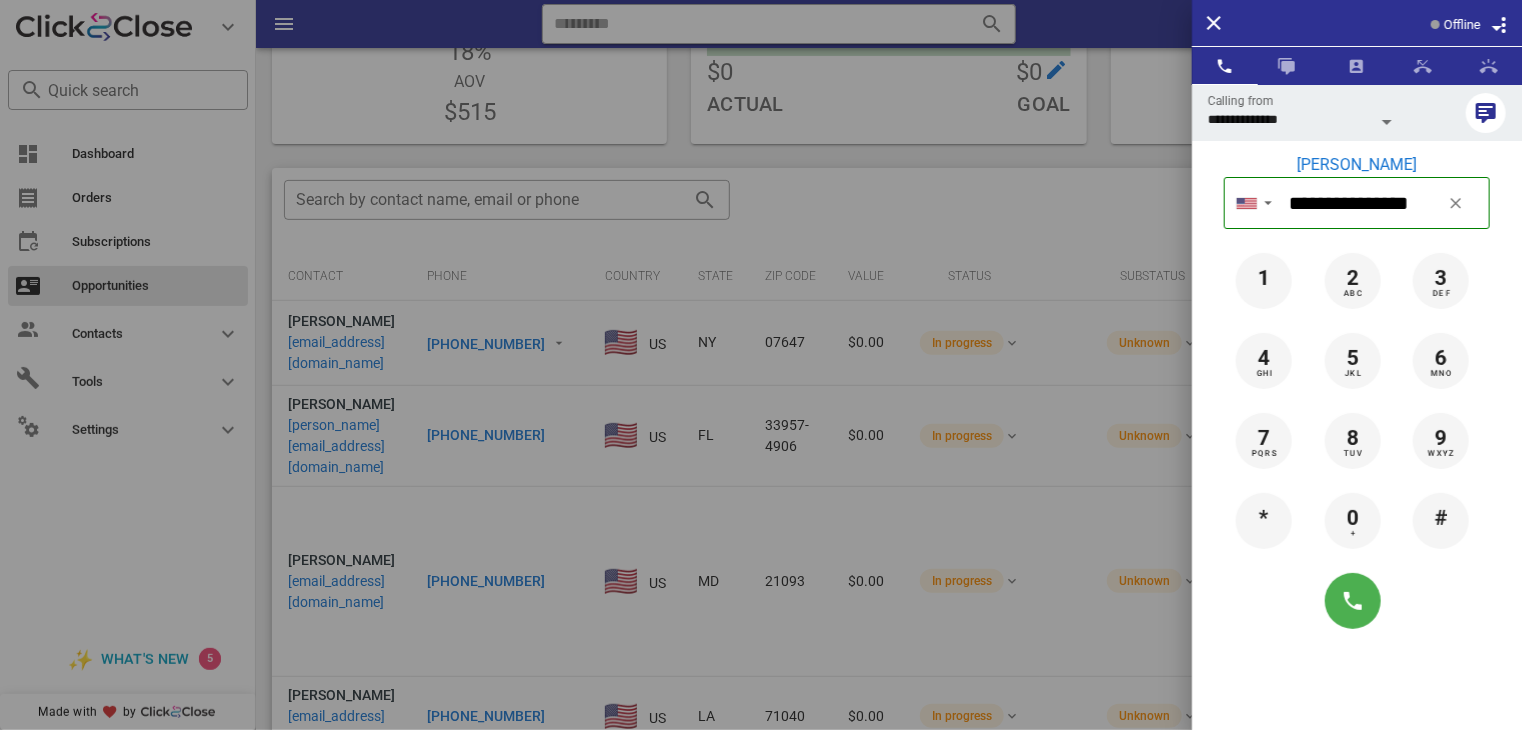 click at bounding box center (761, 365) 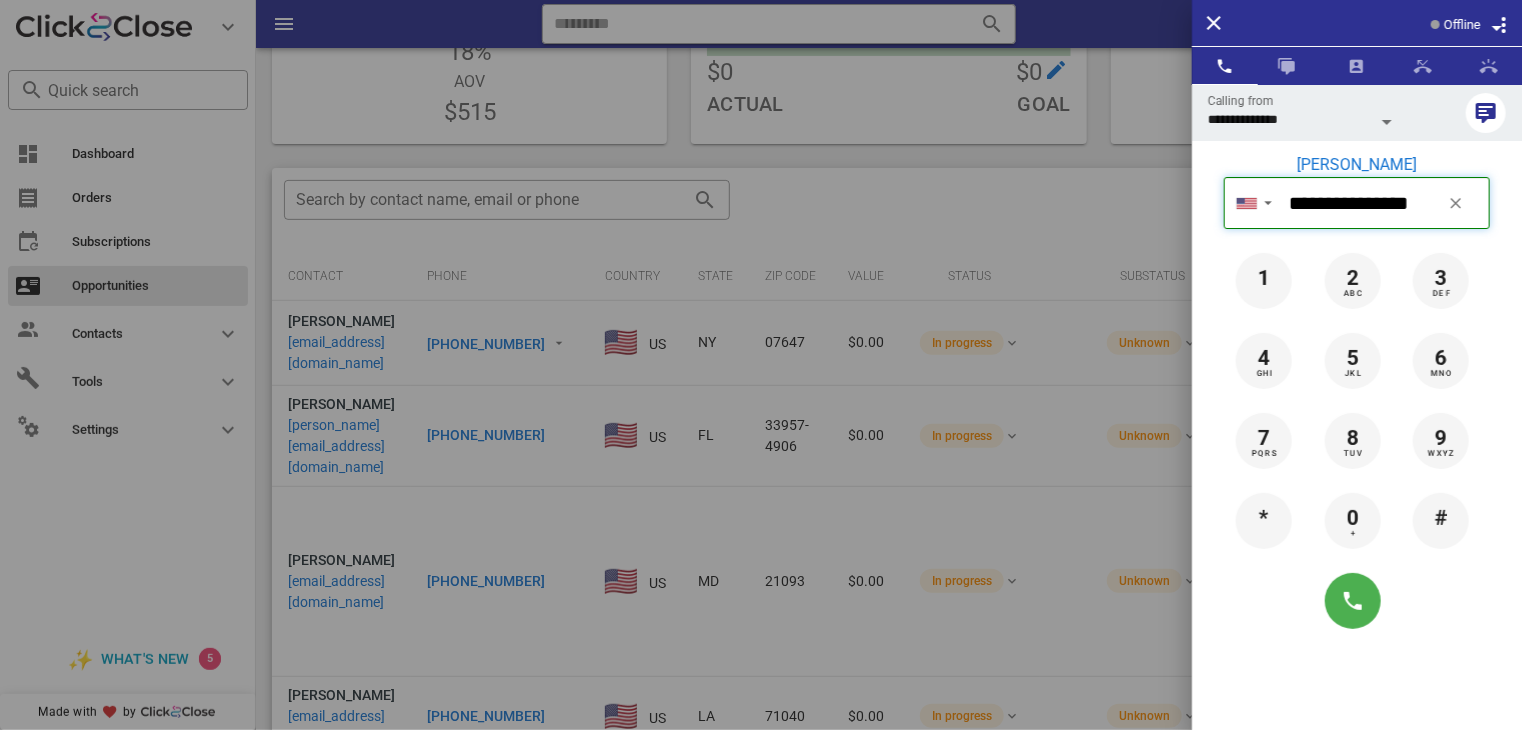 type 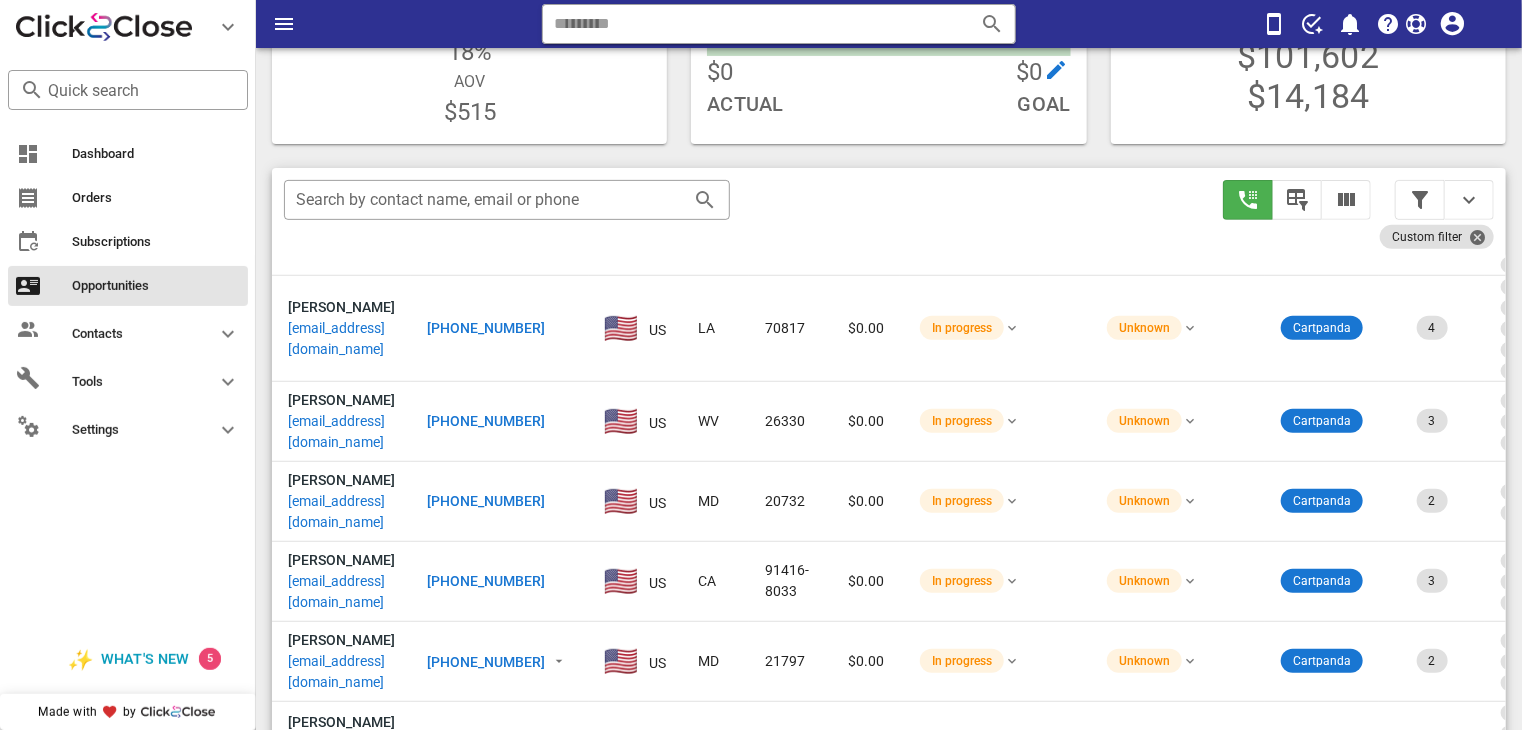 scroll, scrollTop: 780, scrollLeft: 0, axis: vertical 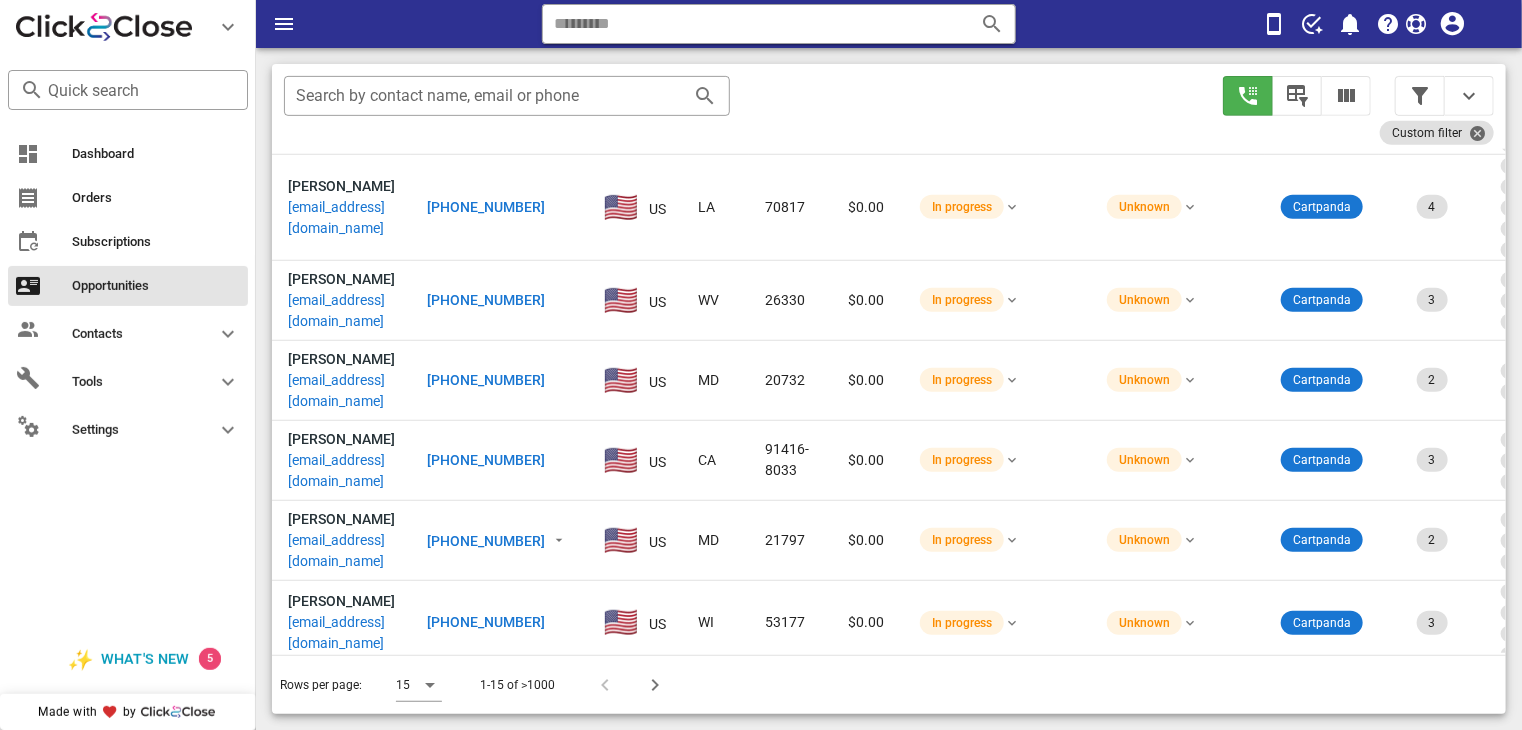 click on "[PHONE_NUMBER]" at bounding box center [486, 622] 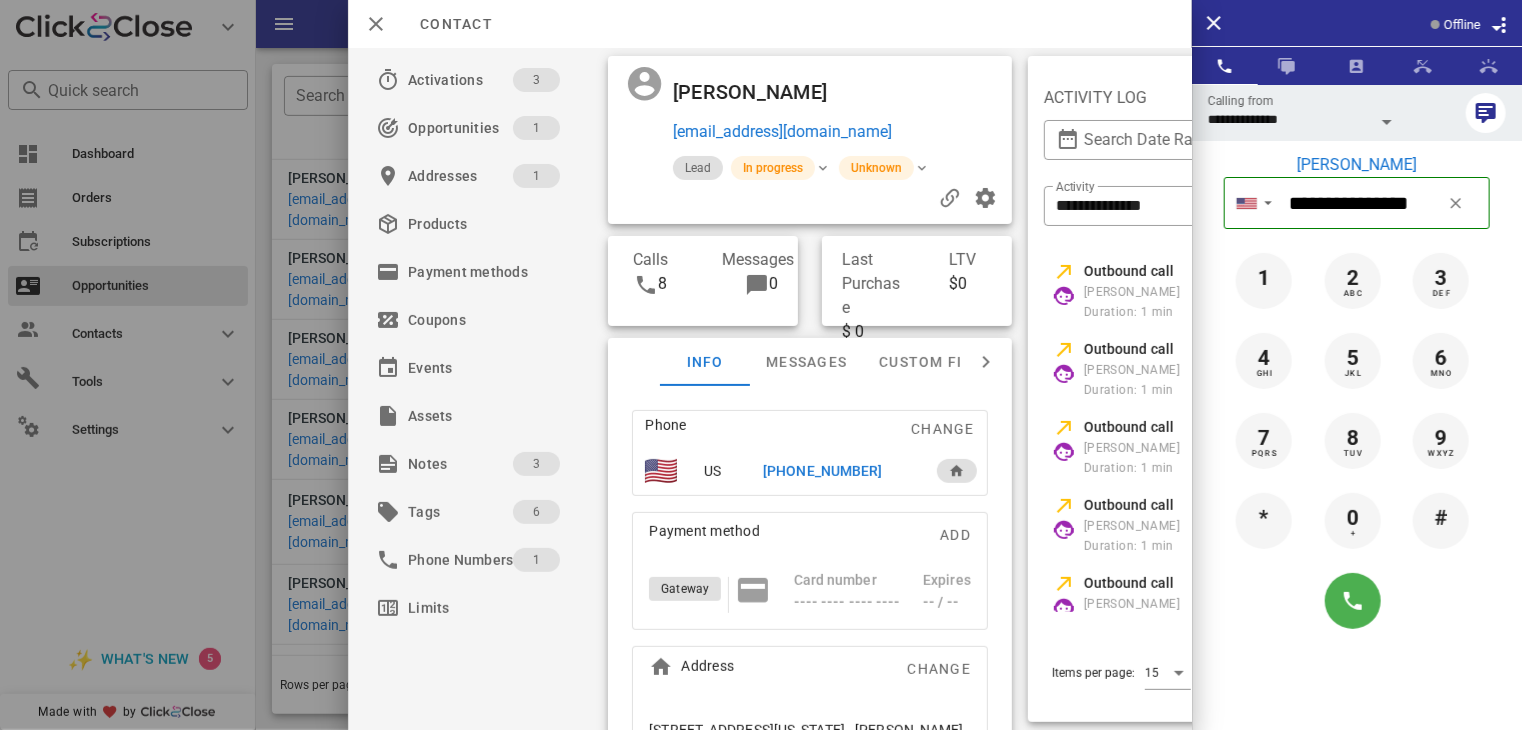 scroll, scrollTop: 636, scrollLeft: 0, axis: vertical 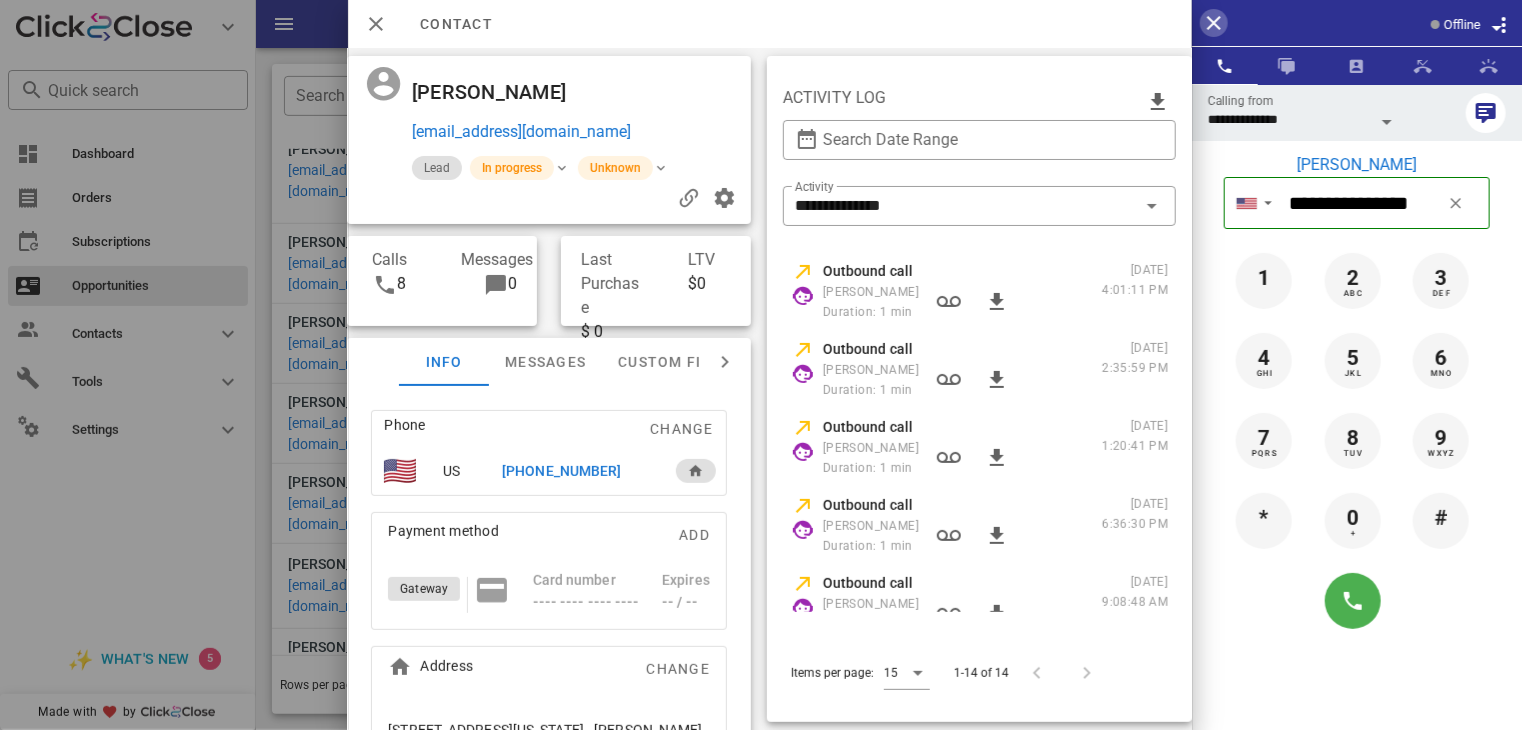 click at bounding box center (1214, 23) 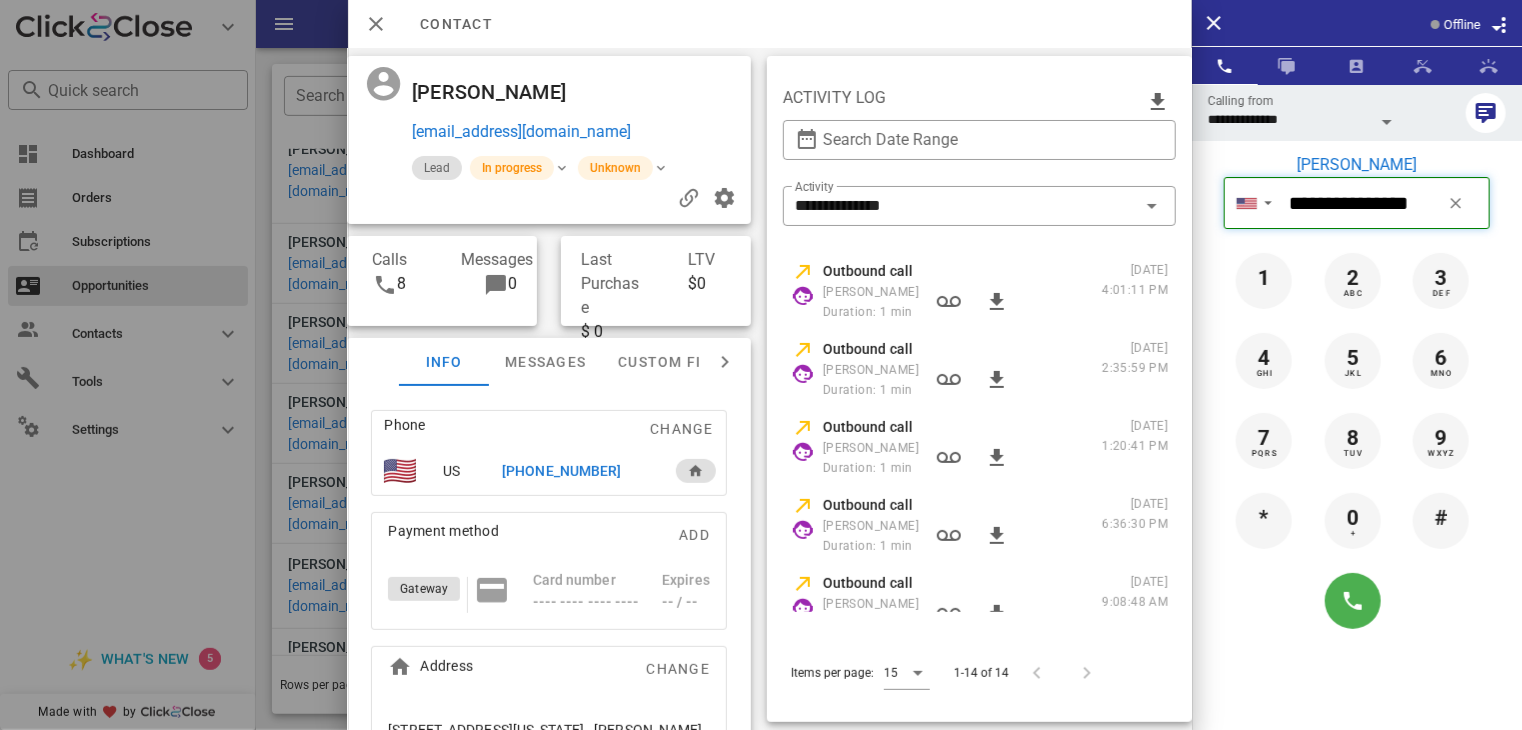 type 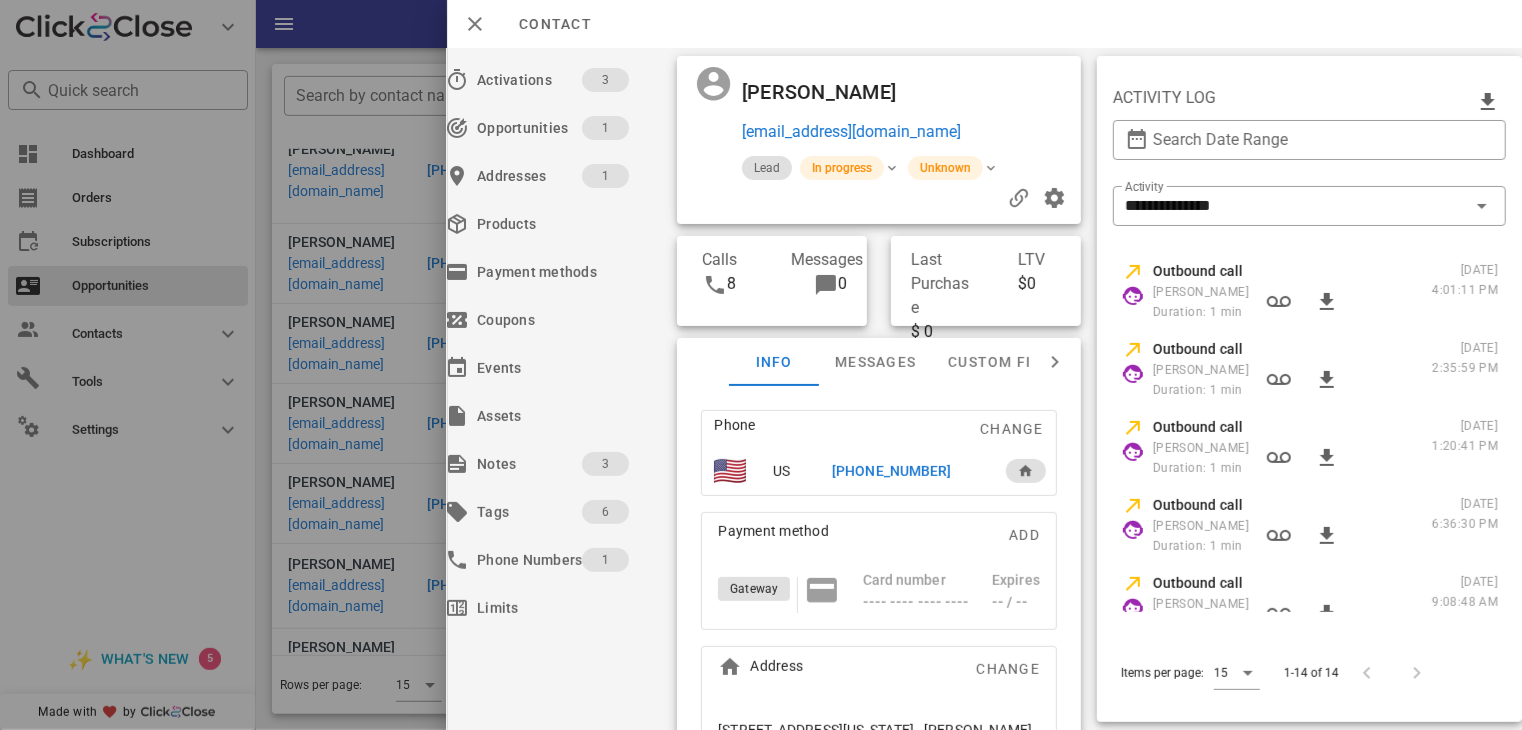 scroll, scrollTop: 0, scrollLeft: 72, axis: horizontal 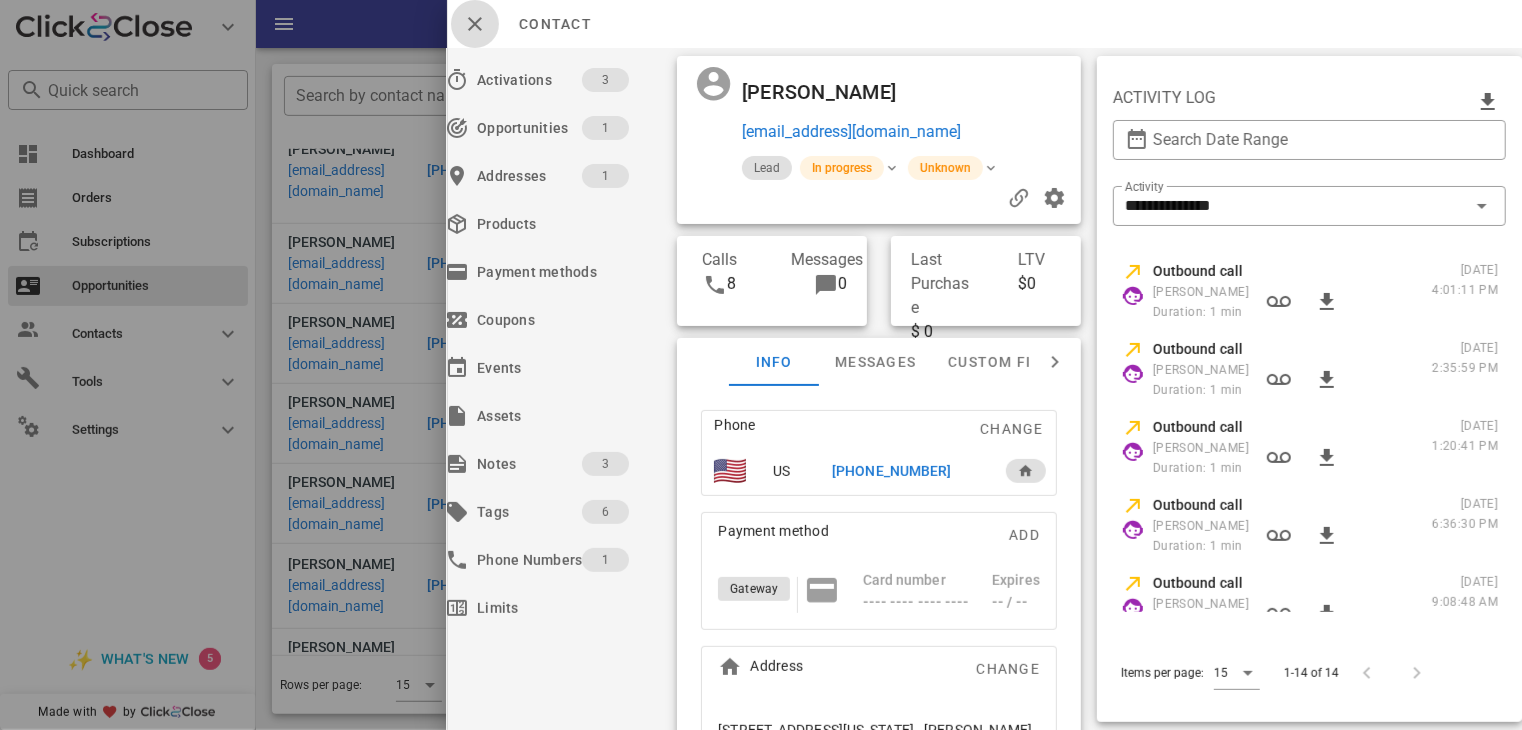 click at bounding box center [475, 24] 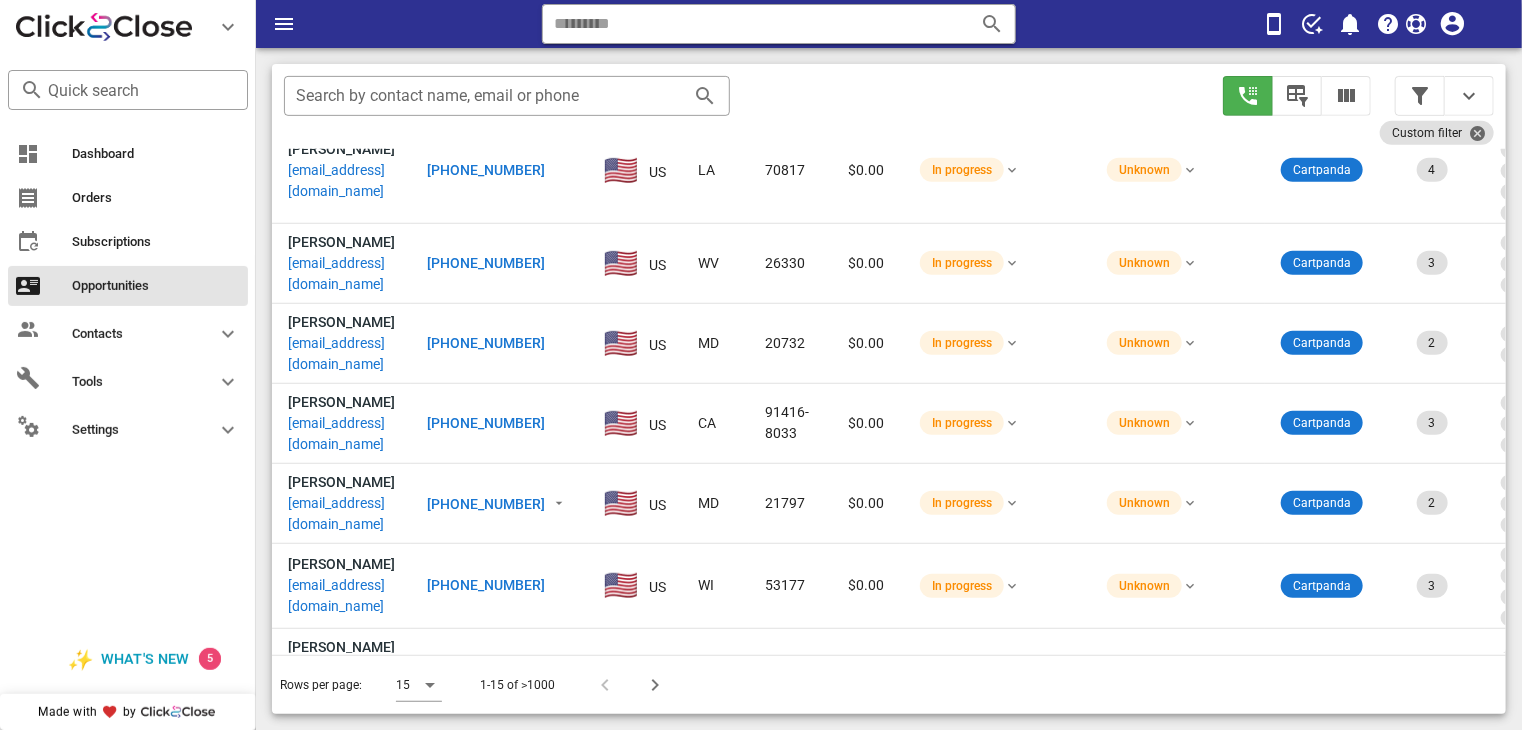 click on "[PHONE_NUMBER]" at bounding box center [486, 343] 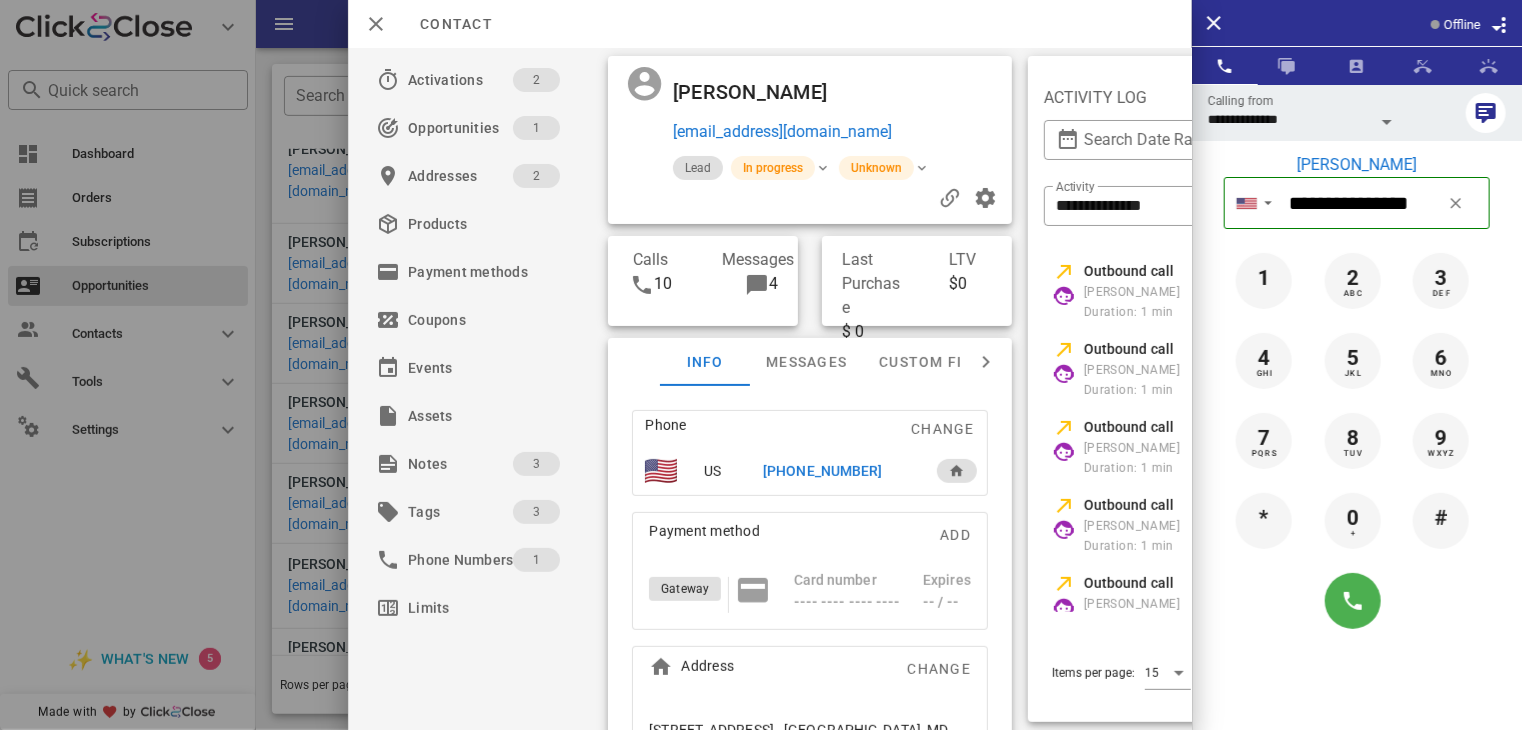 scroll, scrollTop: 0, scrollLeft: 303, axis: horizontal 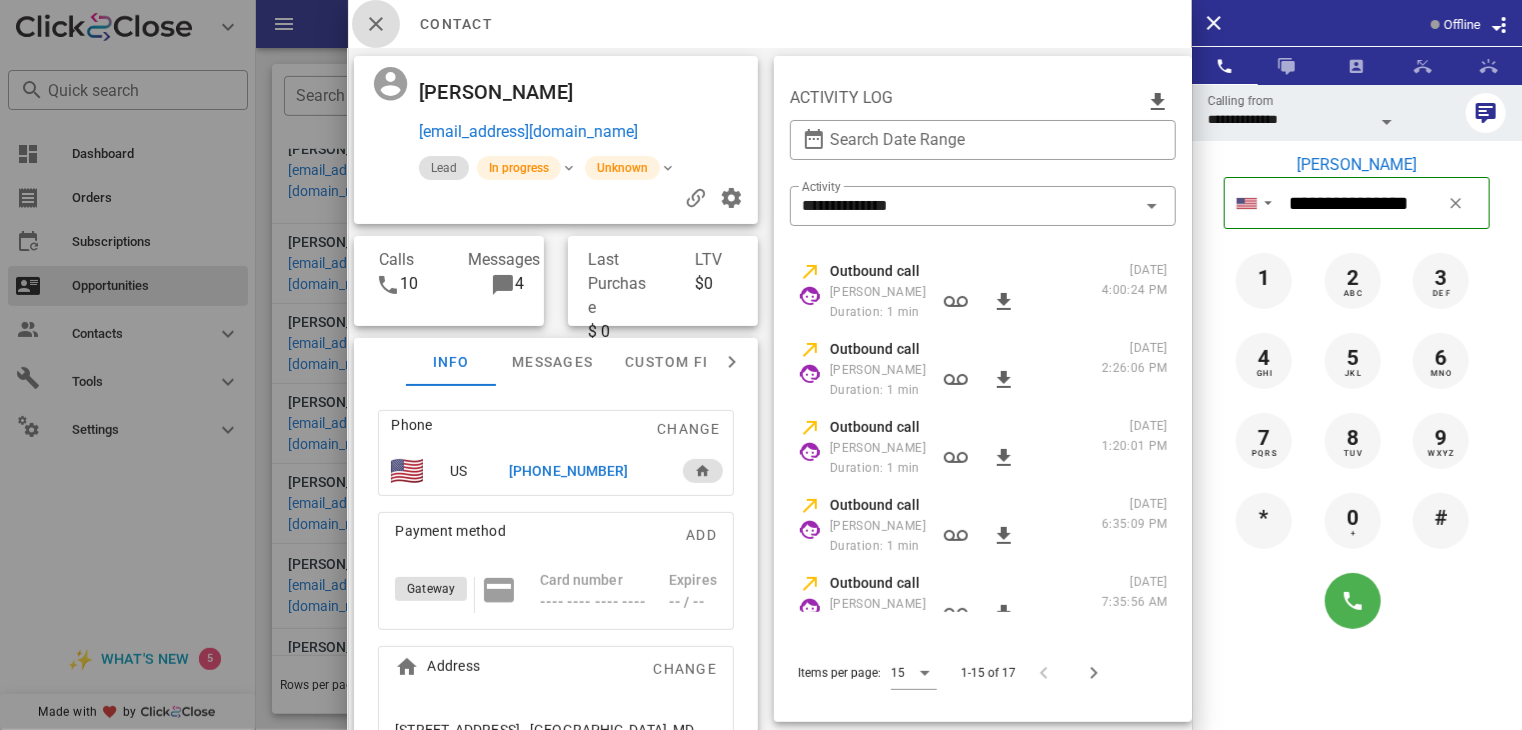 click at bounding box center [376, 24] 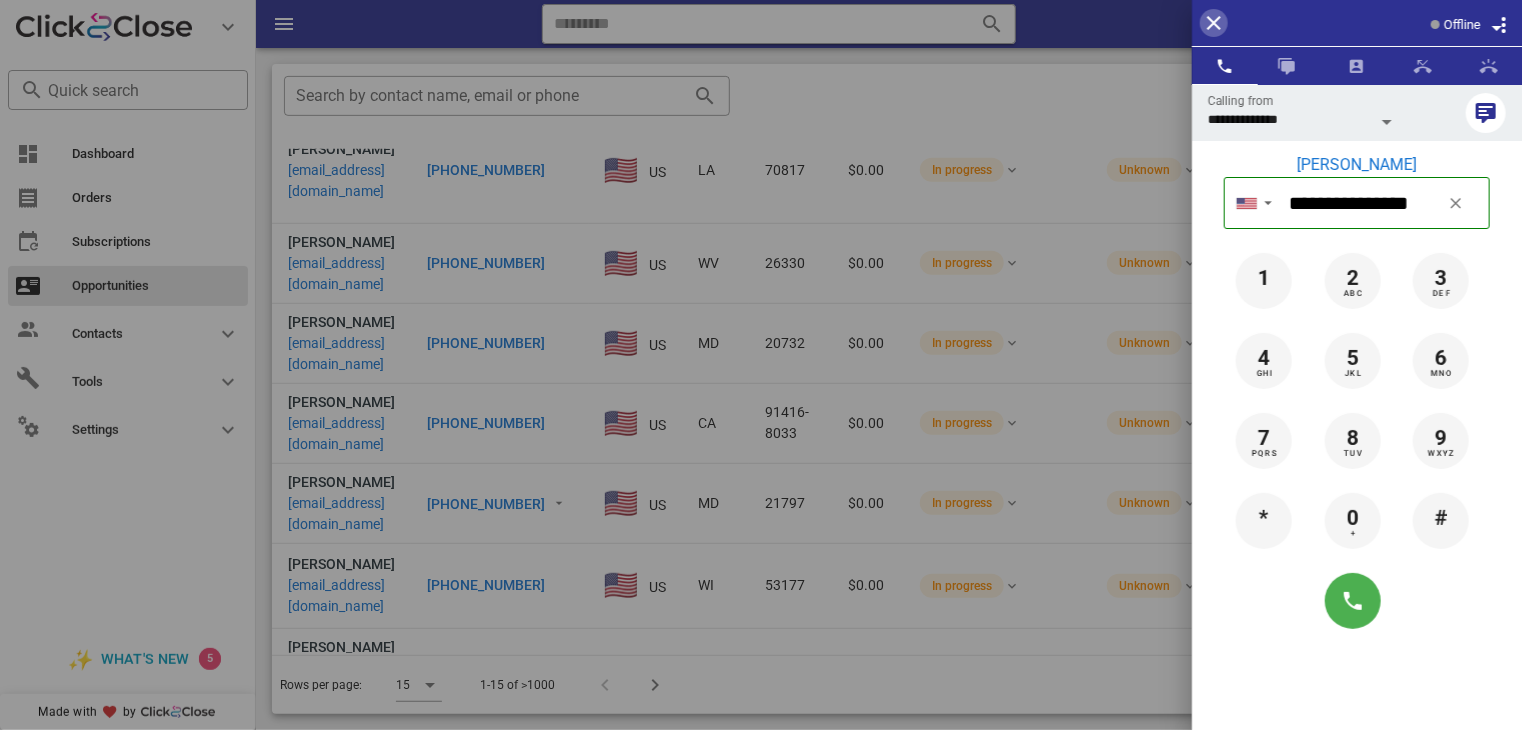 click at bounding box center [1214, 23] 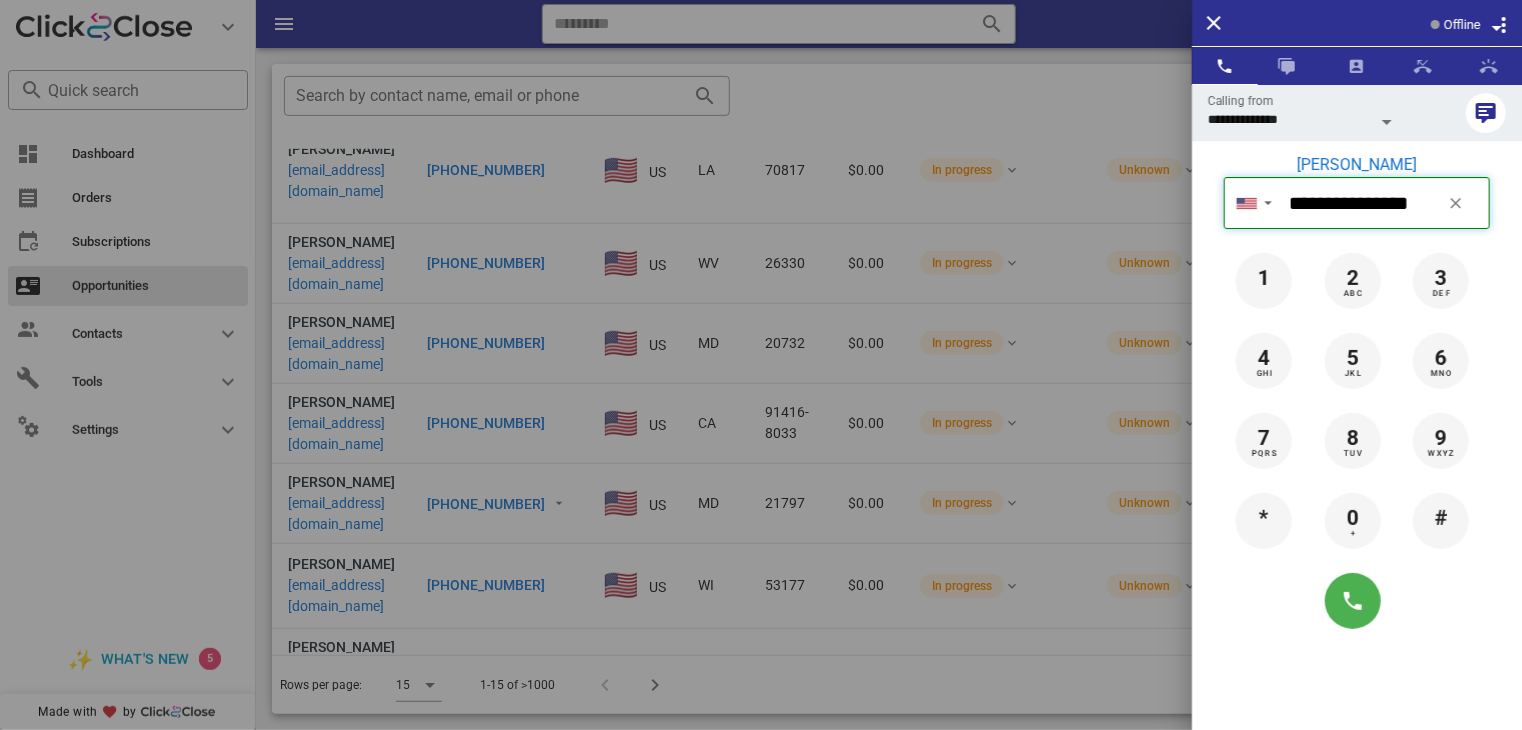 type 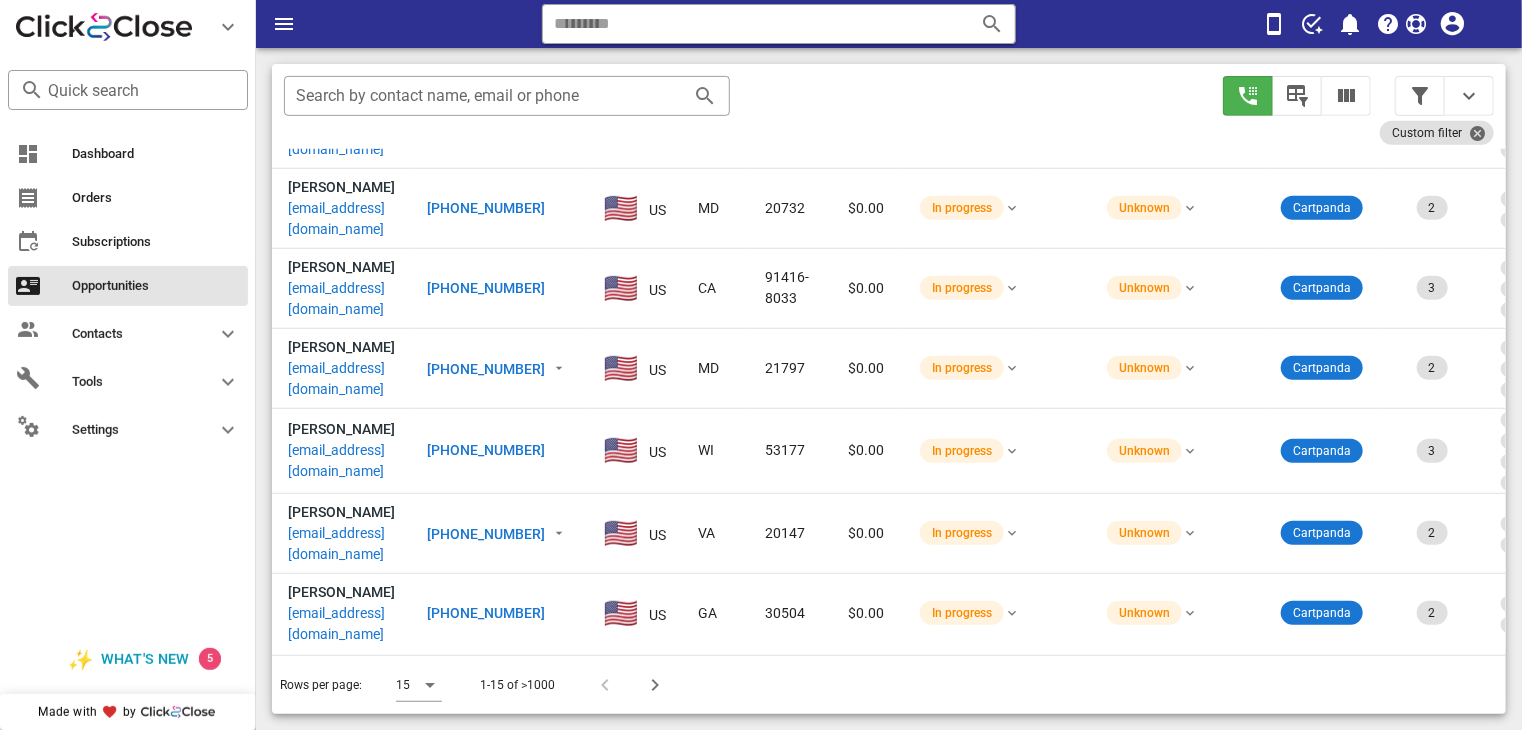 scroll, scrollTop: 366, scrollLeft: 0, axis: vertical 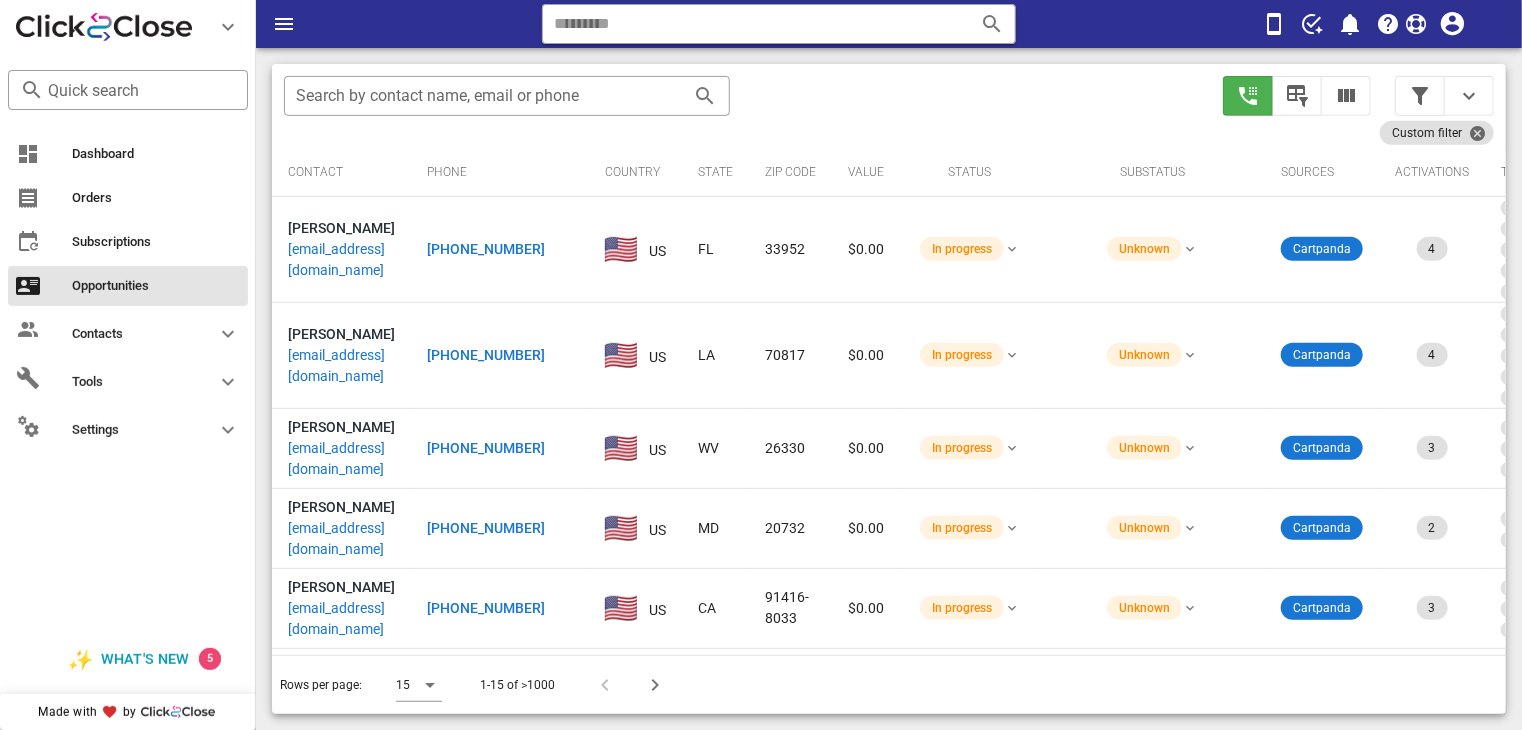 click on "[PHONE_NUMBER]" at bounding box center (486, 249) 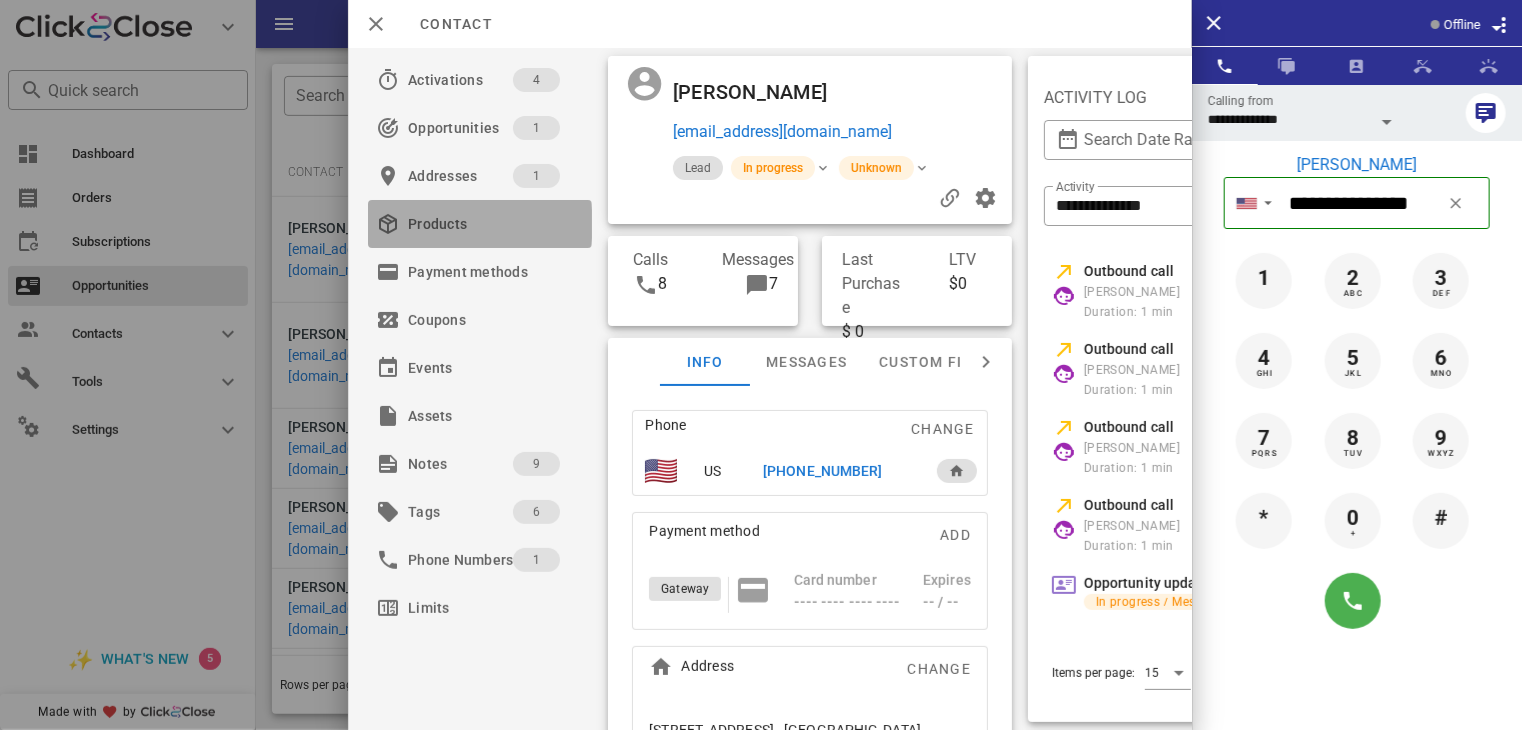 click on "Products" at bounding box center [476, 224] 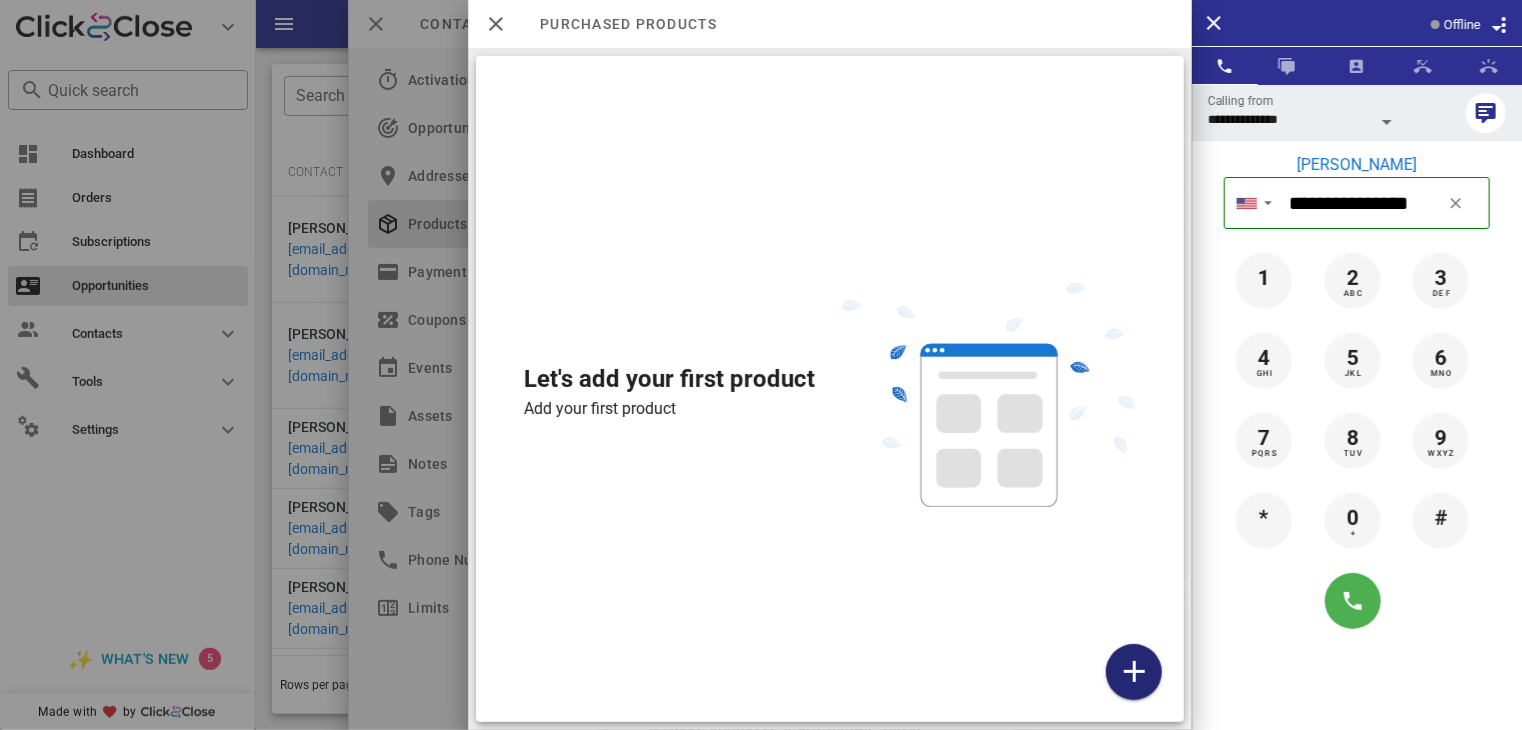 click at bounding box center [1134, 672] 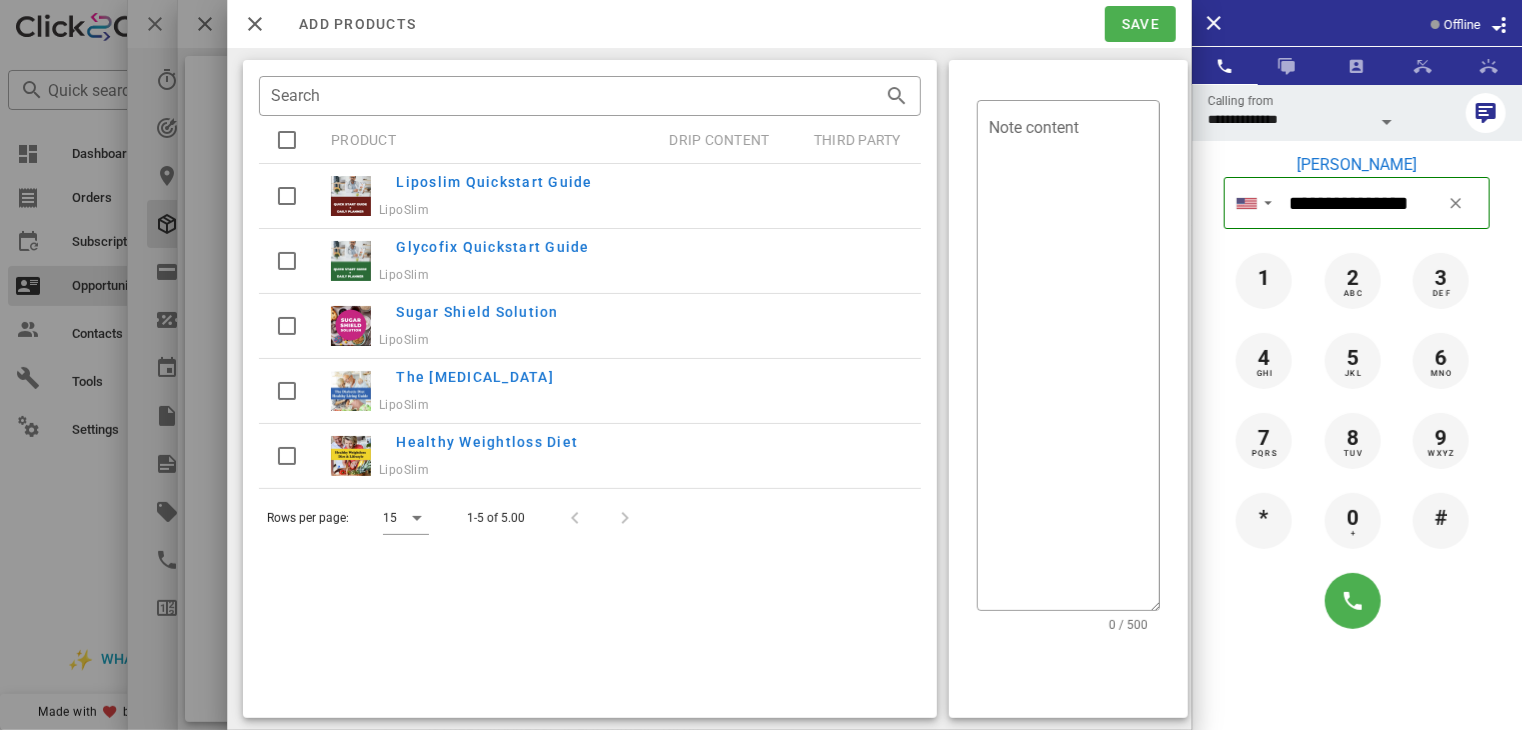 click at bounding box center [287, 196] 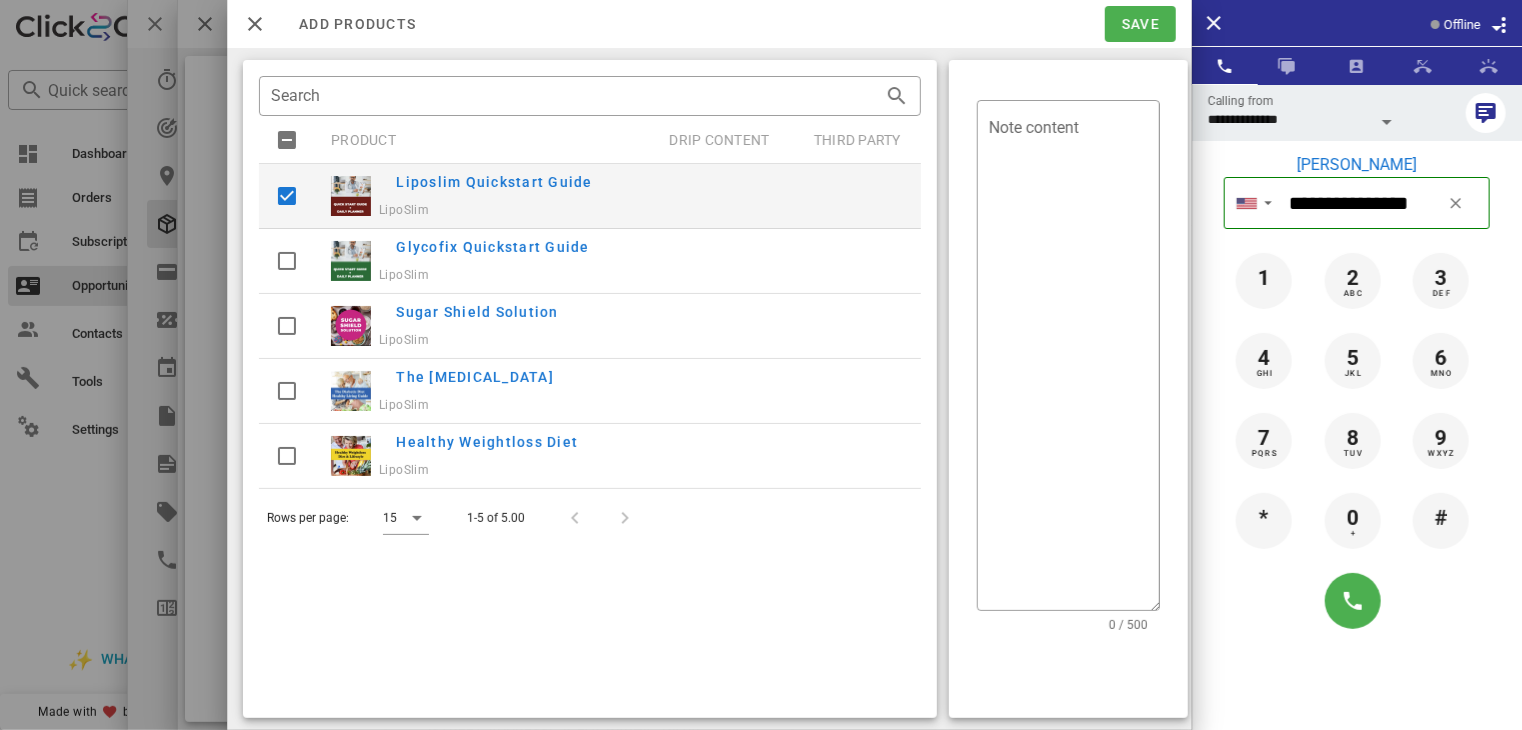 click at bounding box center (287, 196) 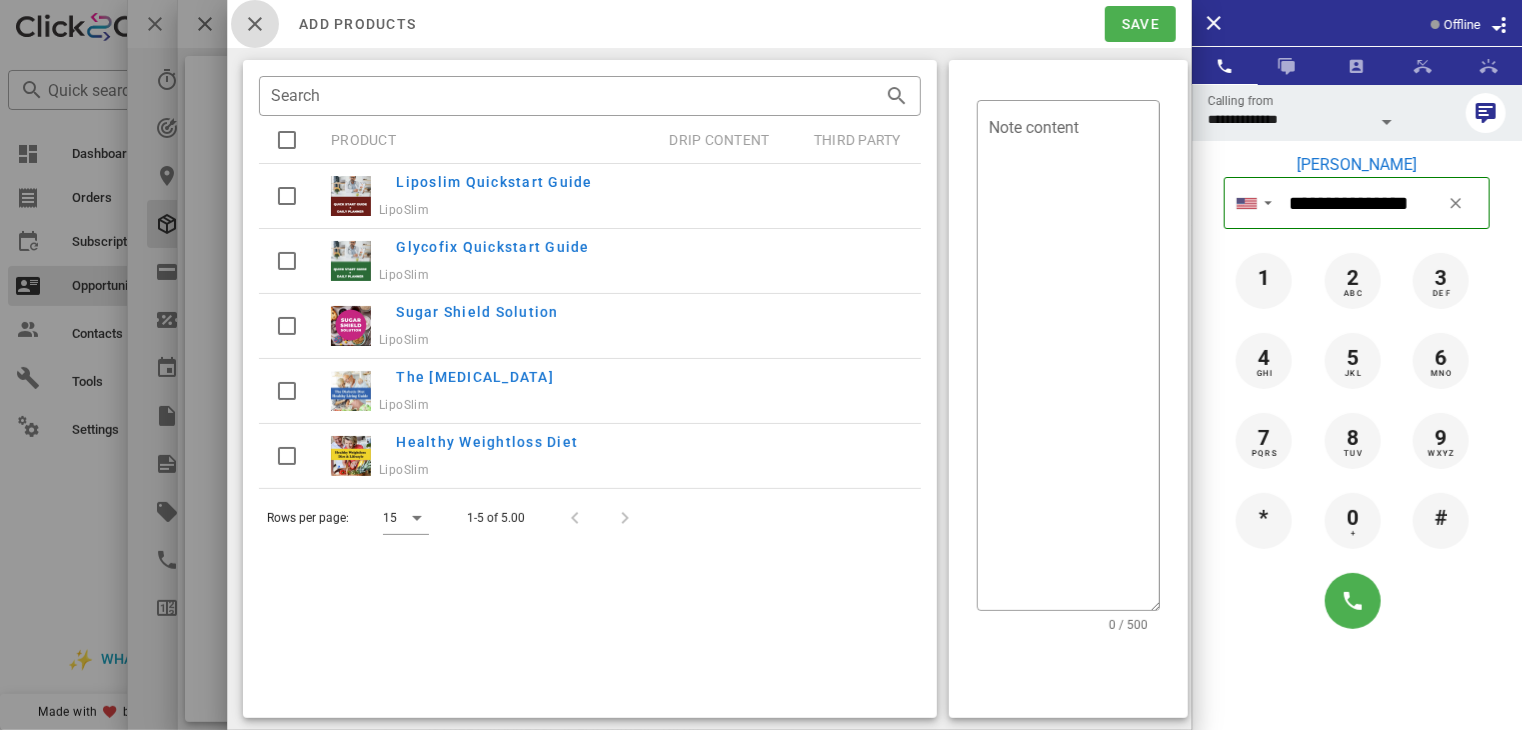 click at bounding box center [255, 24] 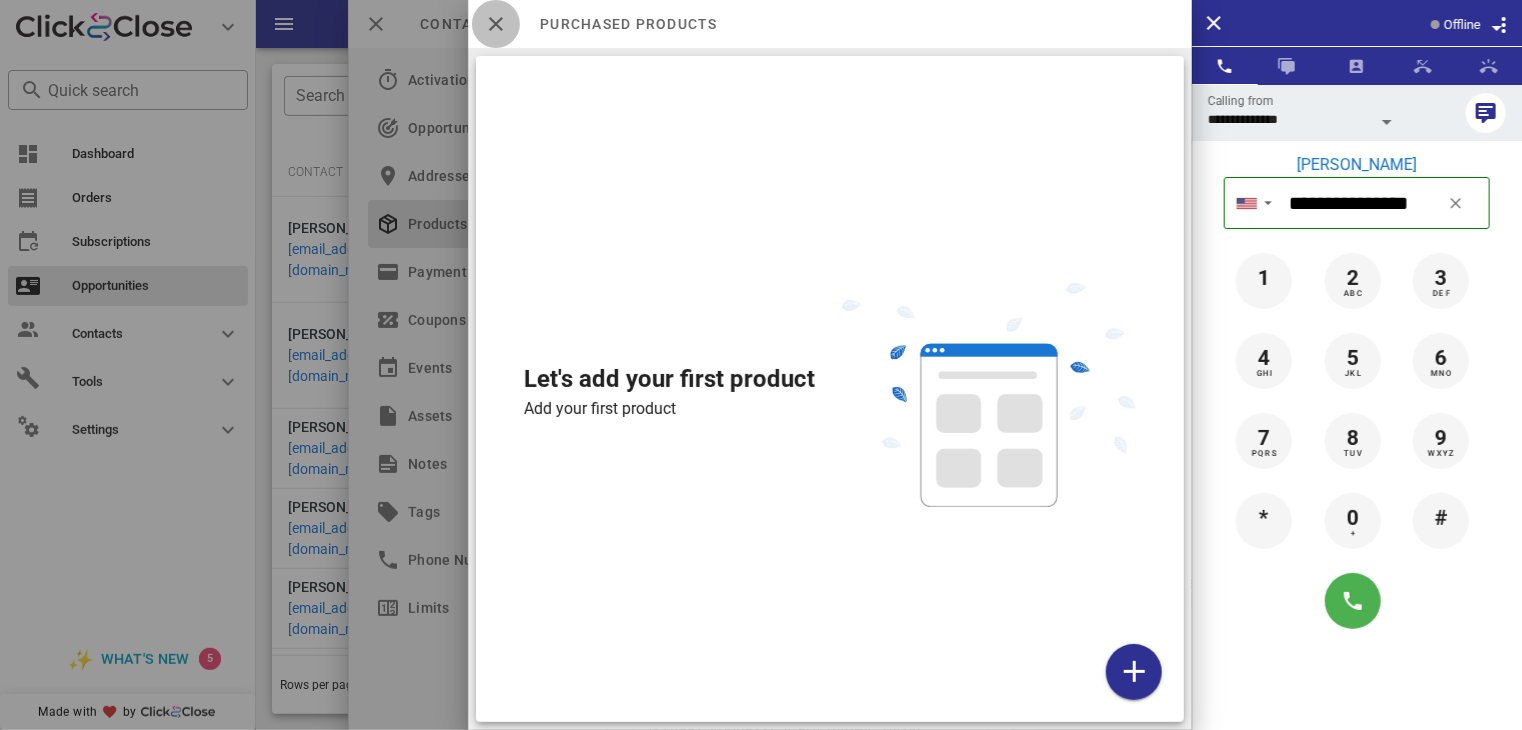 click at bounding box center [496, 24] 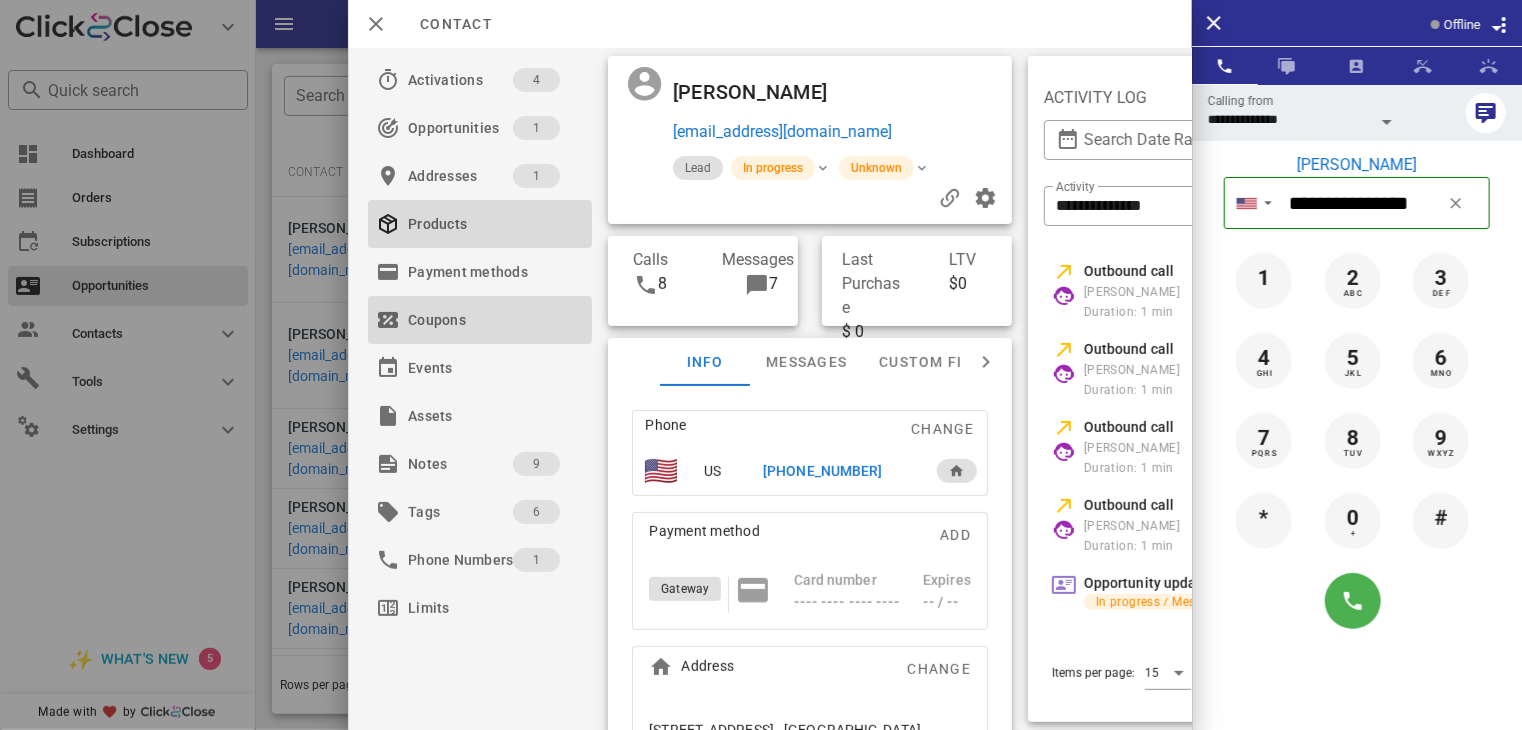 click on "Coupons" at bounding box center (476, 320) 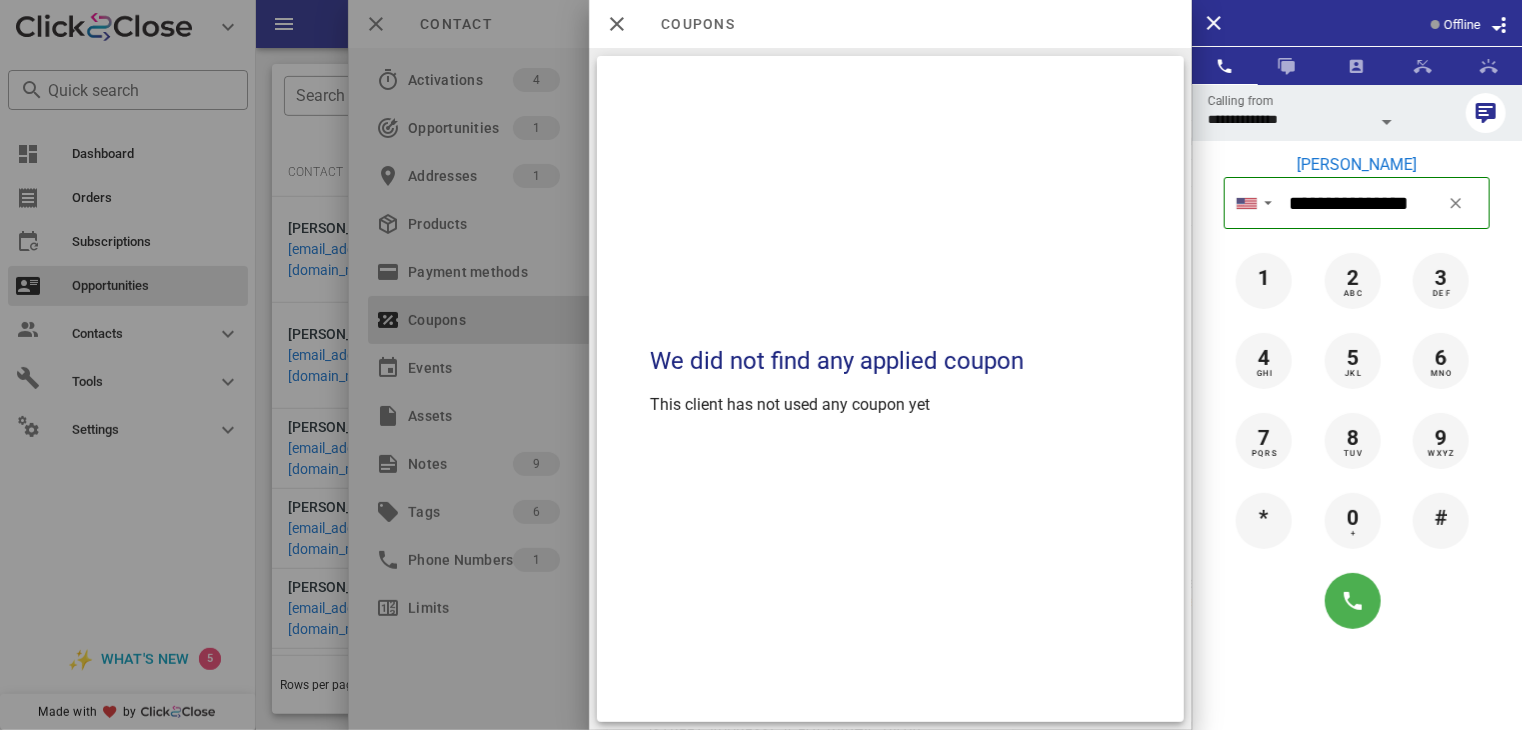 click at bounding box center (761, 365) 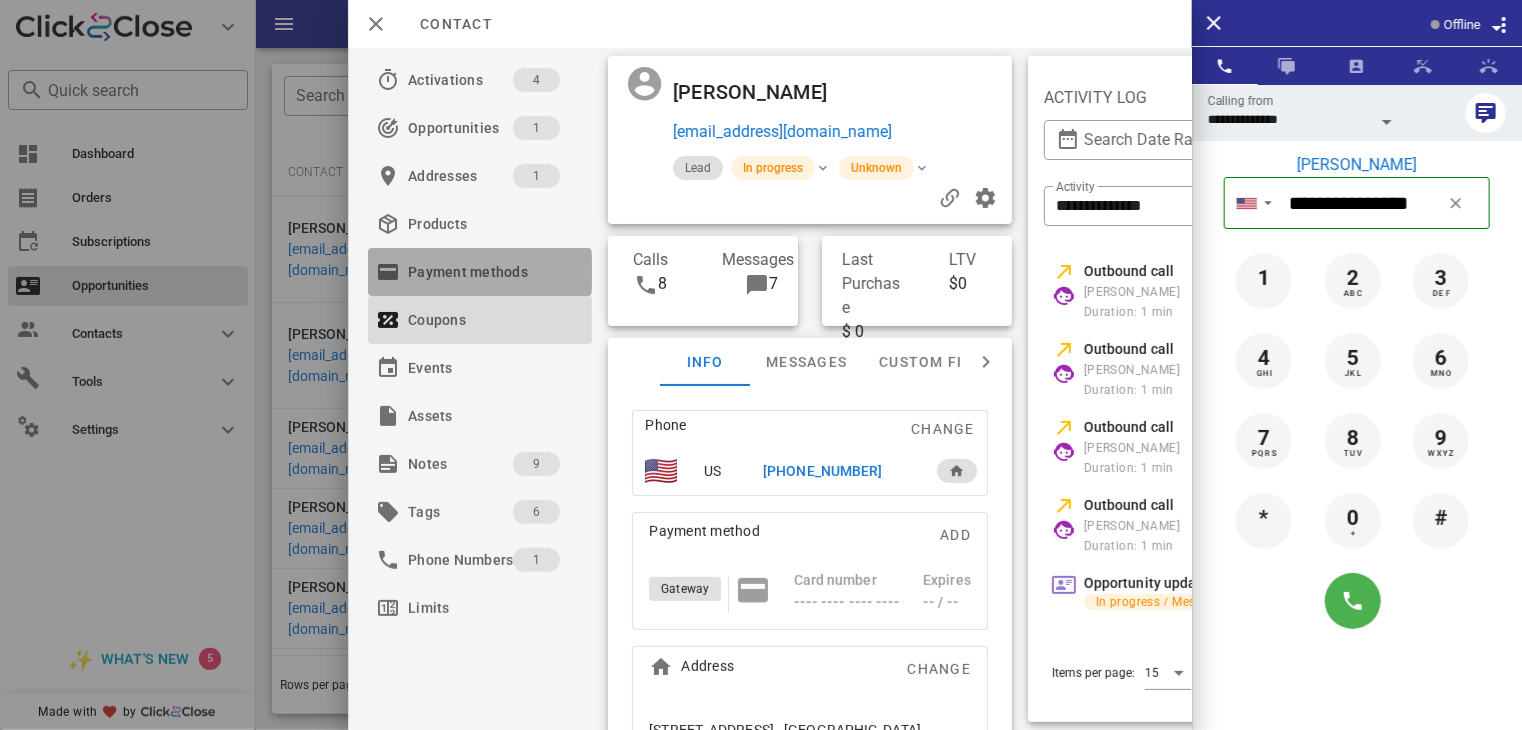 click on "Payment methods" at bounding box center (476, 272) 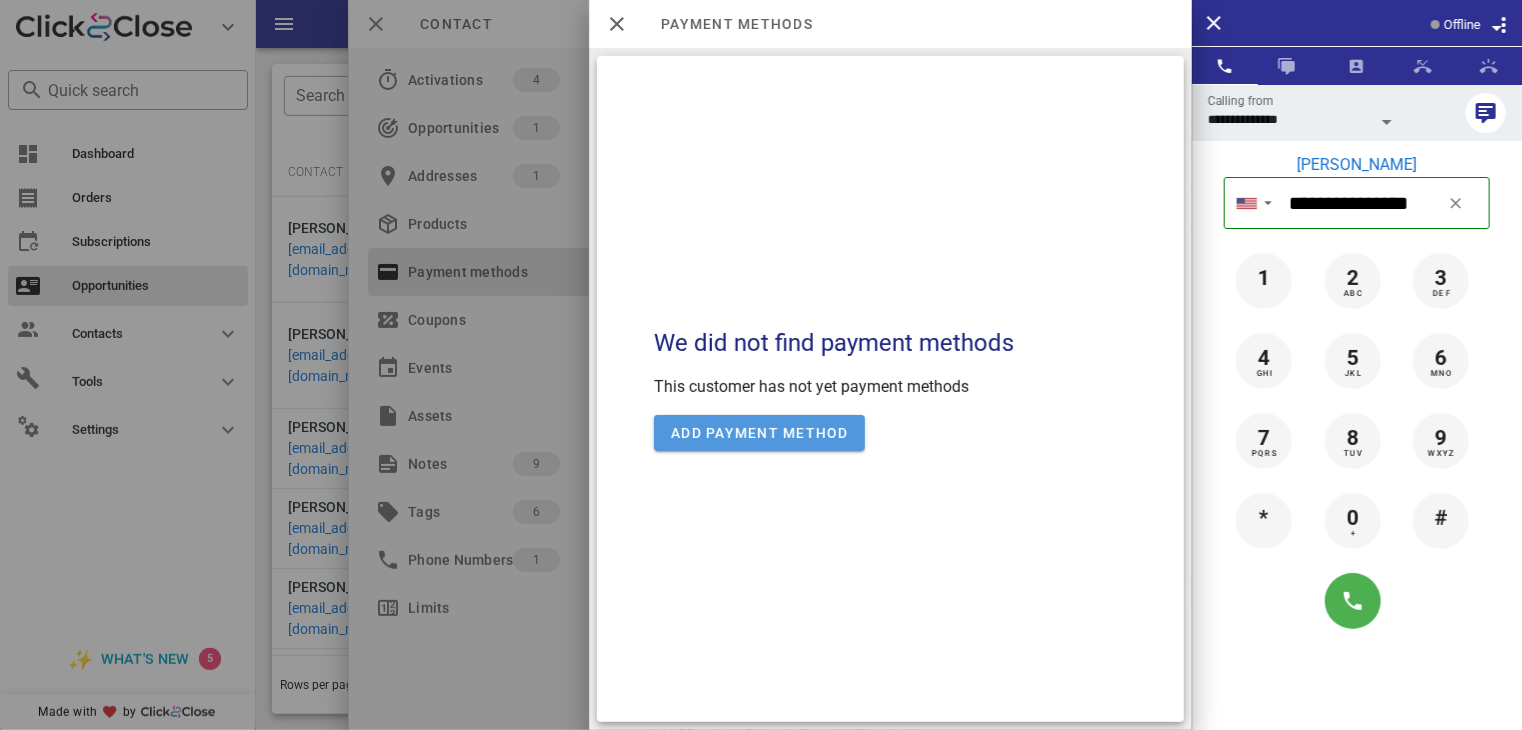 click on "Add payment method" at bounding box center [759, 433] 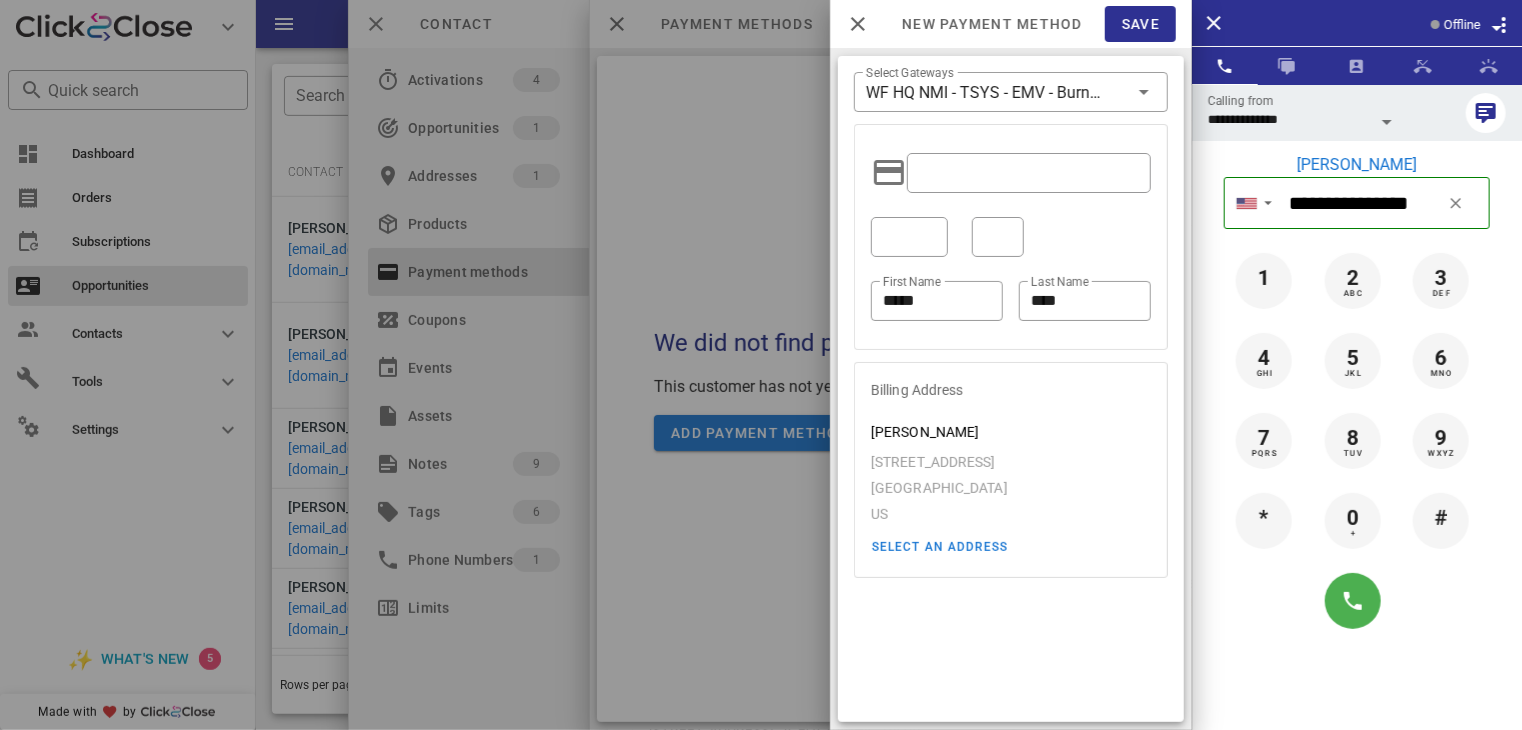 click on "New payment method" at bounding box center (982, 24) 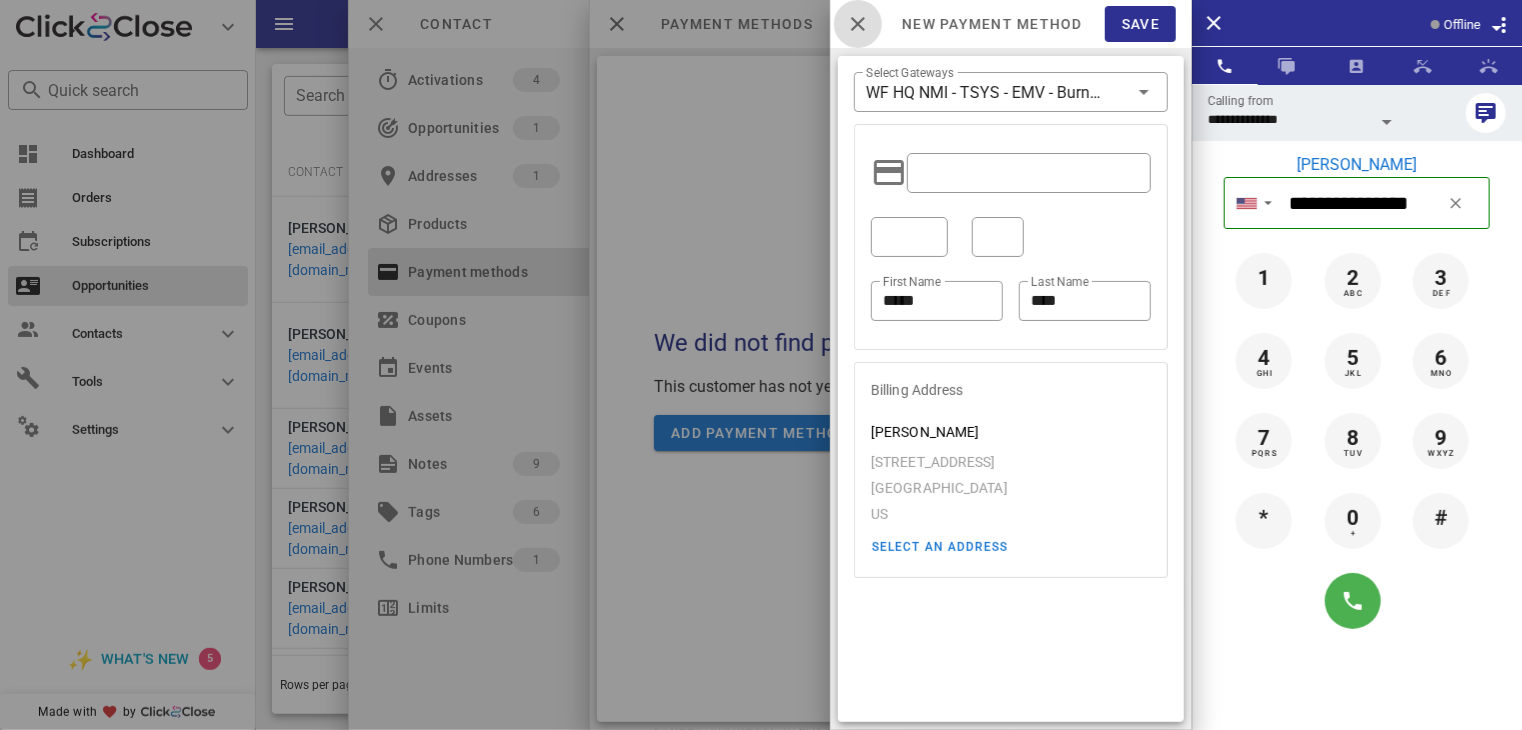 click at bounding box center [858, 24] 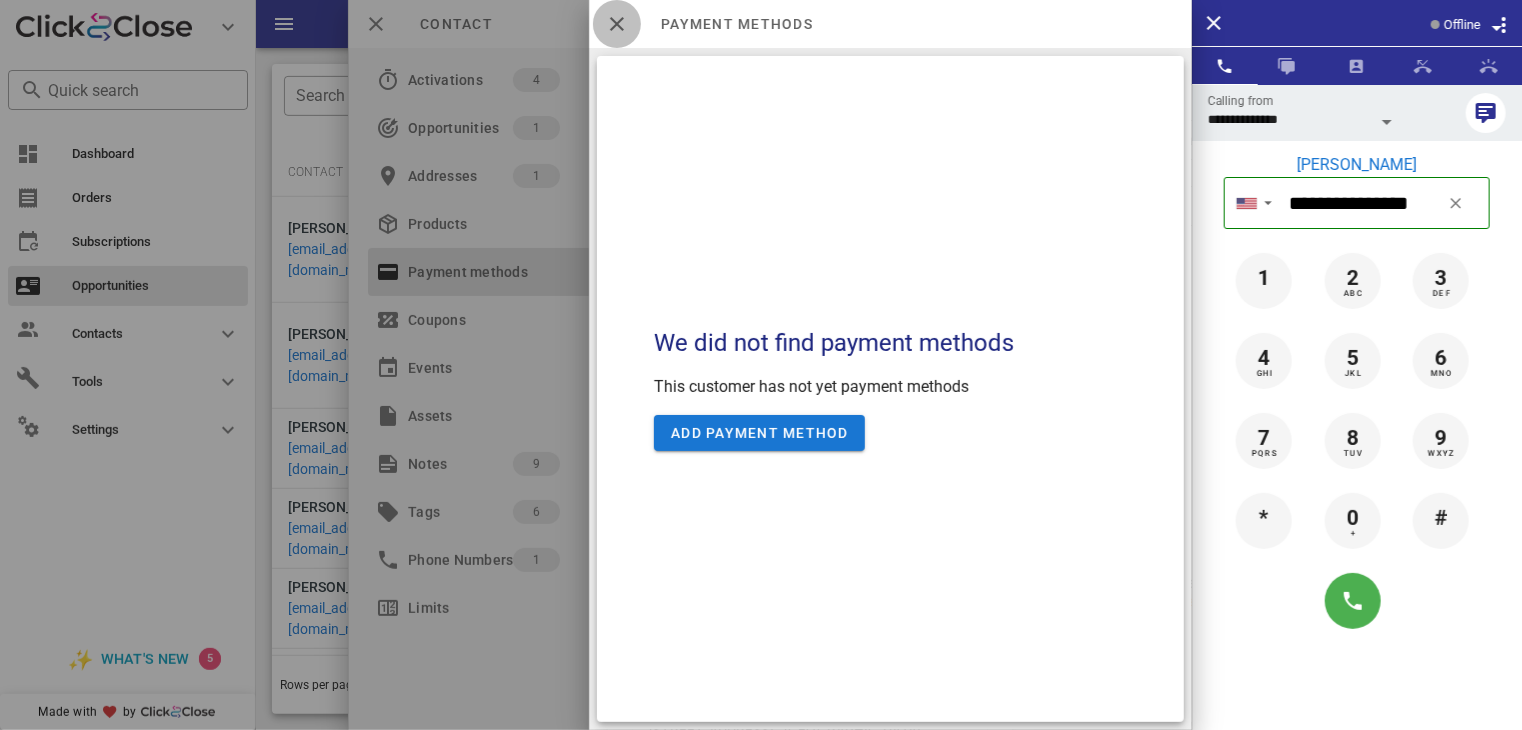 click at bounding box center [617, 24] 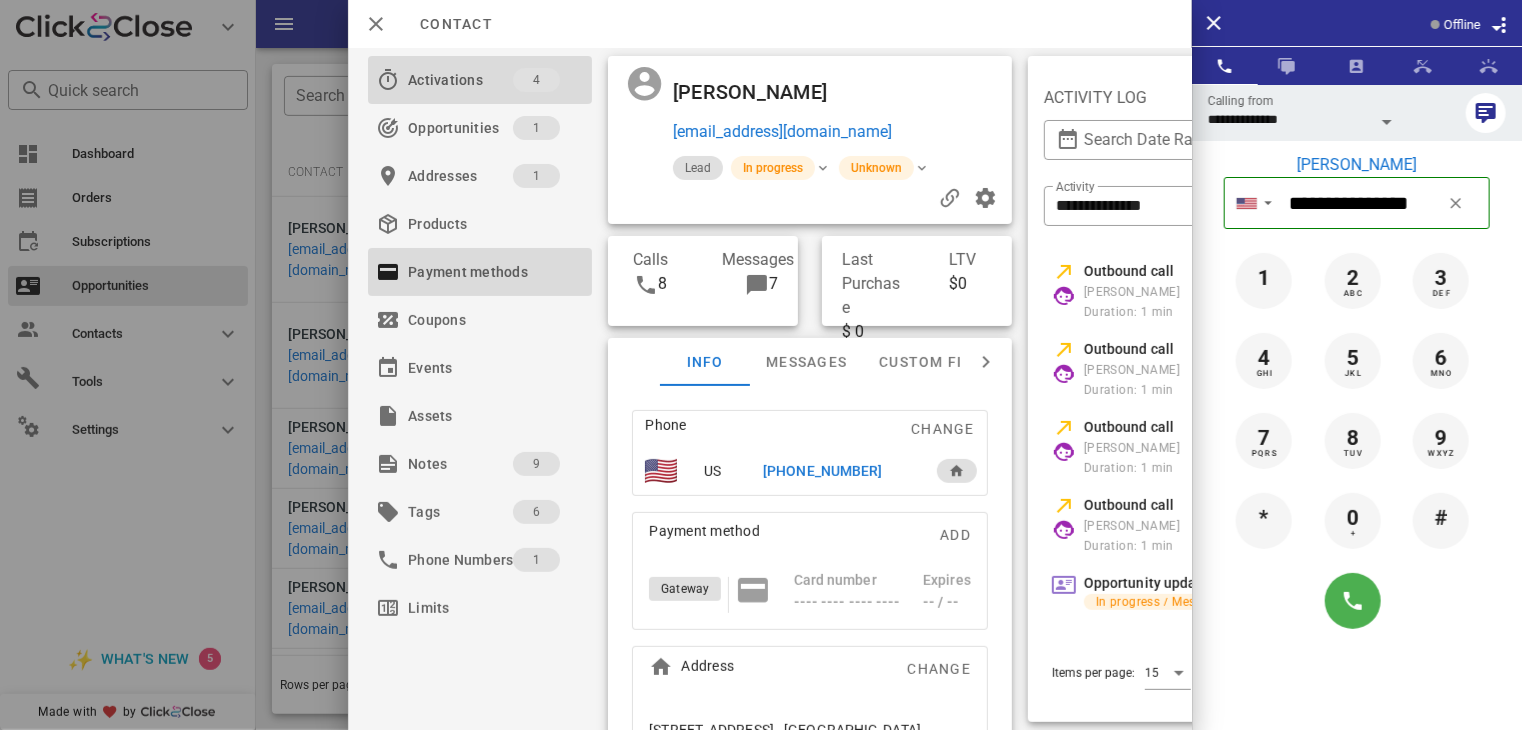 click on "Activations" at bounding box center [460, 80] 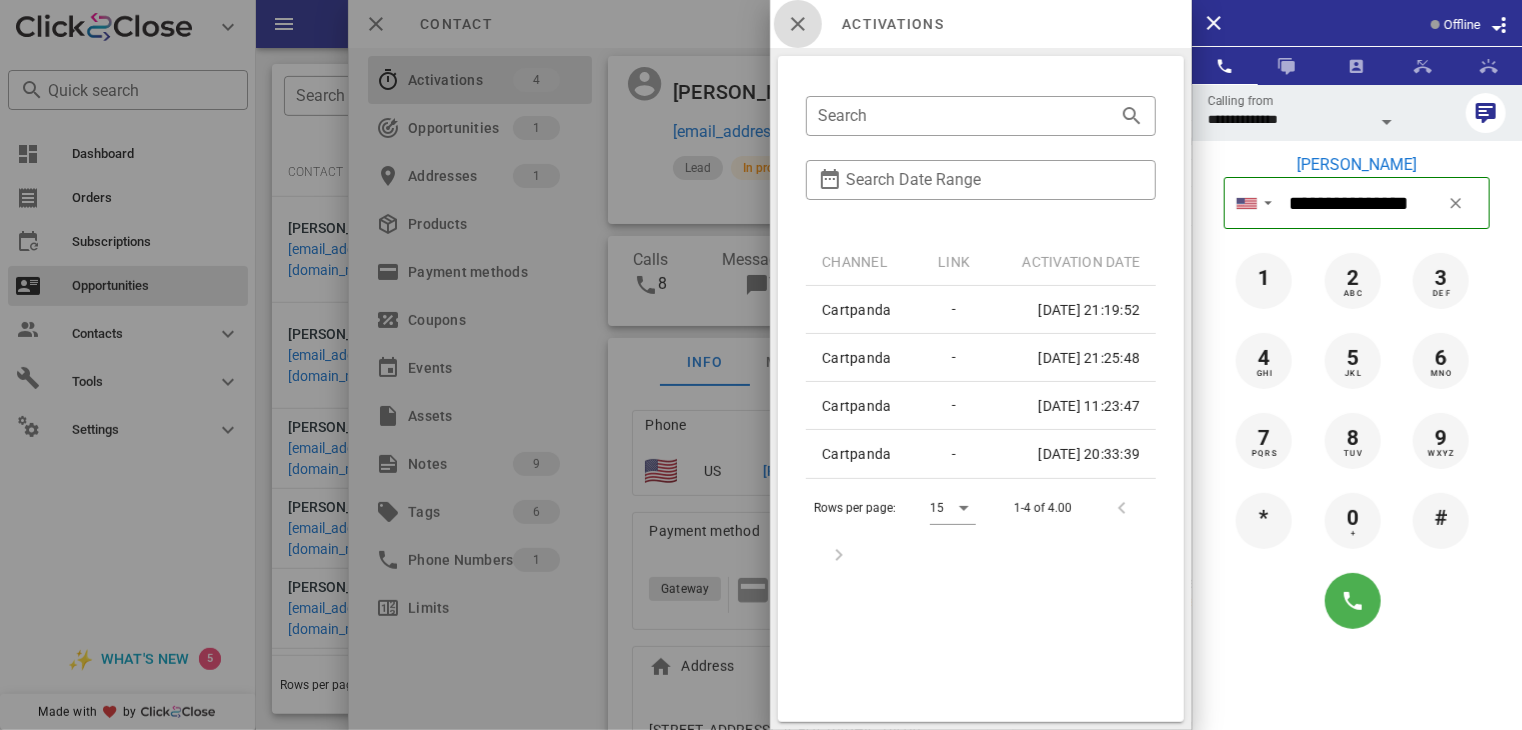click at bounding box center (798, 24) 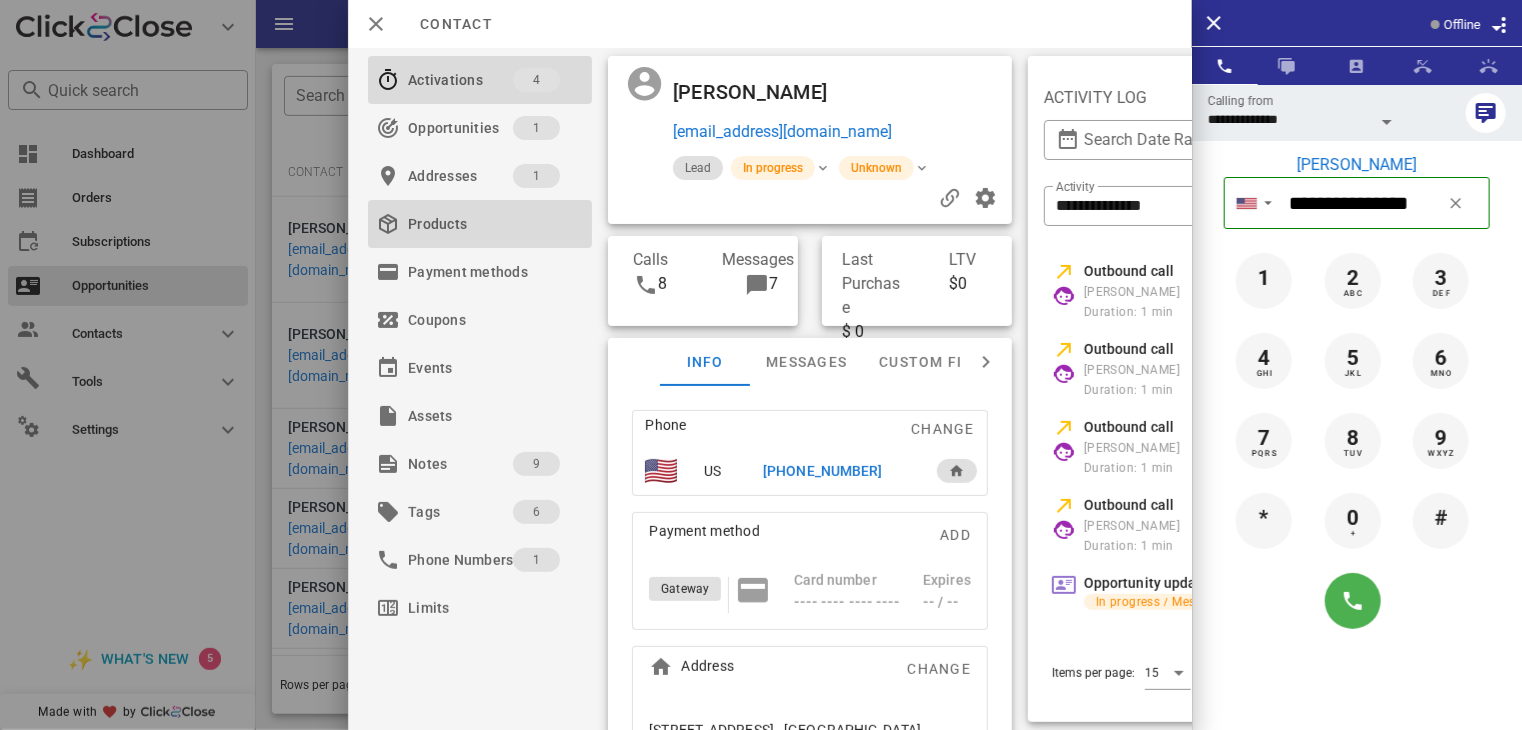 click on "Products" at bounding box center (476, 224) 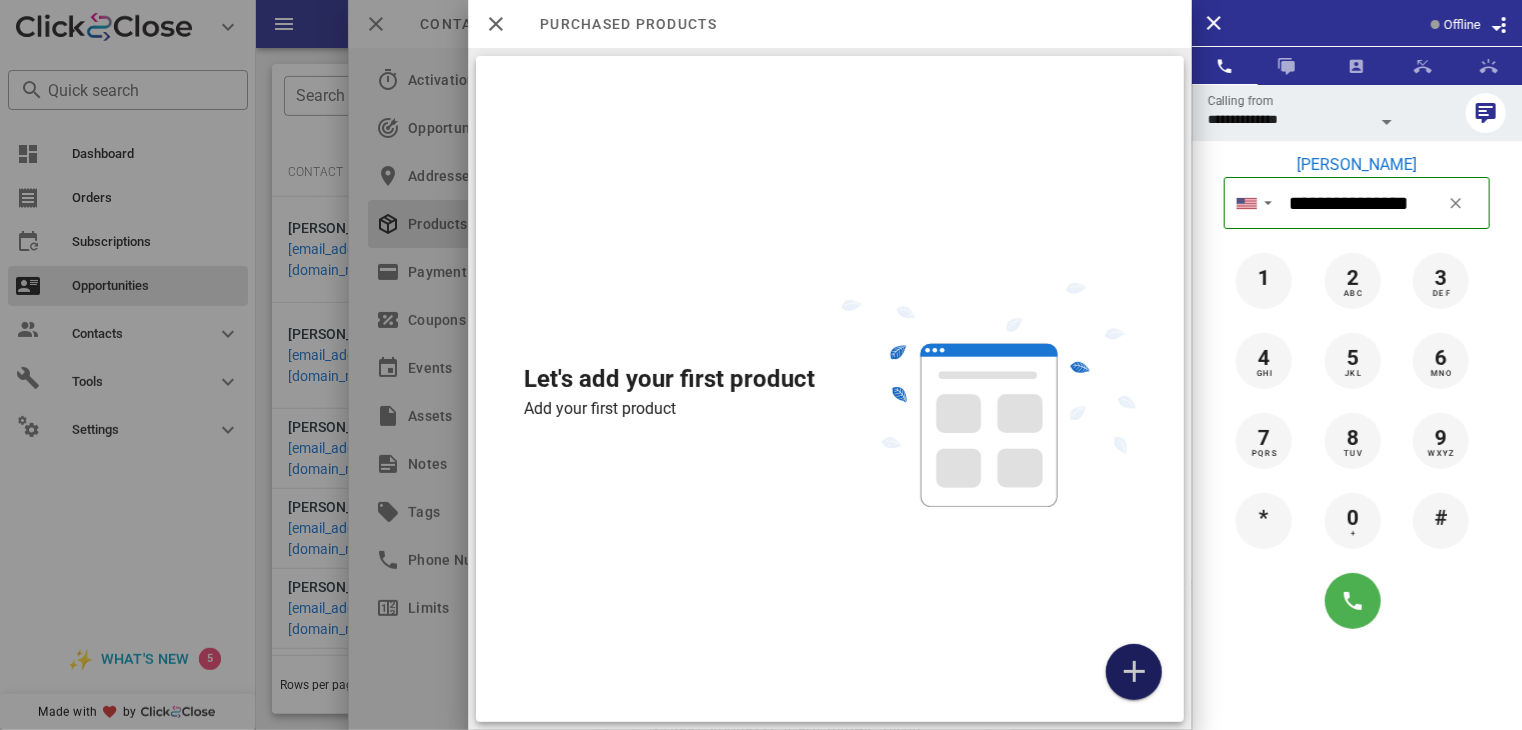 click at bounding box center (1134, 672) 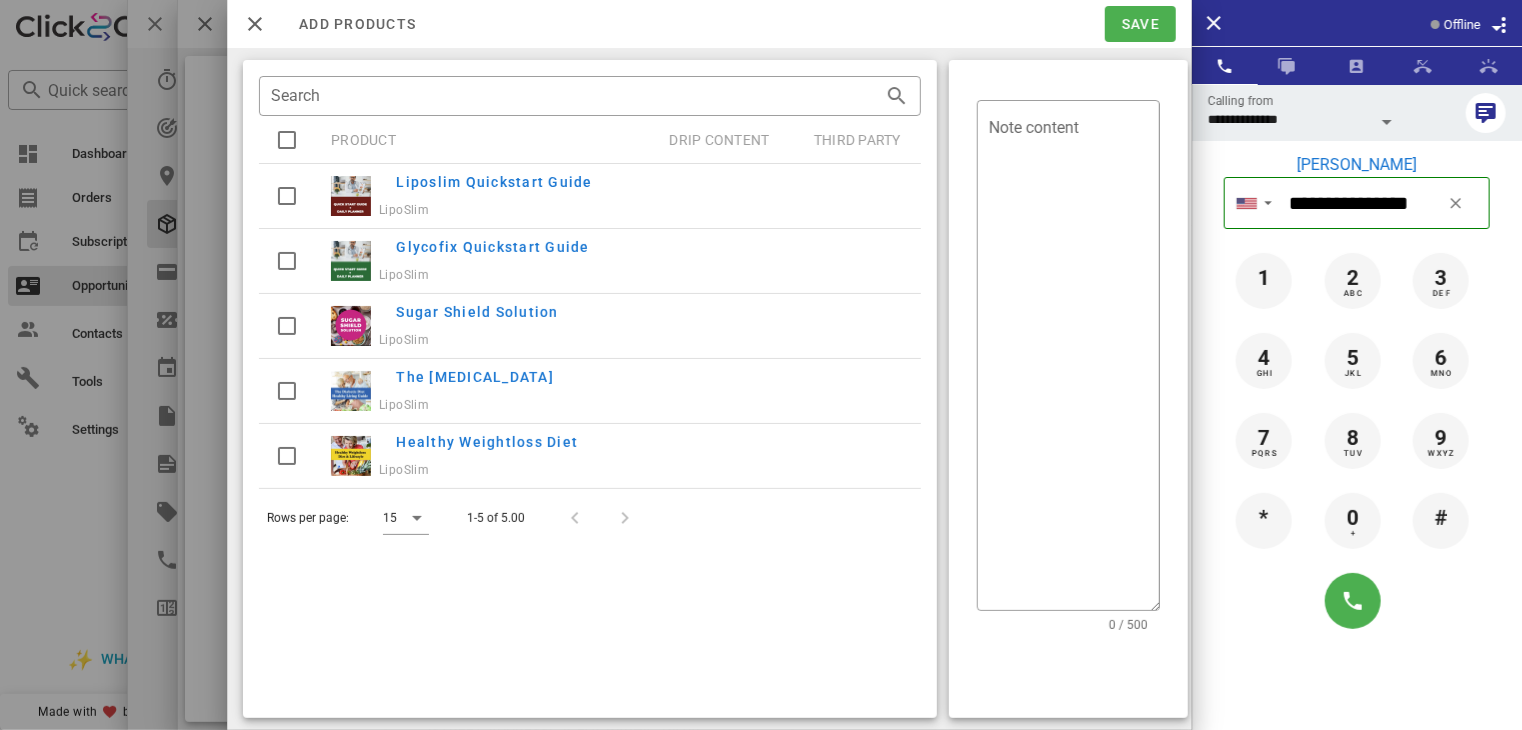 click at bounding box center (417, 518) 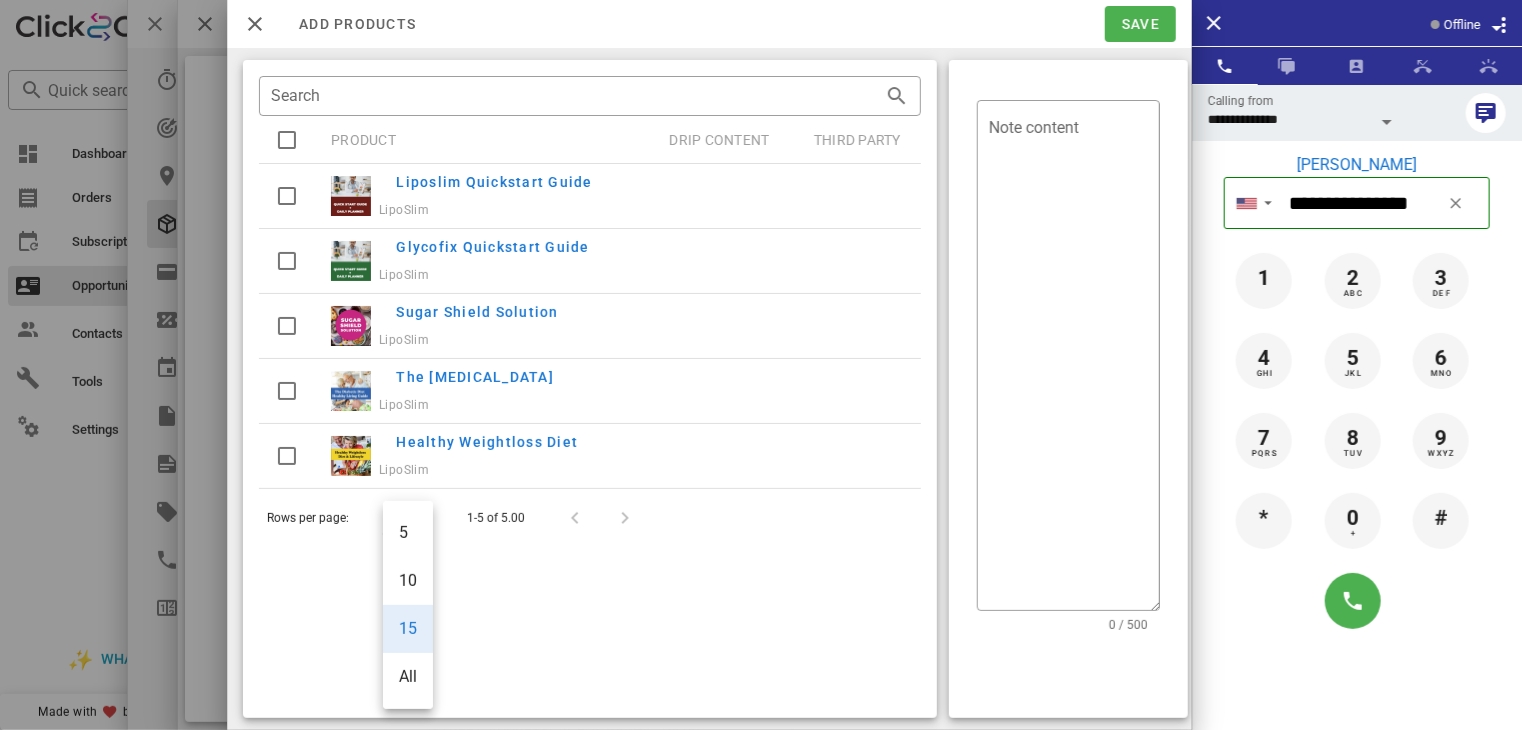 click on "All" at bounding box center (408, 676) 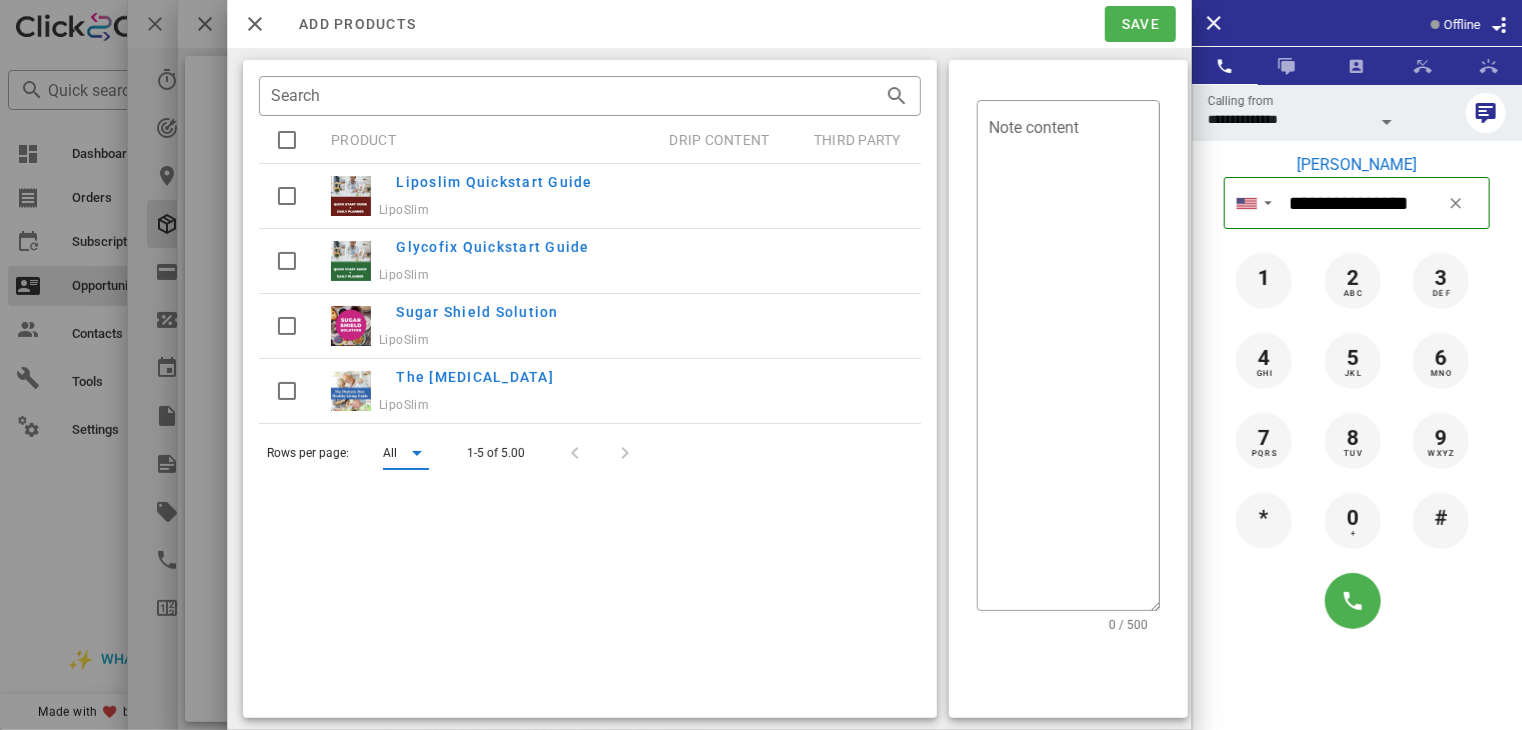 click at bounding box center [621, 453] 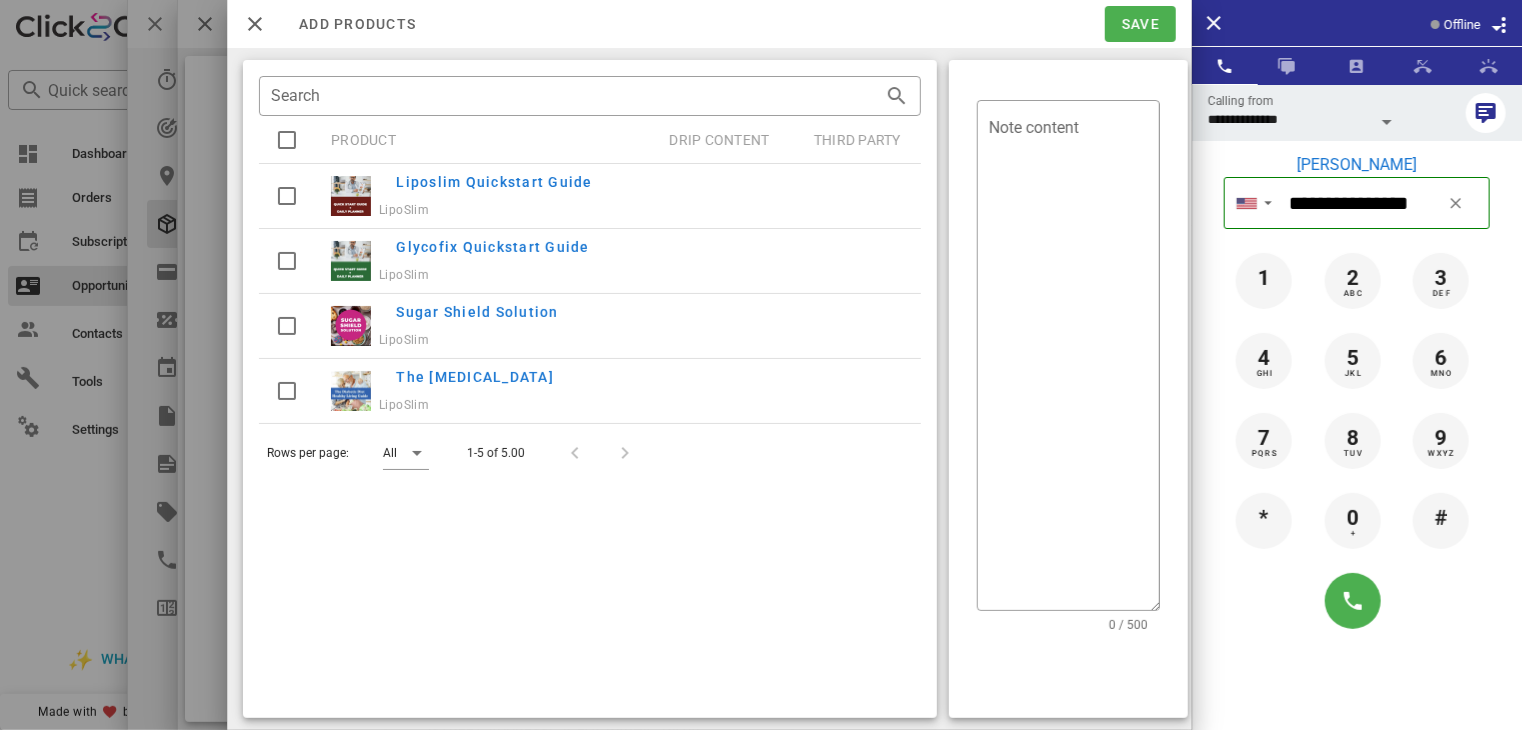 click at bounding box center (621, 453) 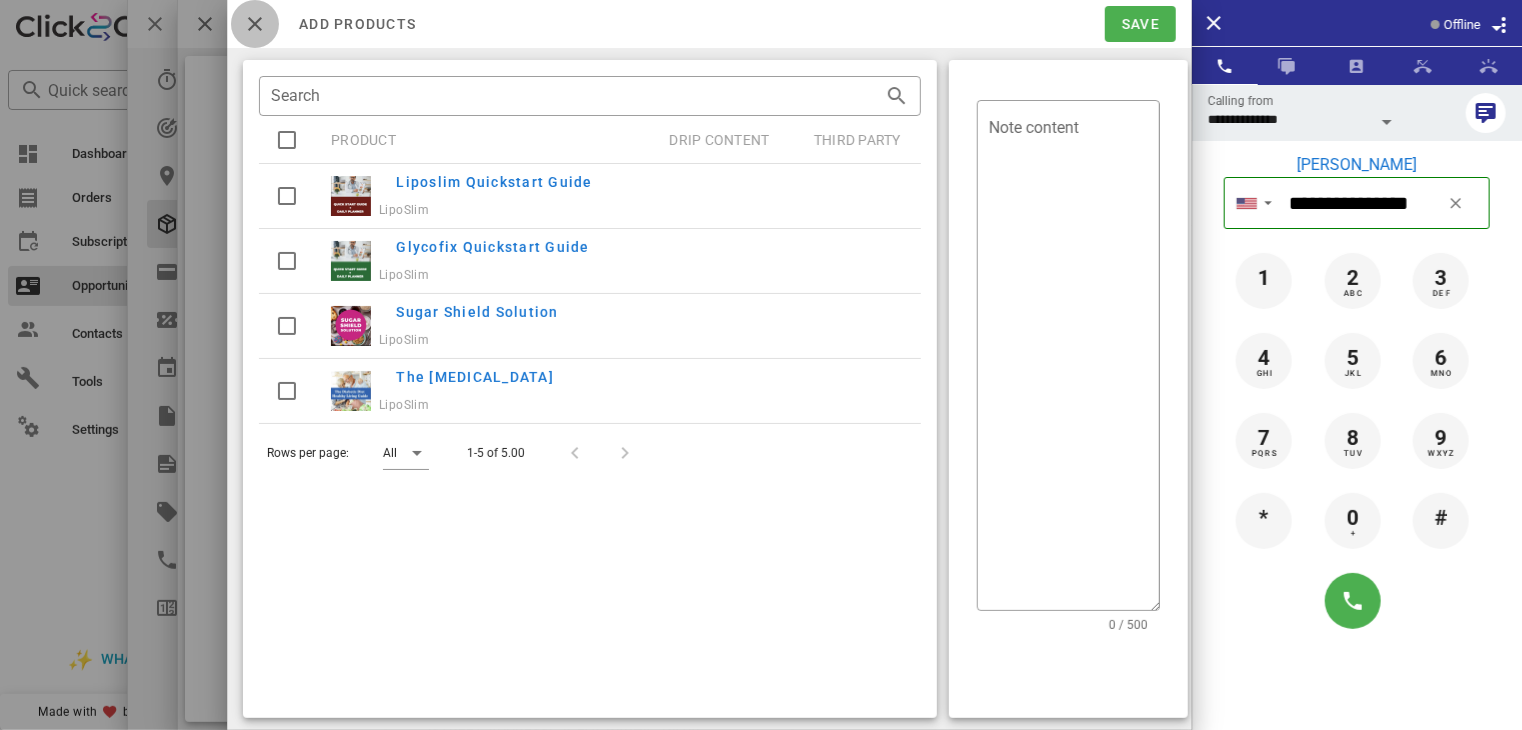 click at bounding box center [255, 24] 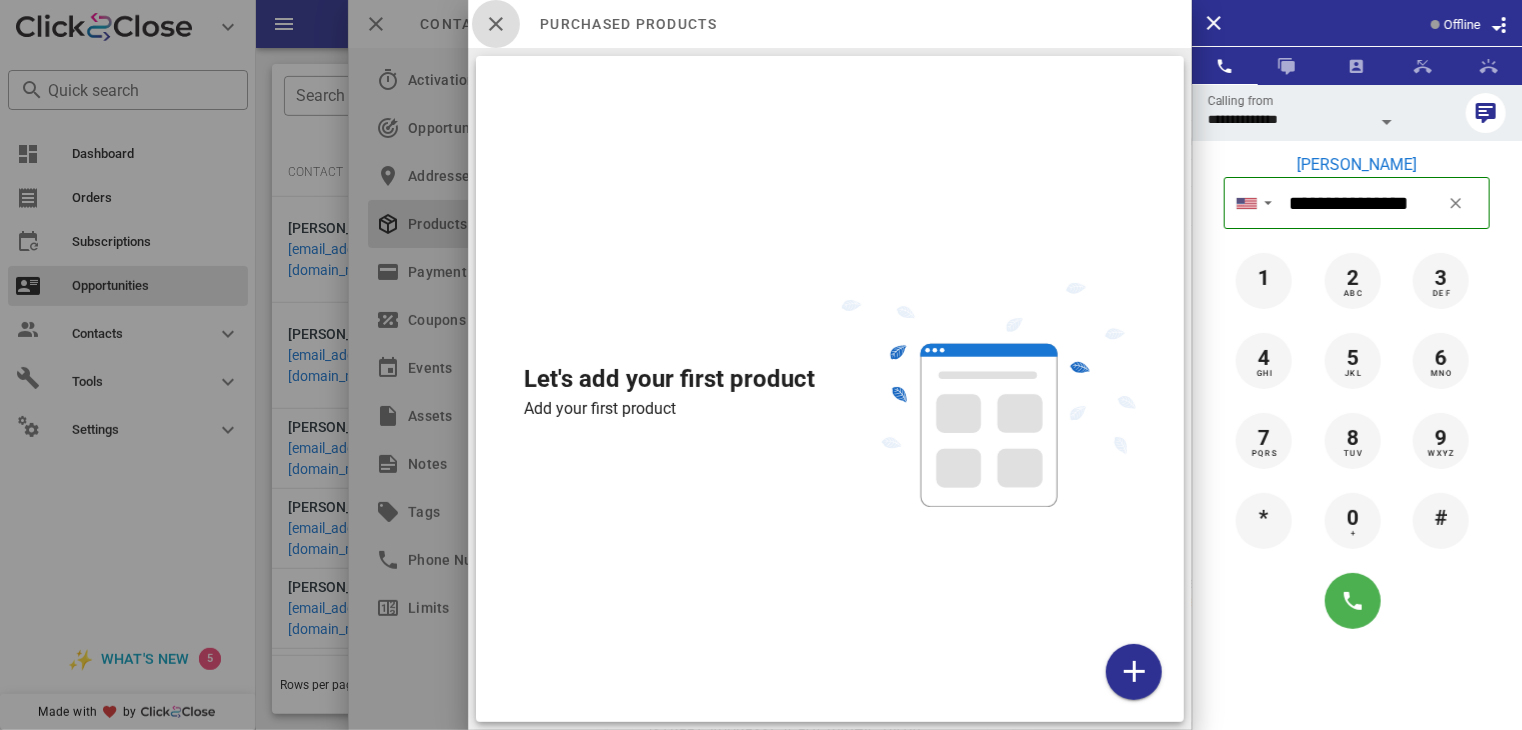 click at bounding box center [496, 24] 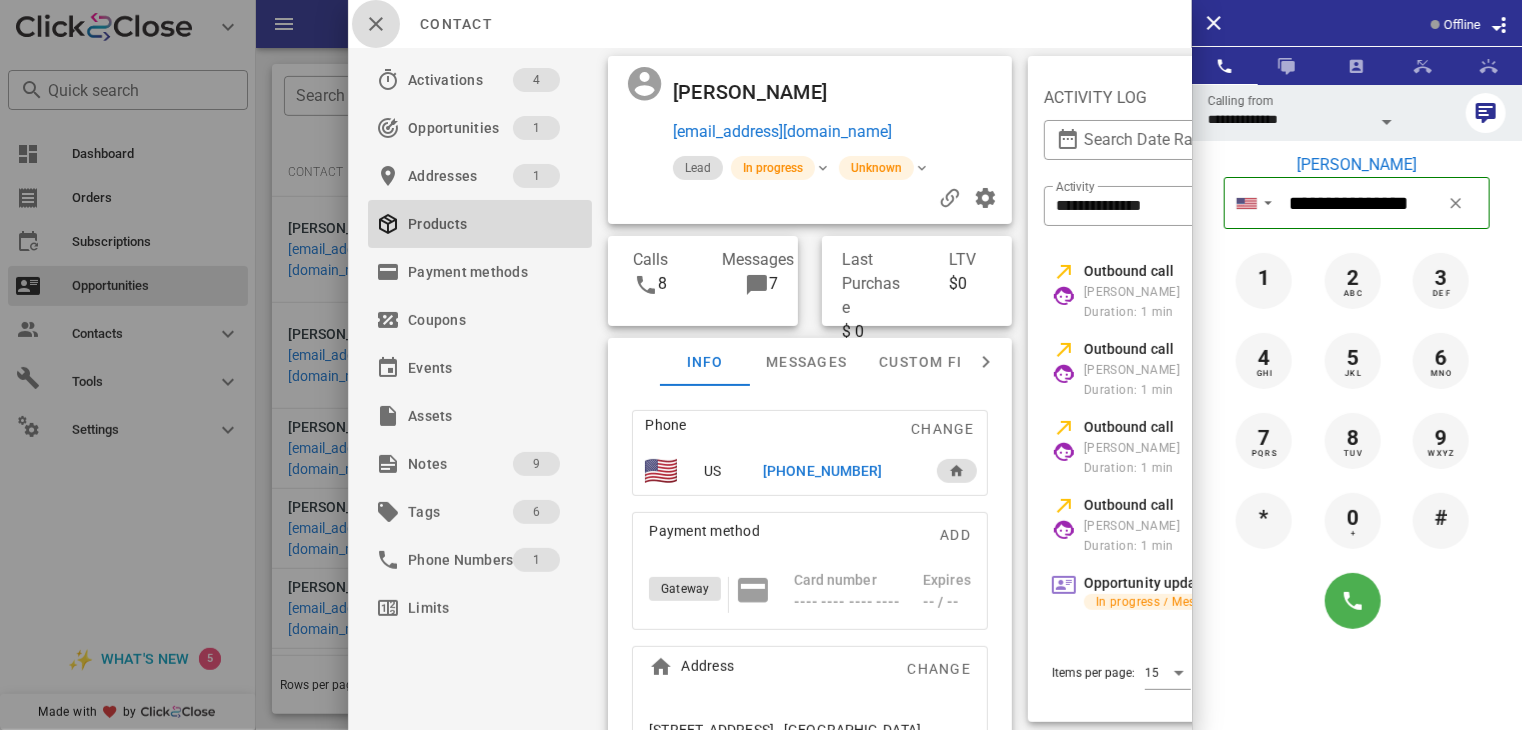 click at bounding box center [376, 24] 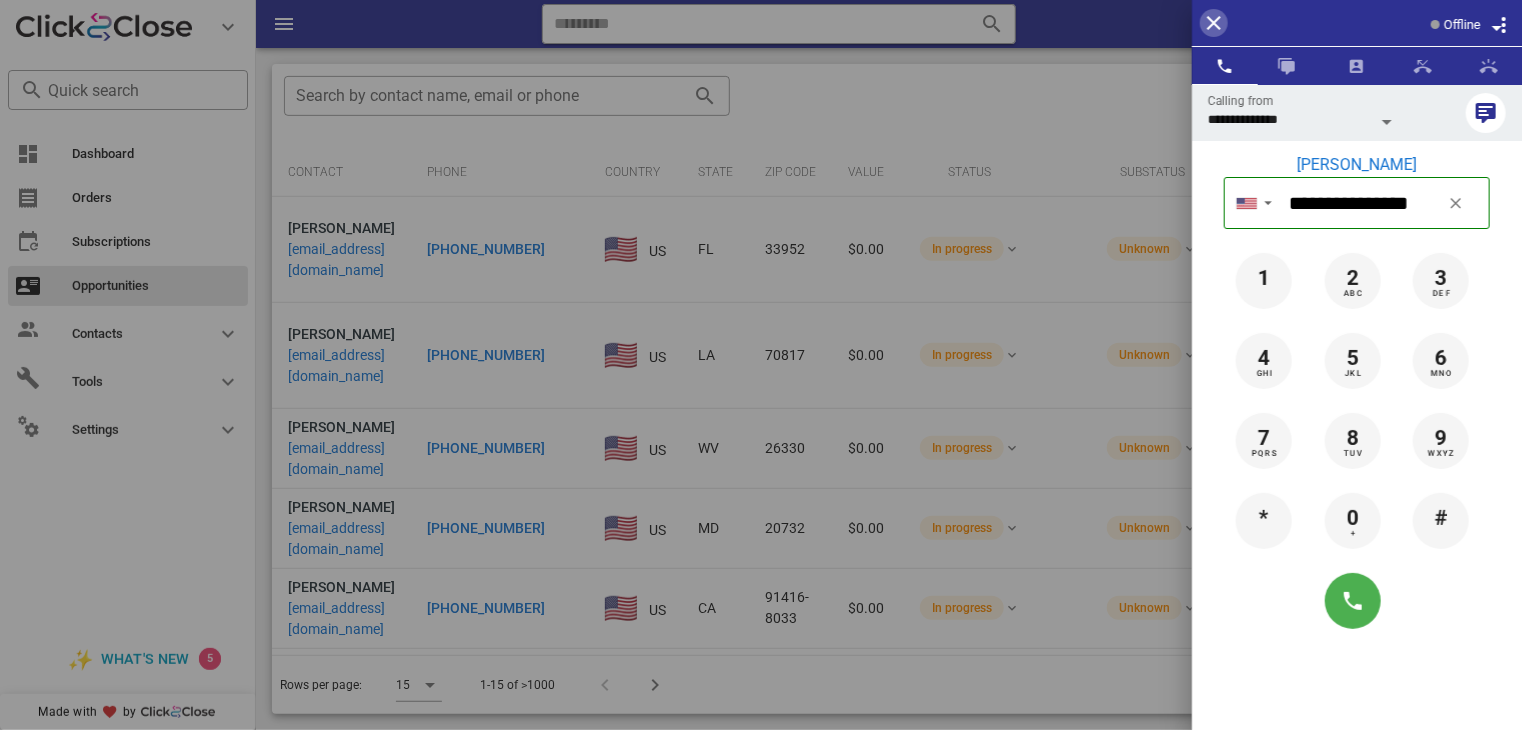 click at bounding box center (1214, 23) 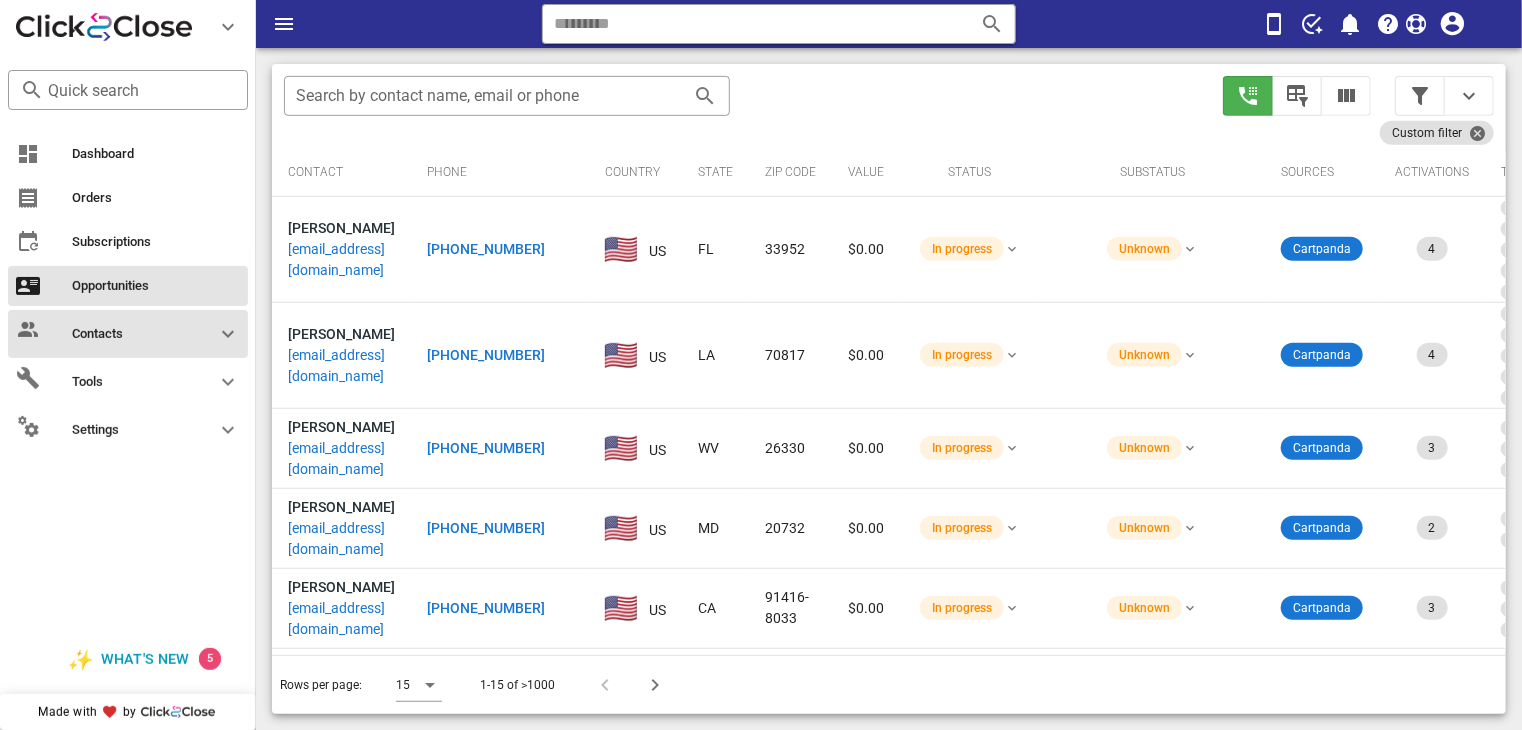 click on "Contacts" at bounding box center (116, 334) 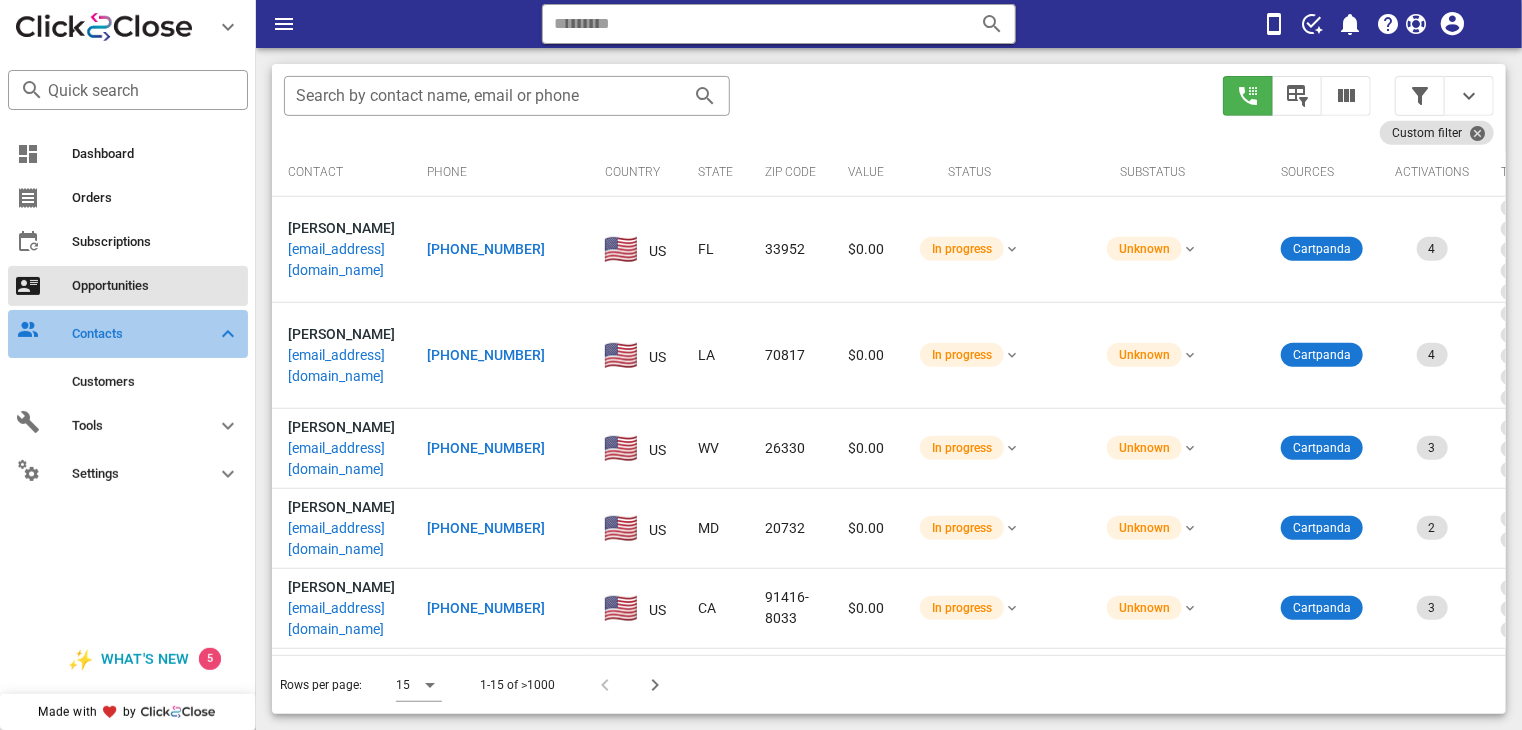 click on "Contacts" at bounding box center [116, 334] 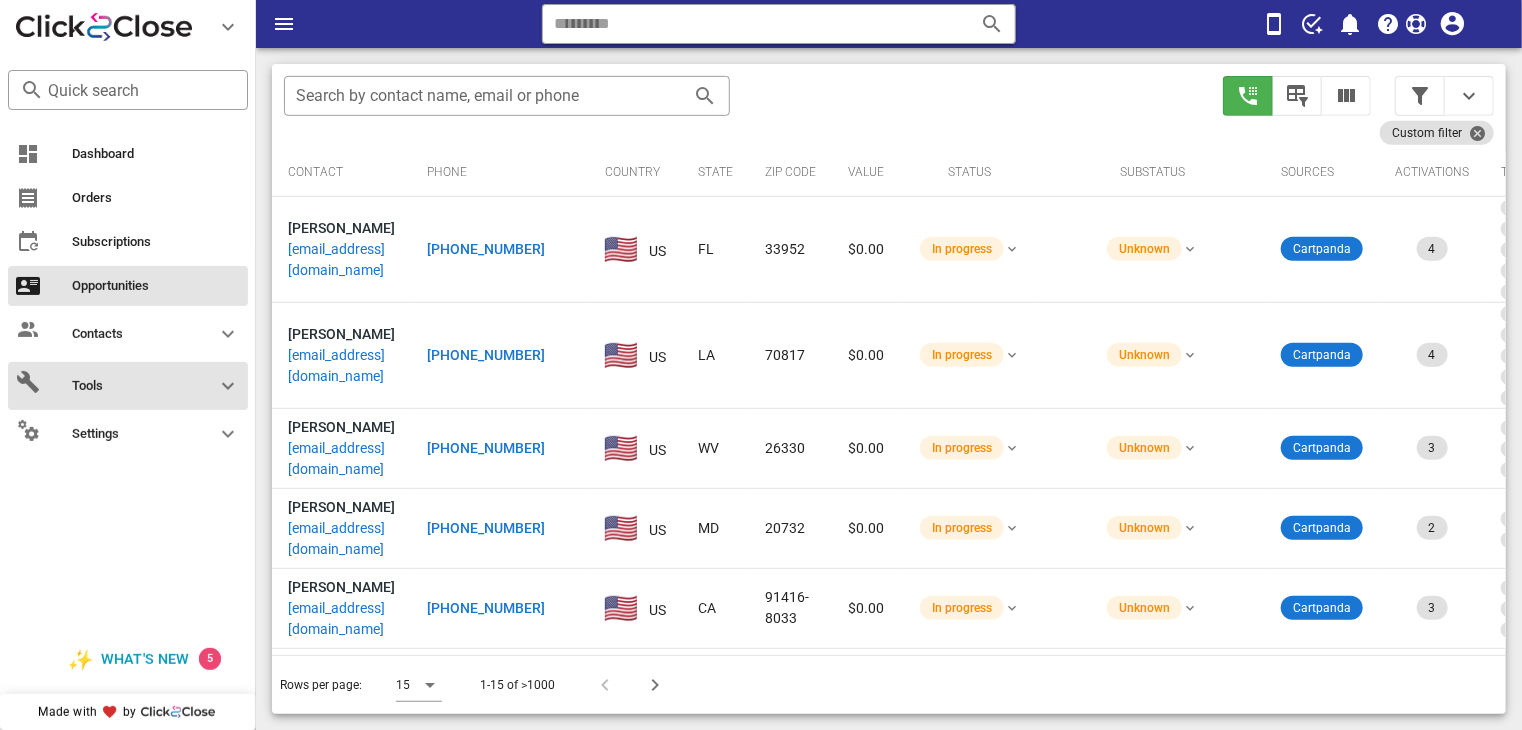 click at bounding box center (216, 386) 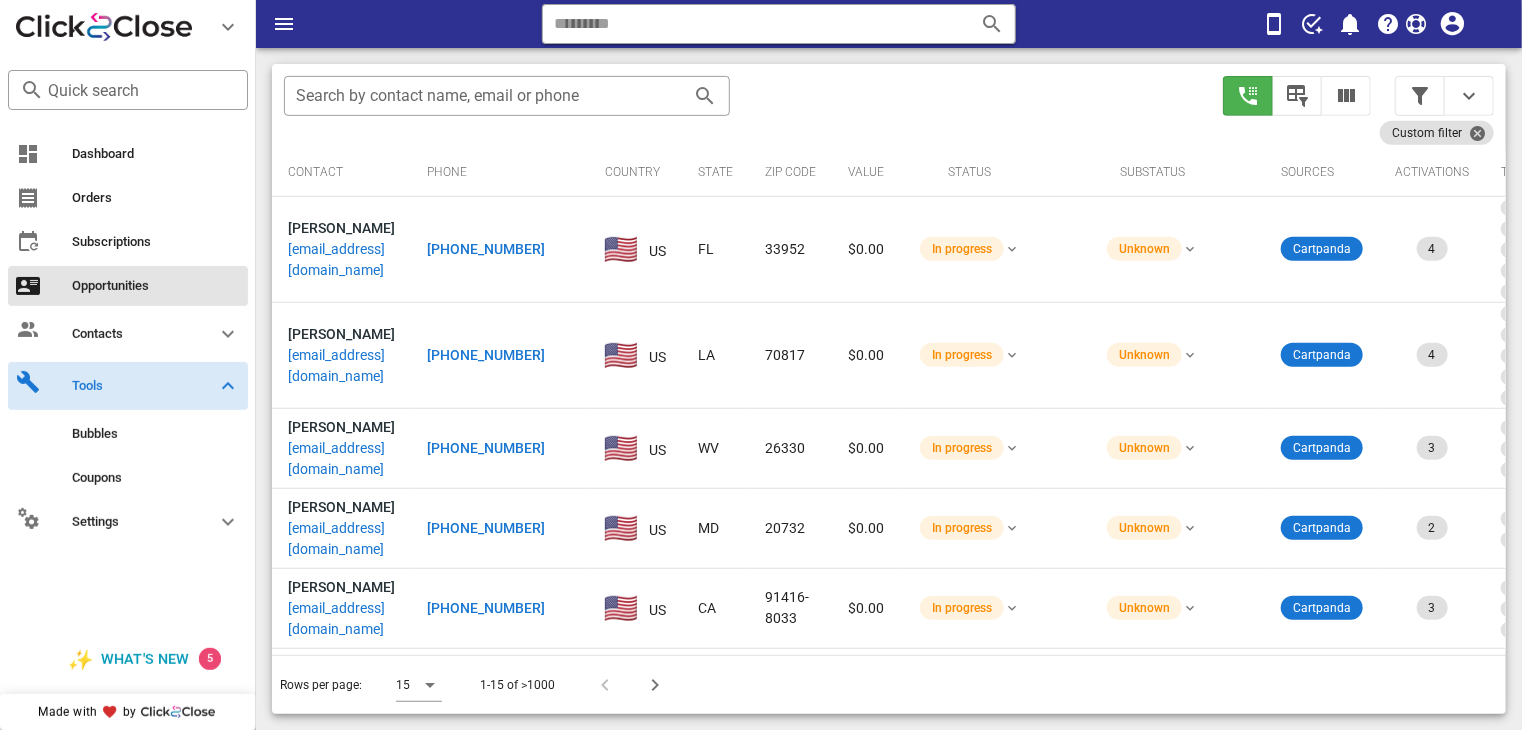 click at bounding box center (216, 386) 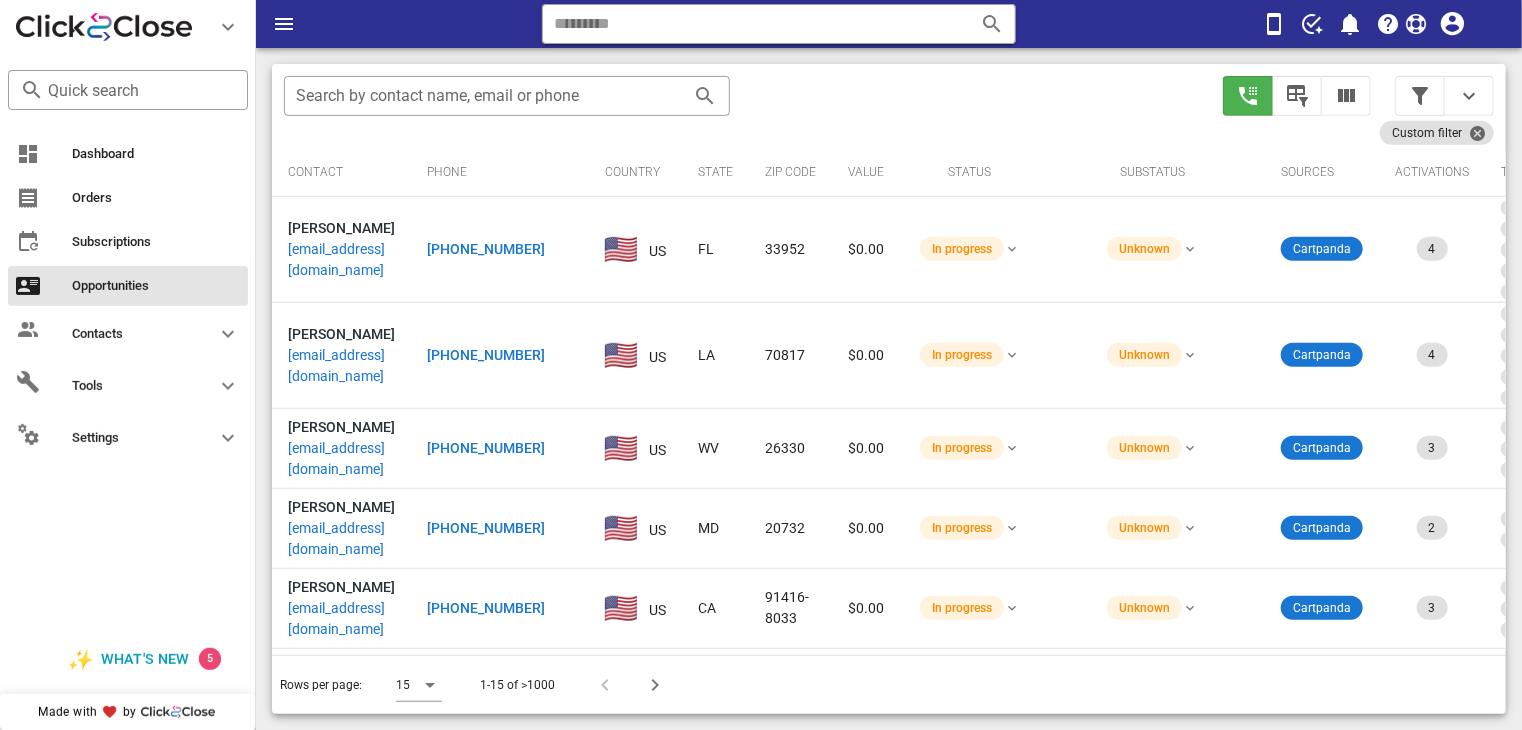 click on "[PHONE_NUMBER]" at bounding box center [486, 249] 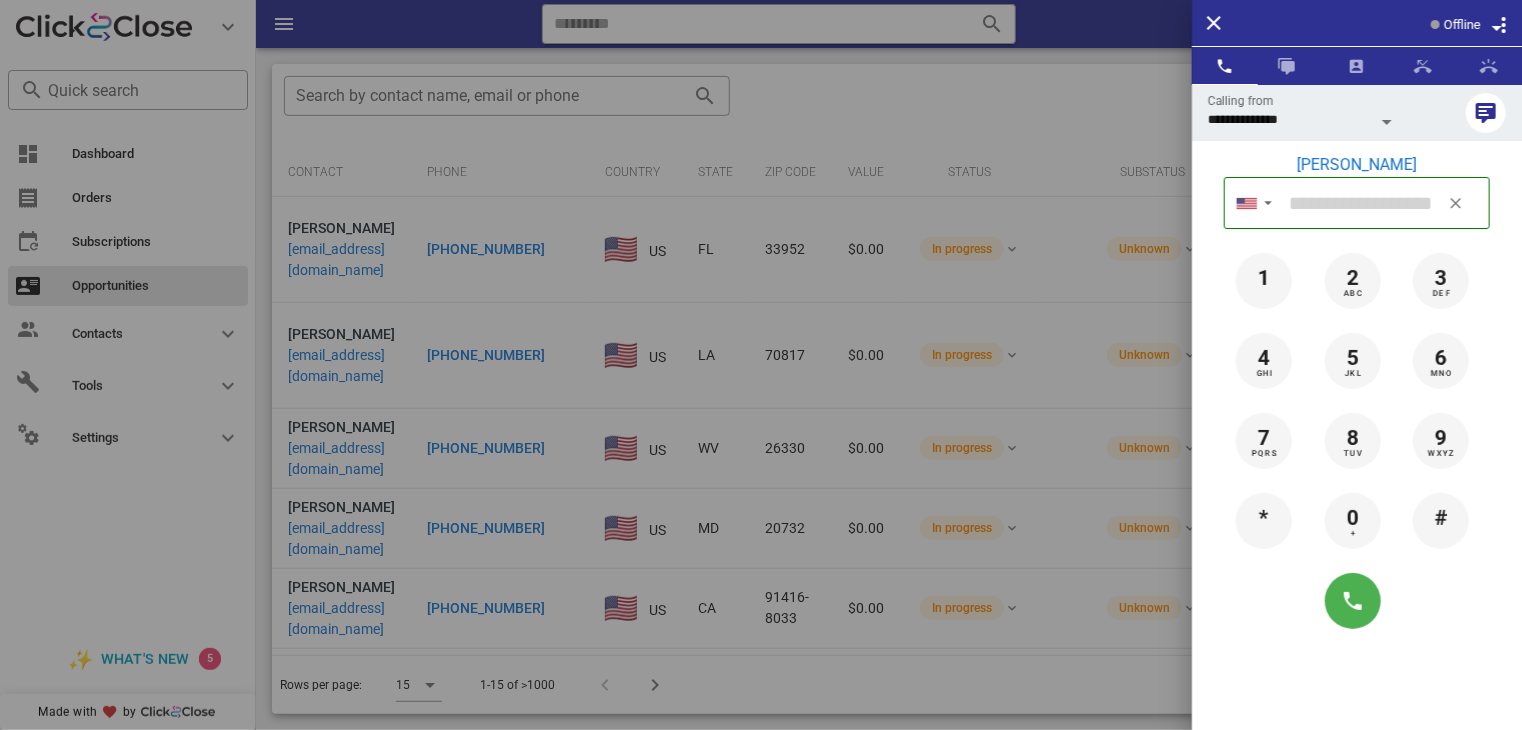 type on "**********" 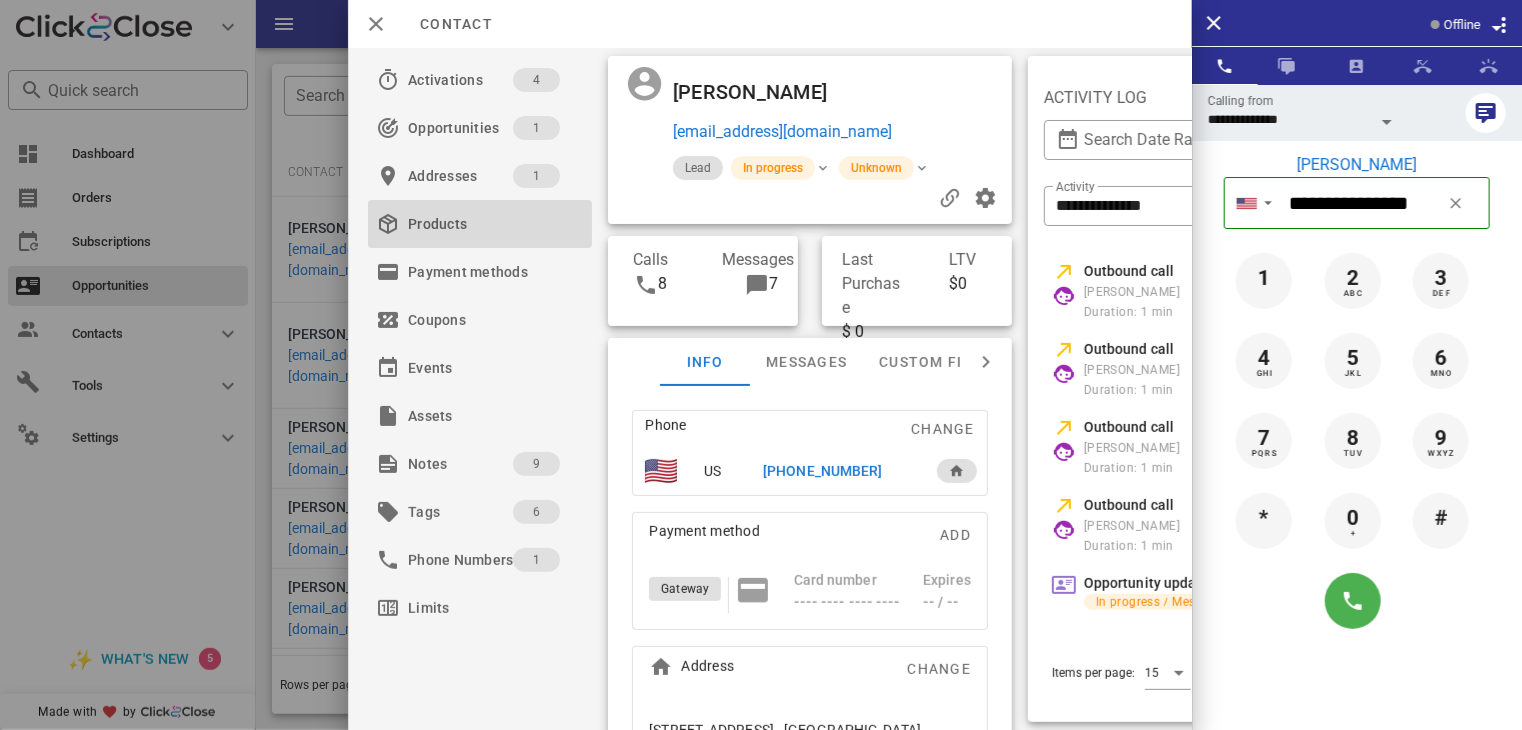 click on "Products" at bounding box center (476, 224) 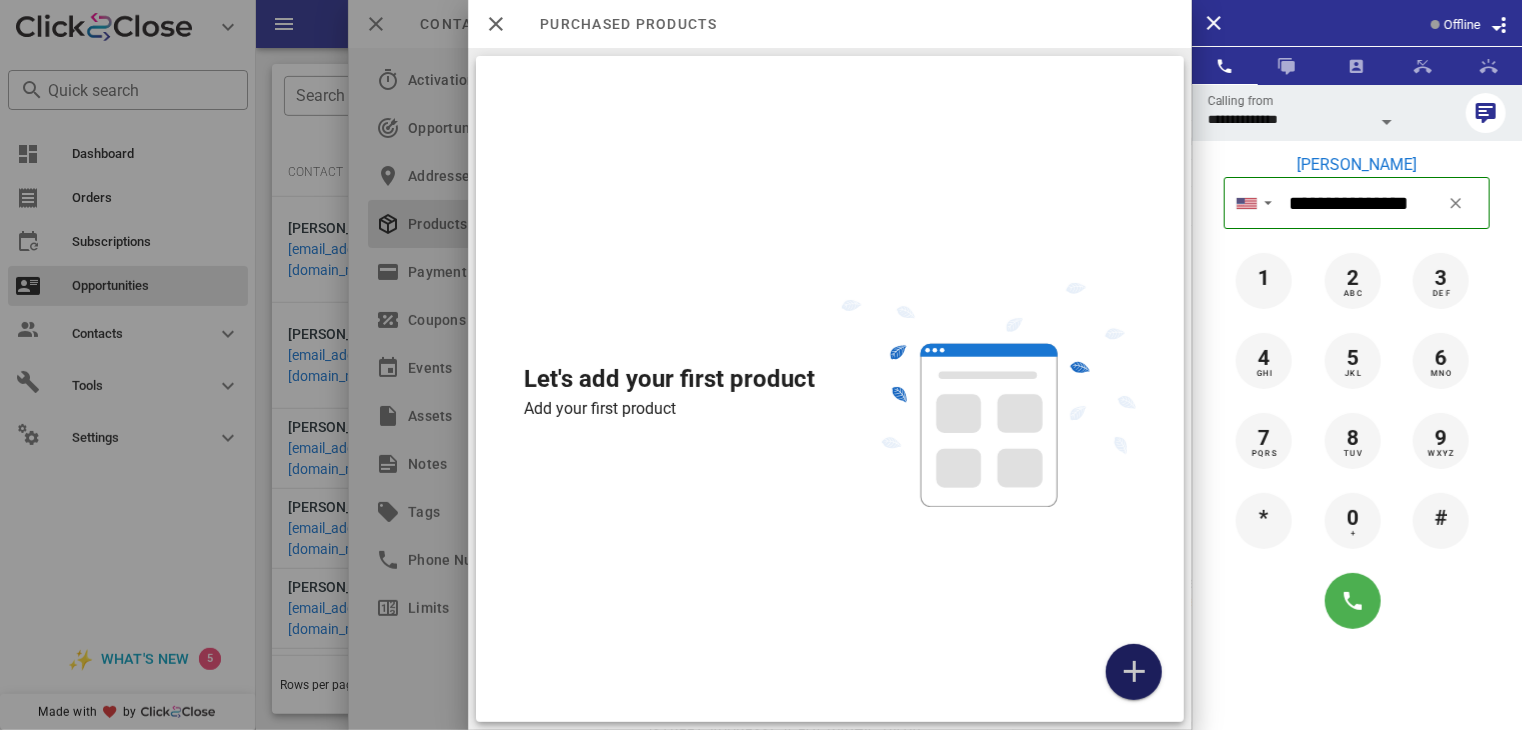 click at bounding box center [1134, 672] 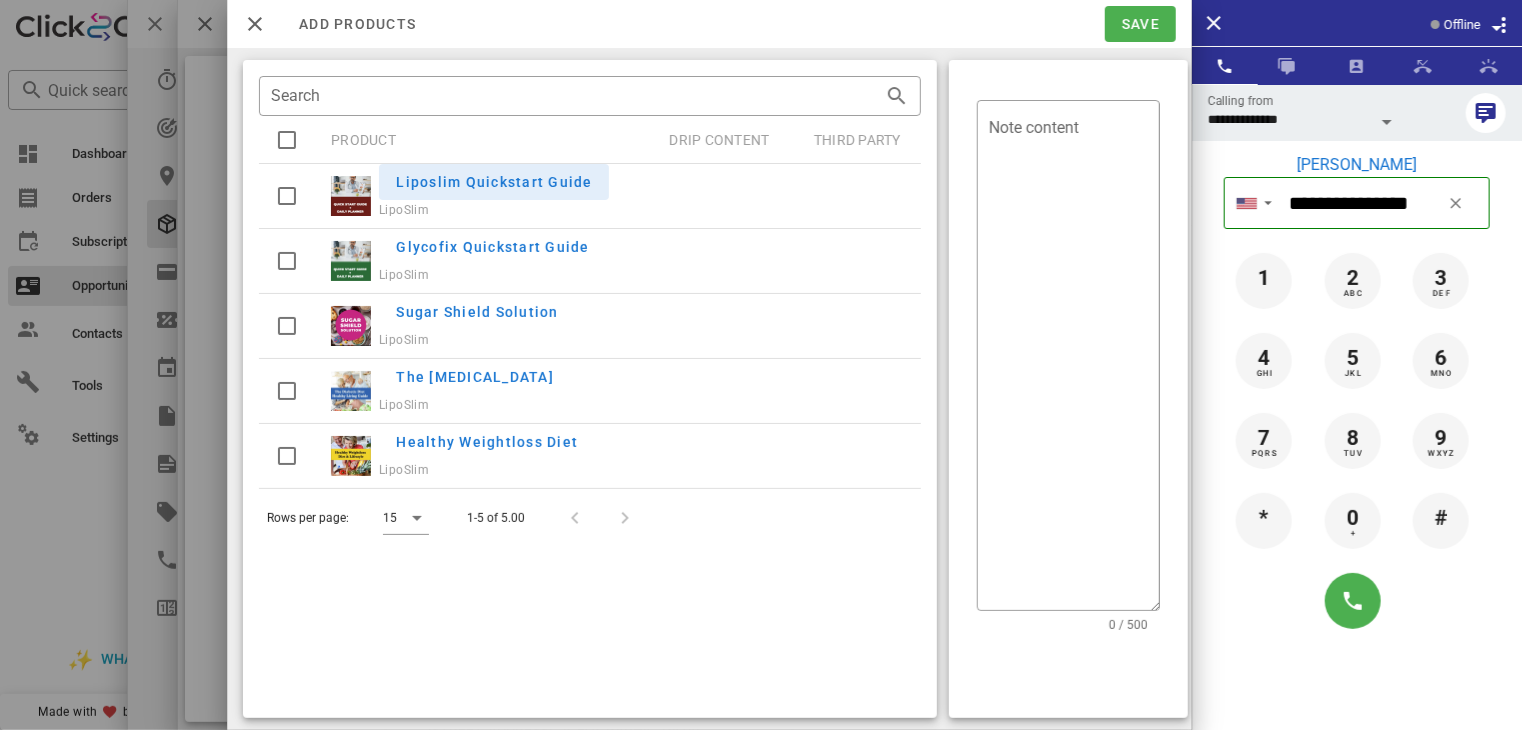 click on "Liposlim Quickstart Guide" at bounding box center (494, 182) 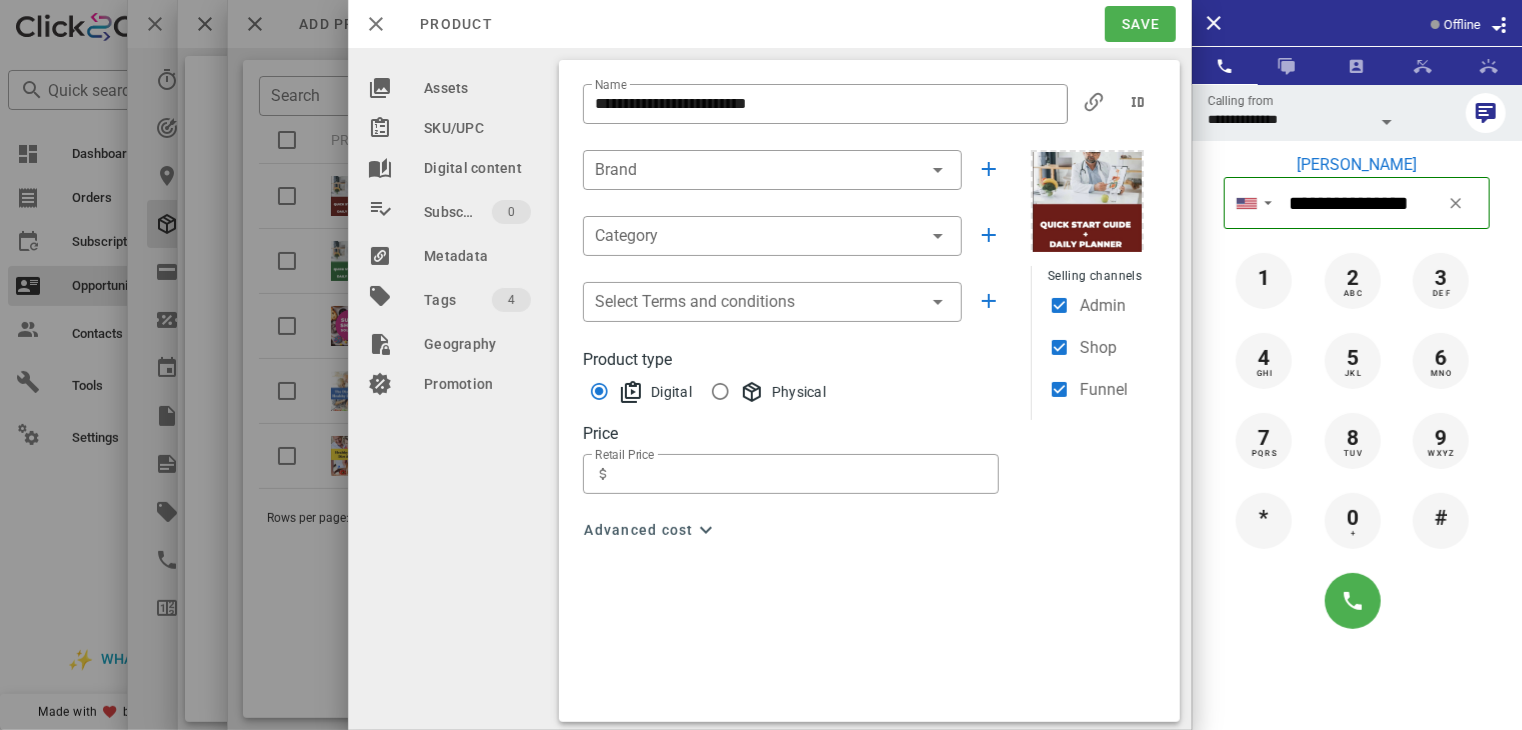 type on "******" 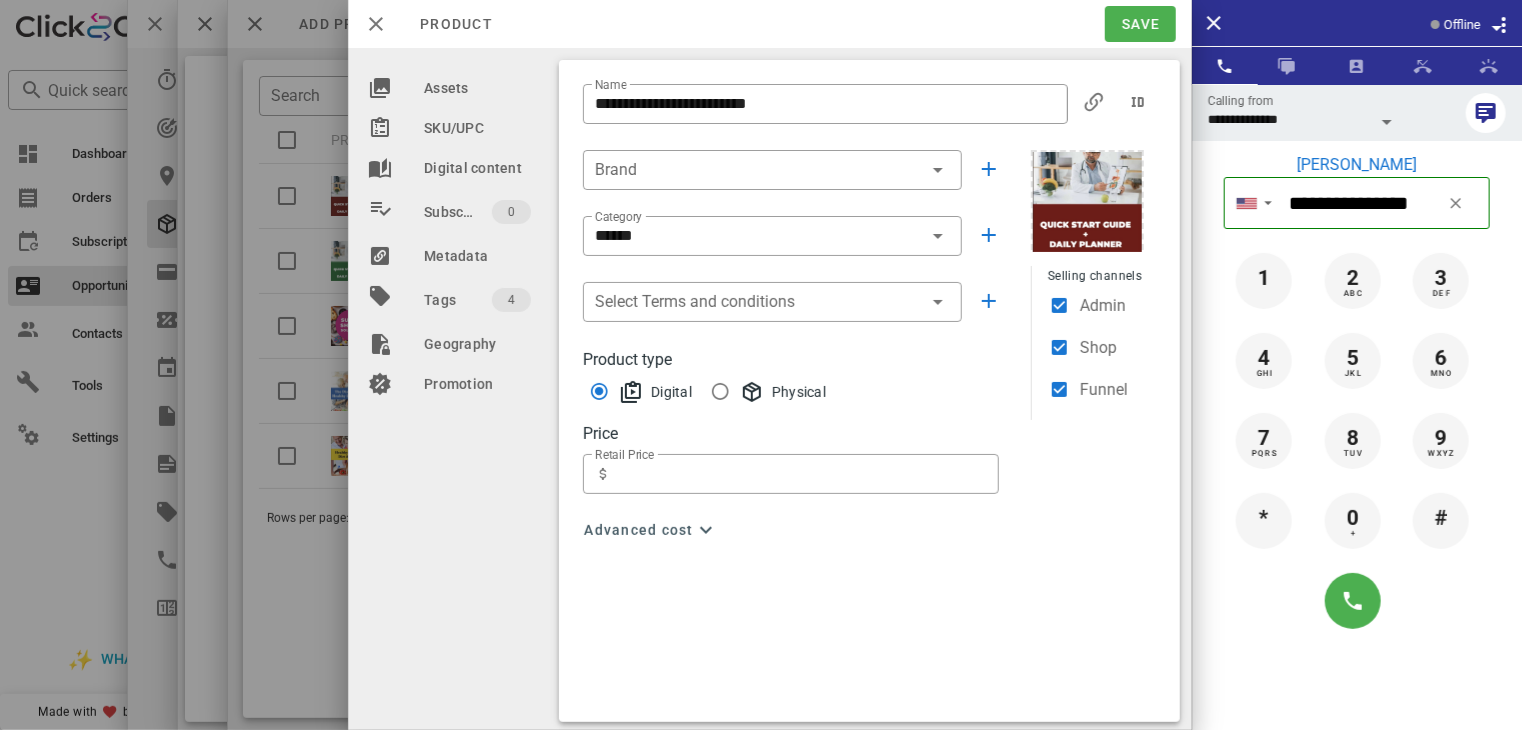 type on "********" 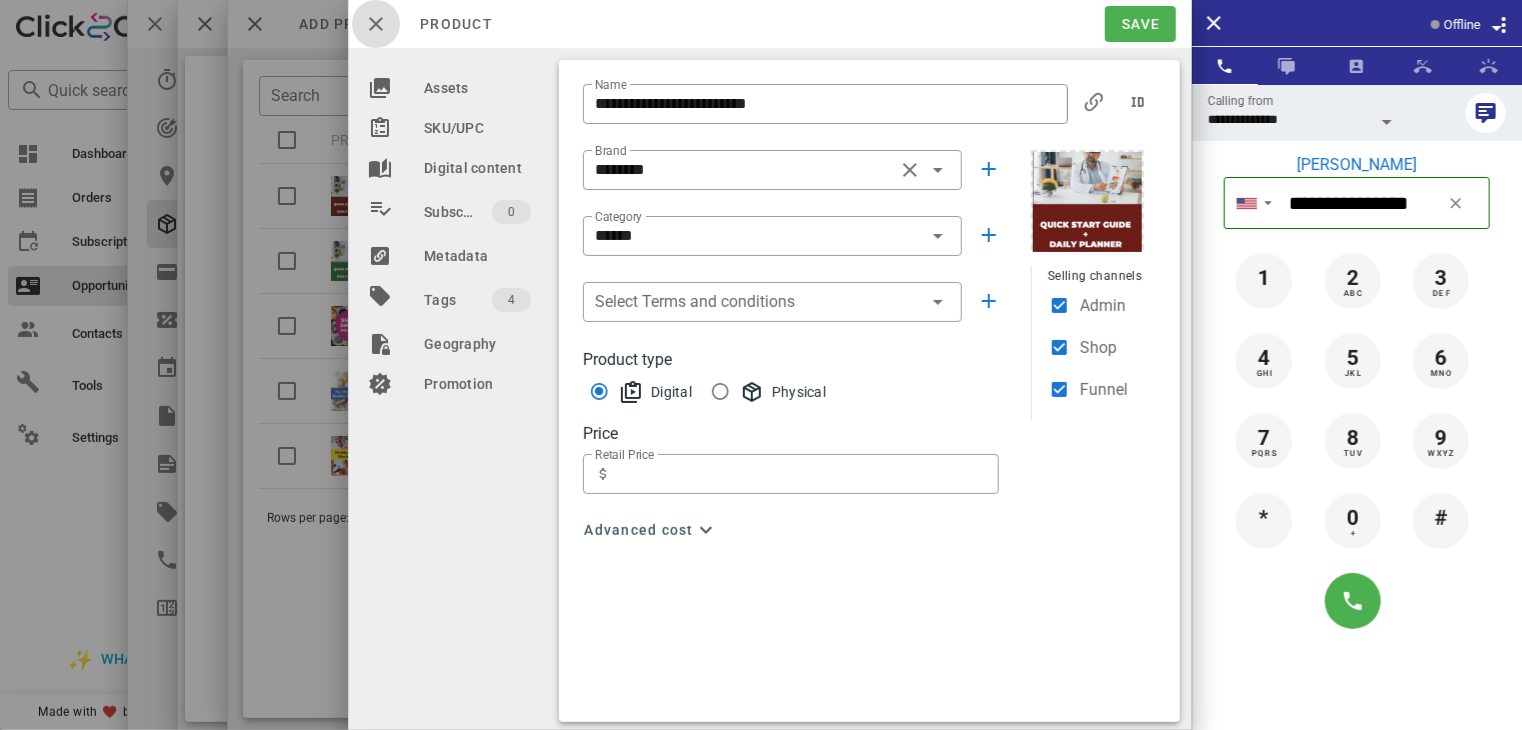 click at bounding box center (376, 24) 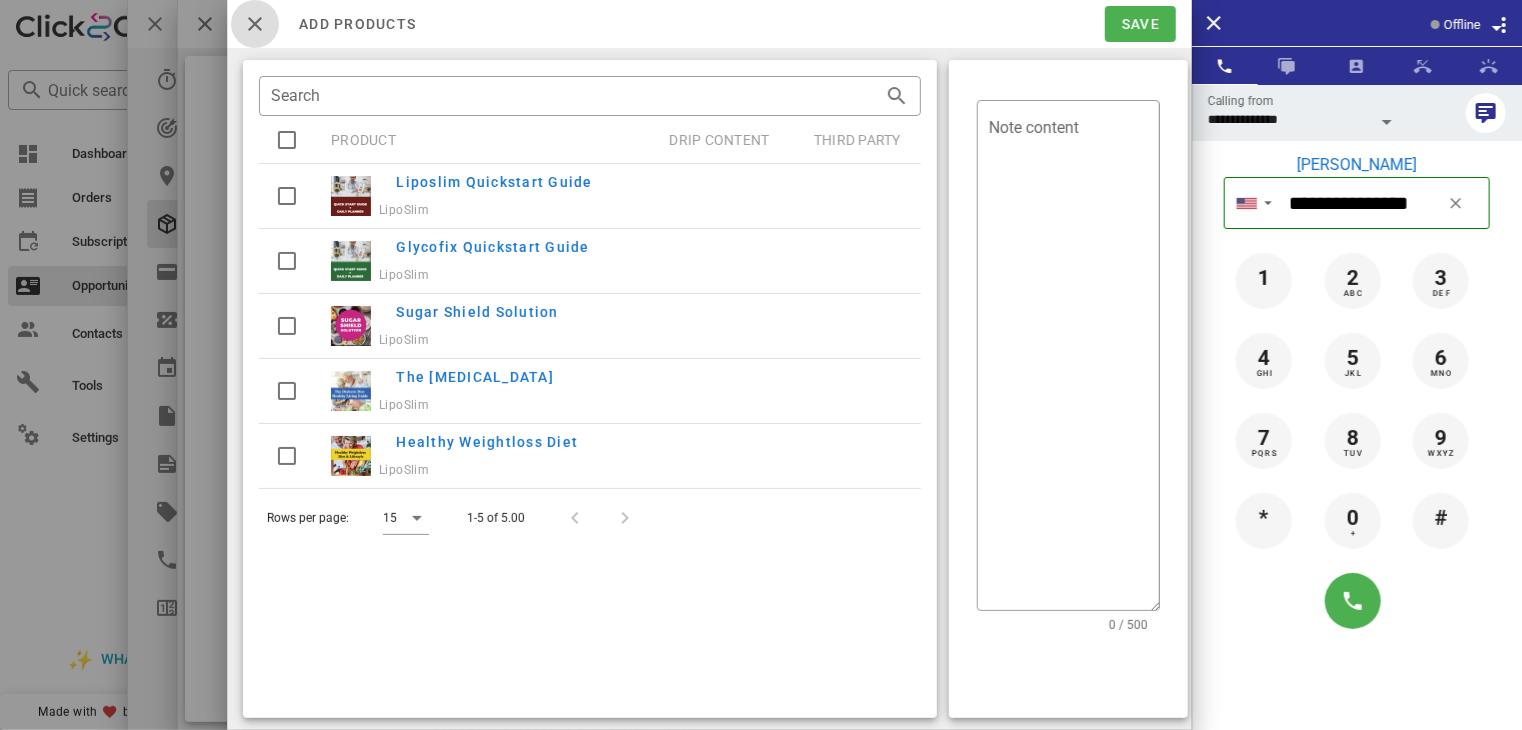 click at bounding box center [255, 24] 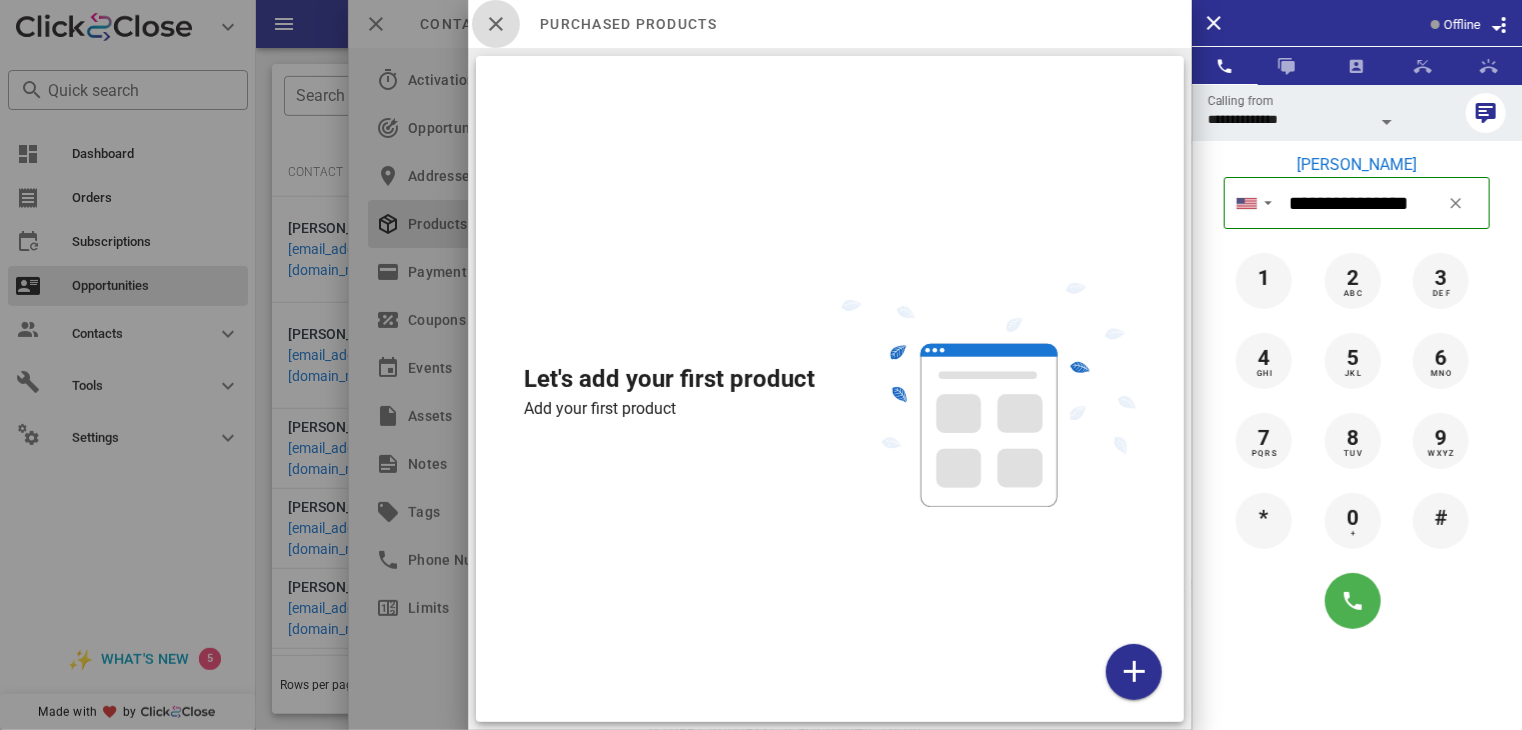 click at bounding box center [496, 24] 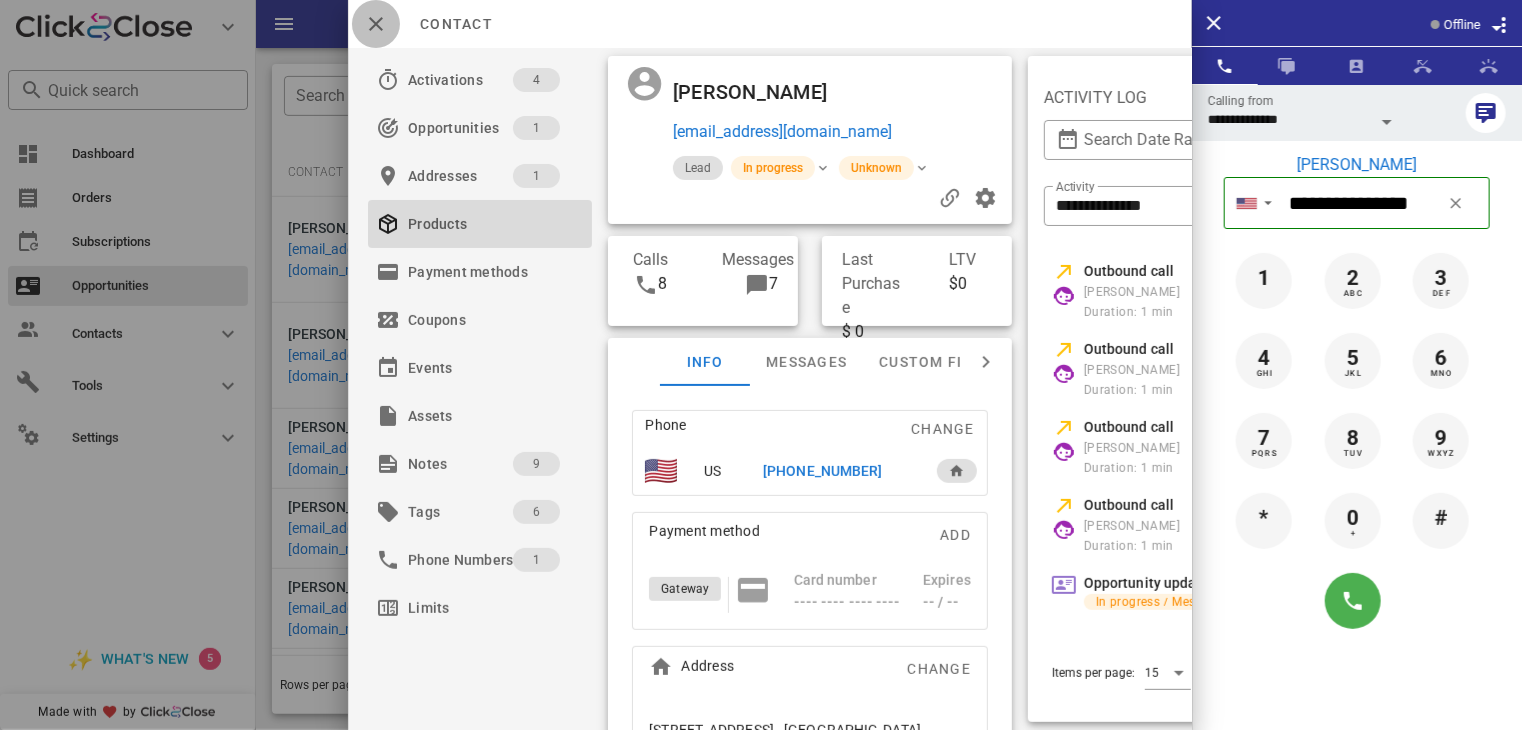 click at bounding box center [376, 24] 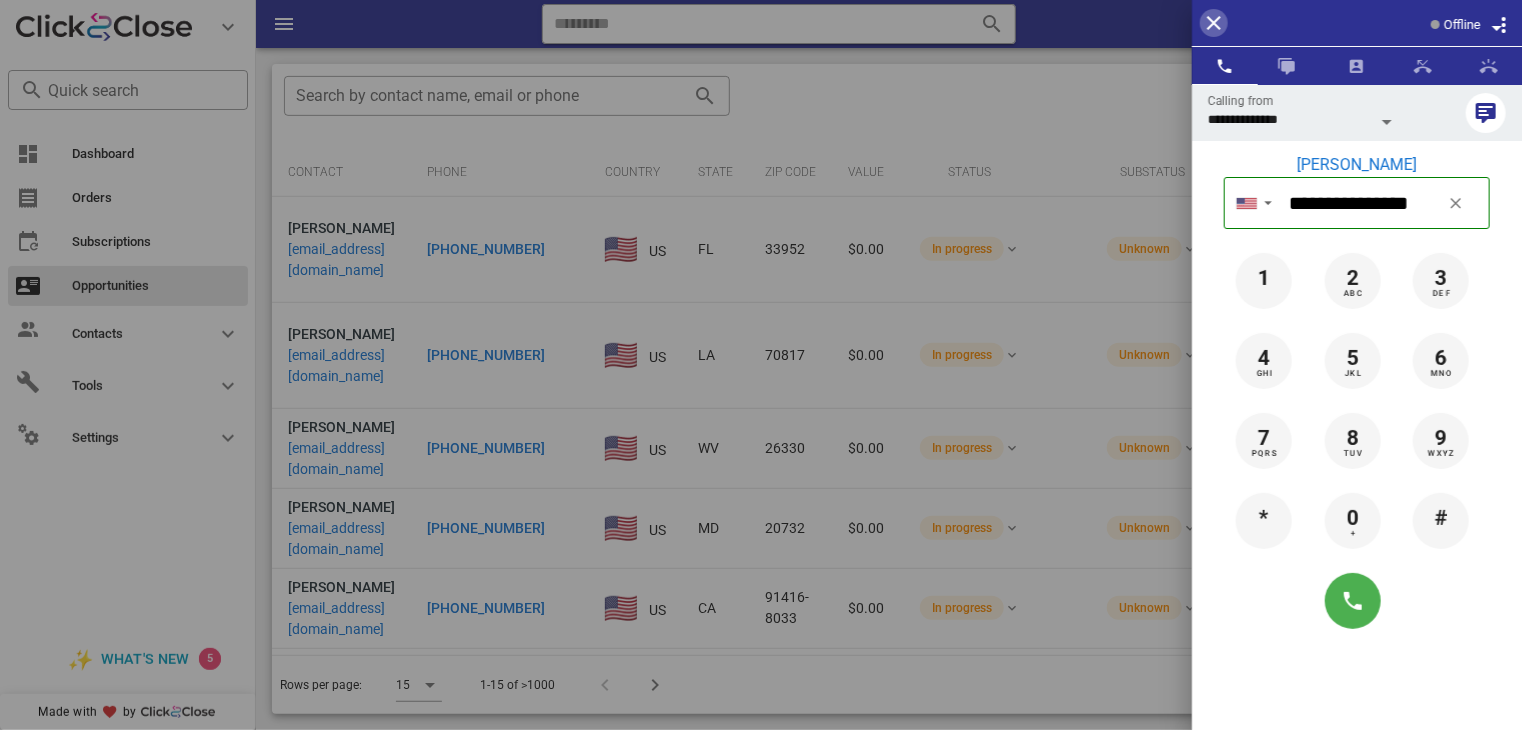 click at bounding box center (1214, 23) 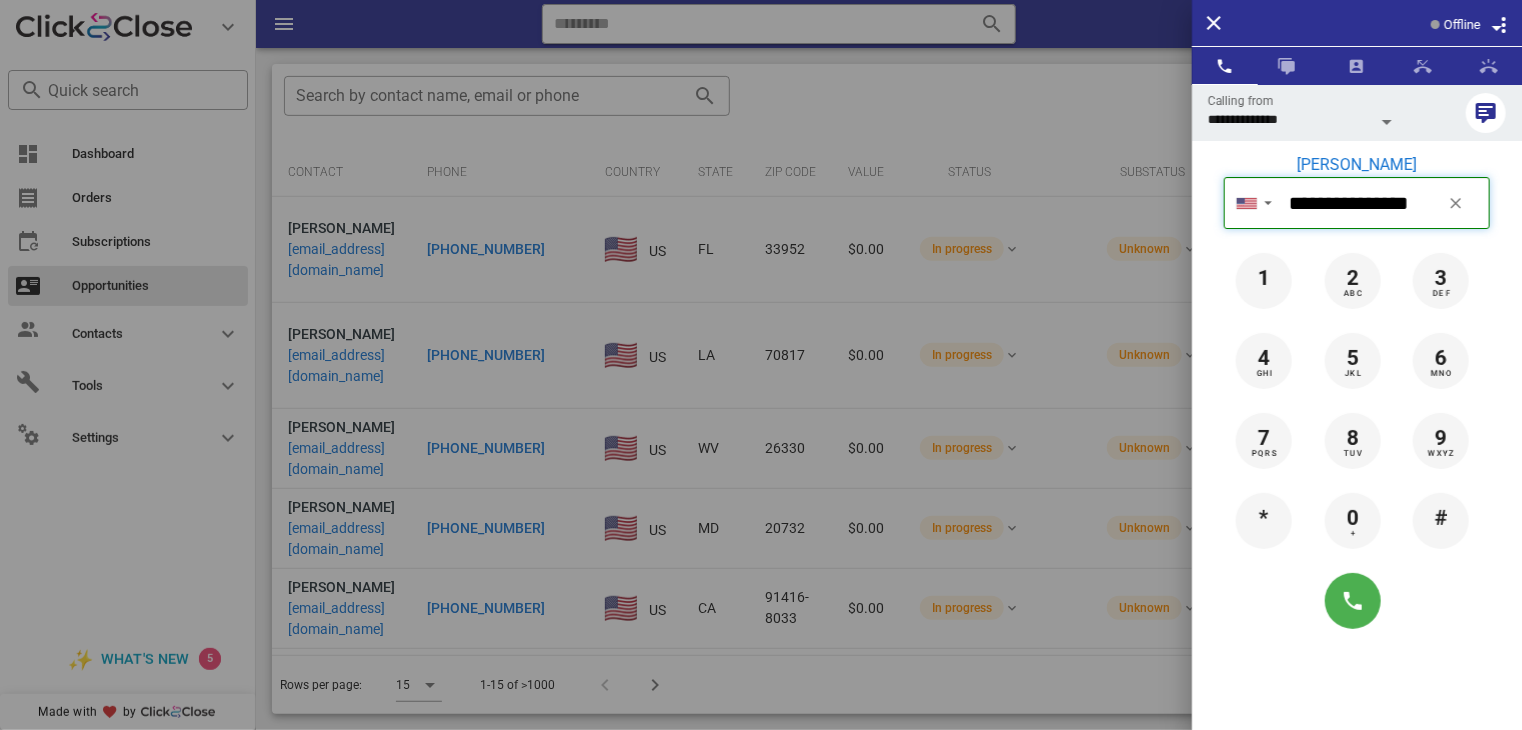 type 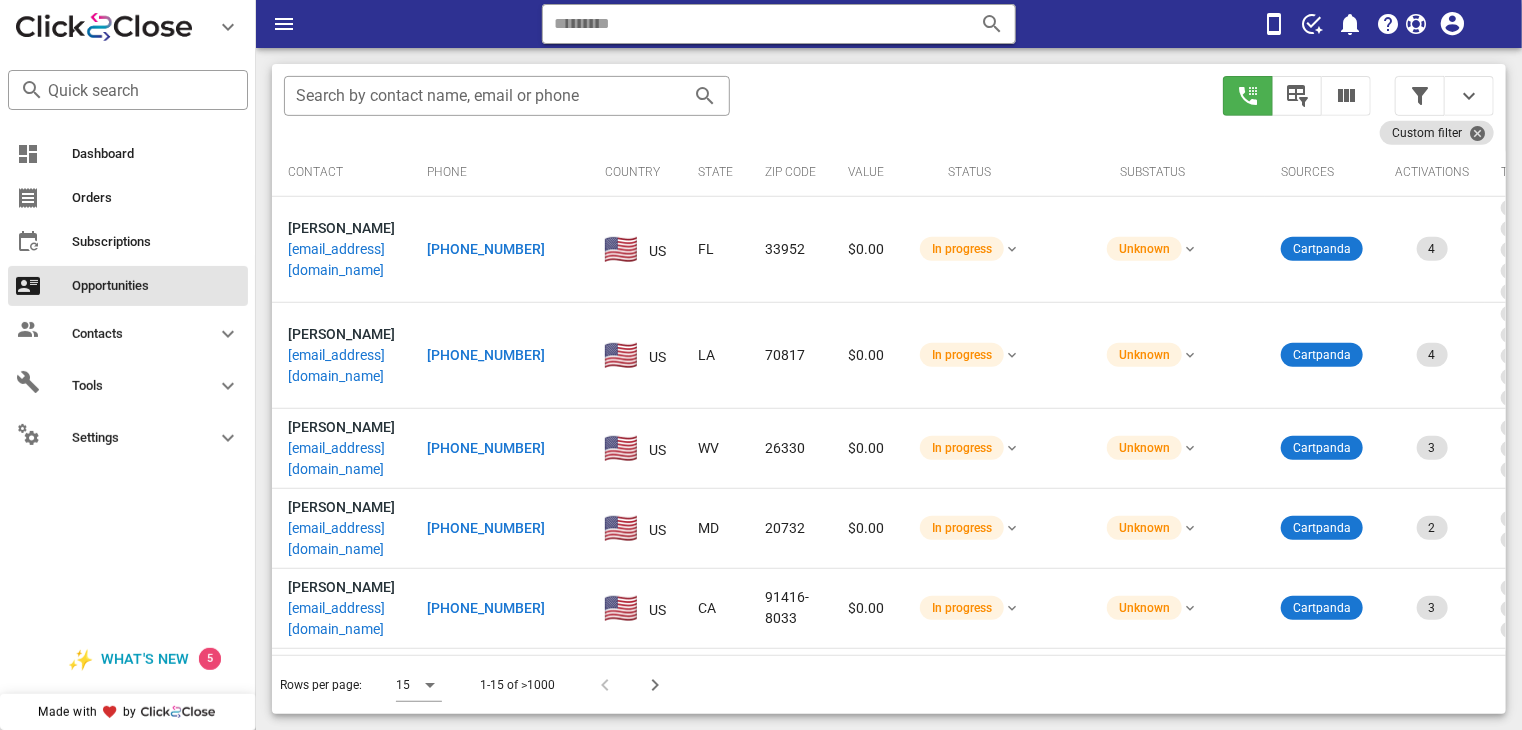 click at bounding box center [1420, 96] 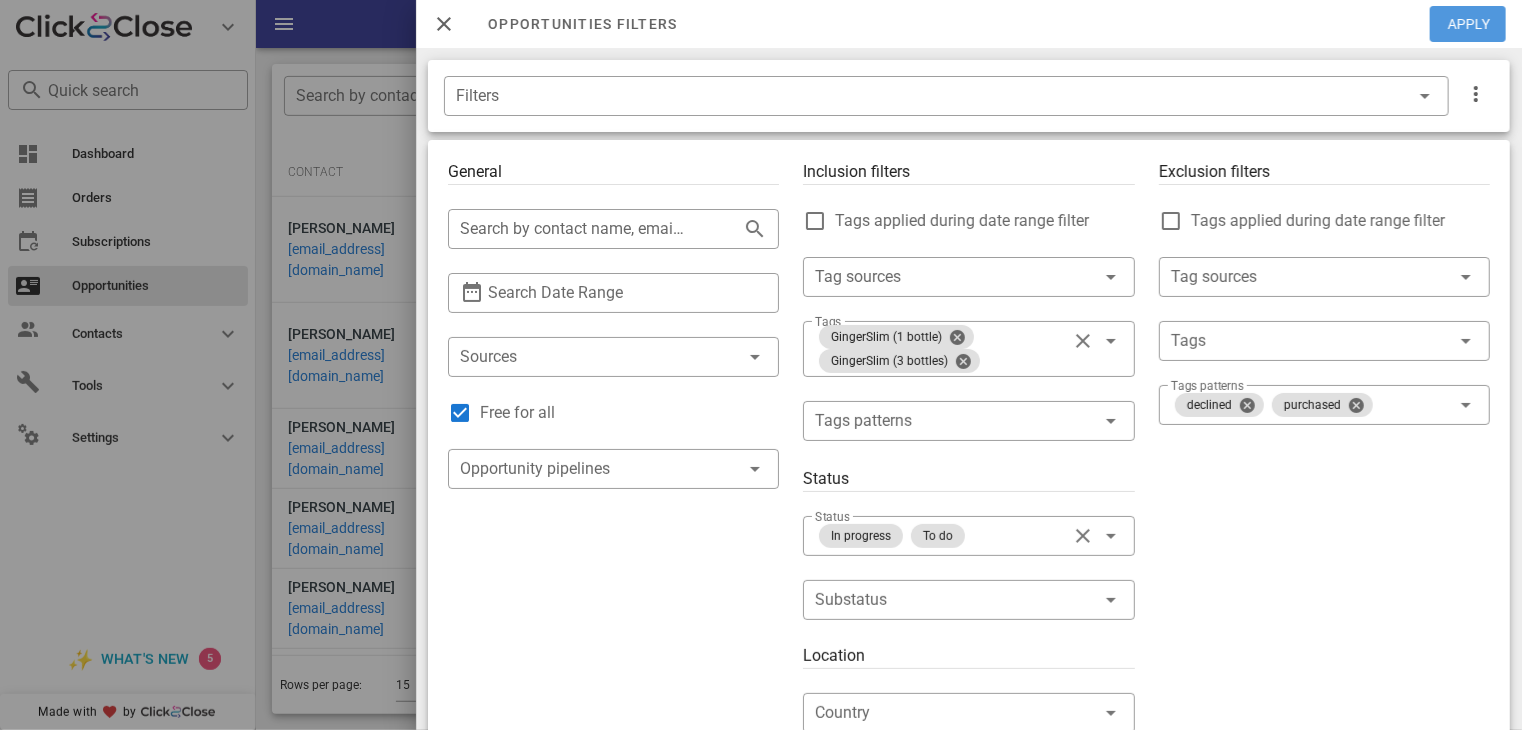 click on "Apply" at bounding box center [1469, 24] 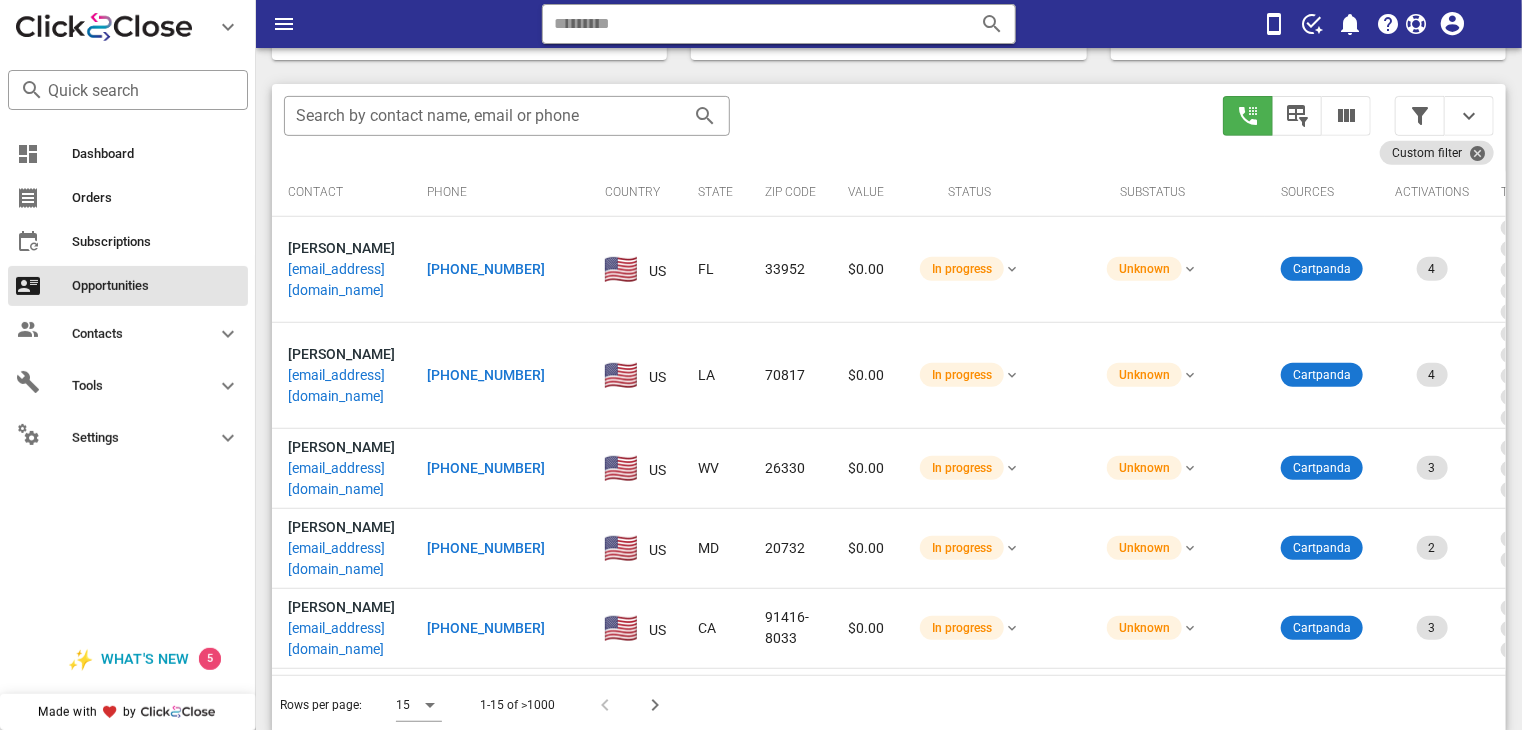 scroll, scrollTop: 376, scrollLeft: 0, axis: vertical 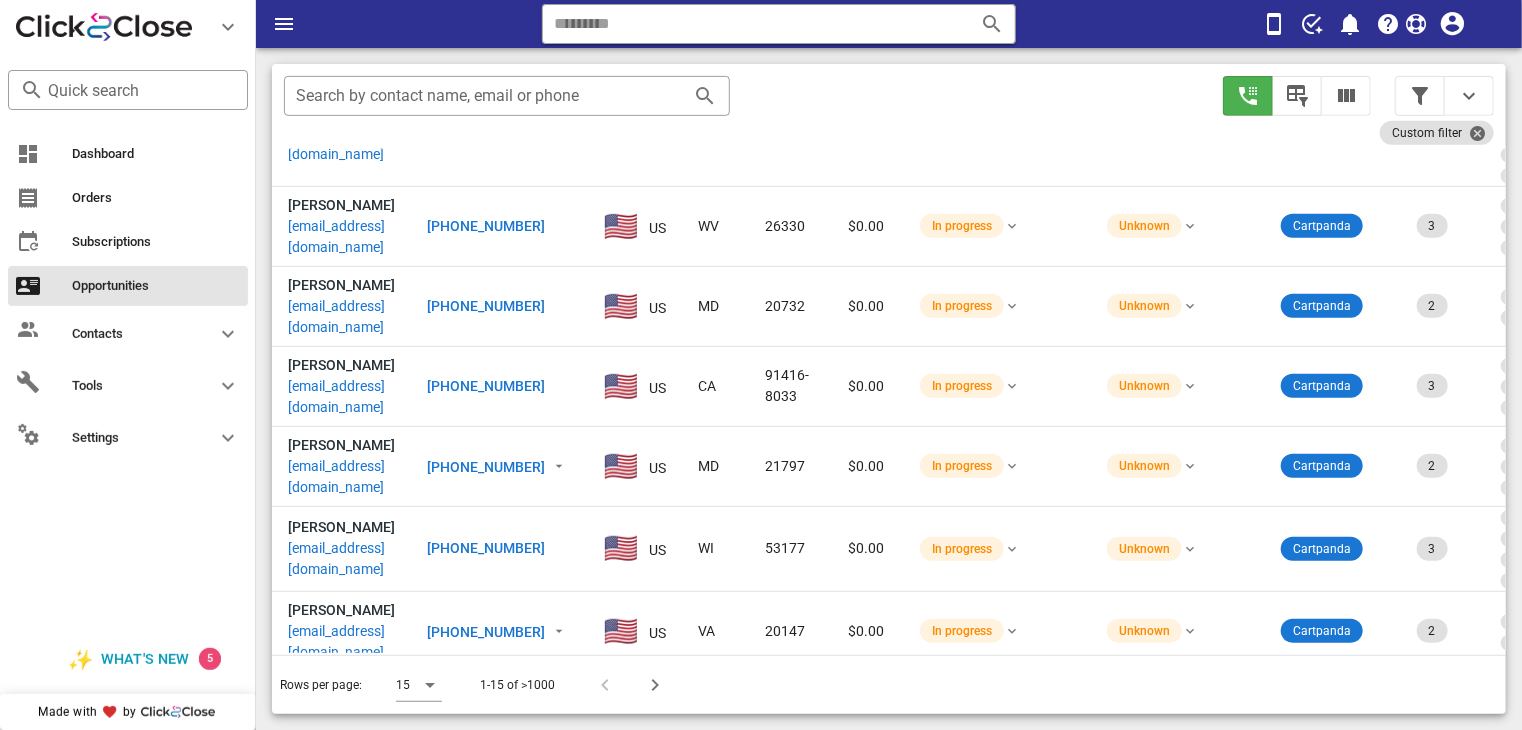 click on "[PHONE_NUMBER]" at bounding box center [486, 548] 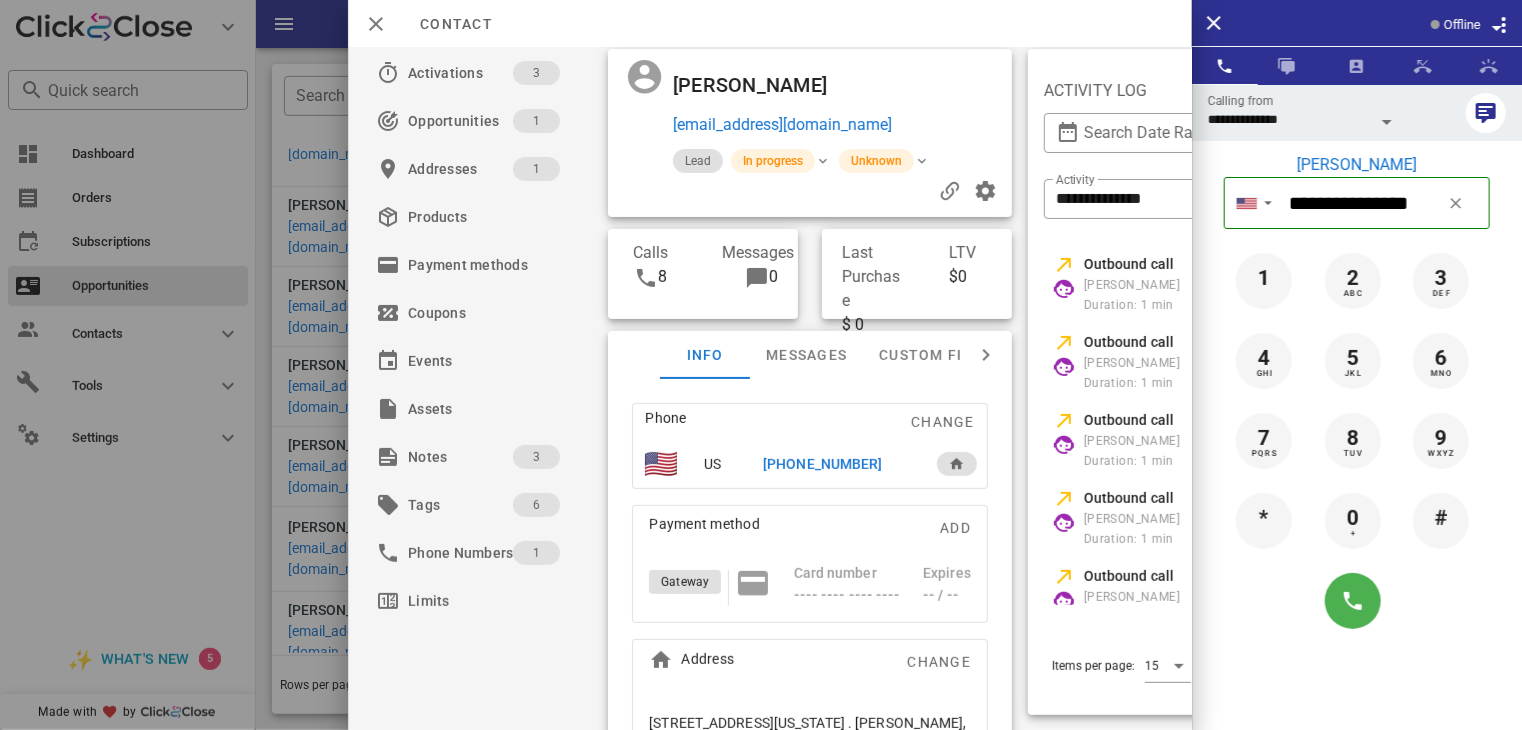 scroll, scrollTop: 0, scrollLeft: 0, axis: both 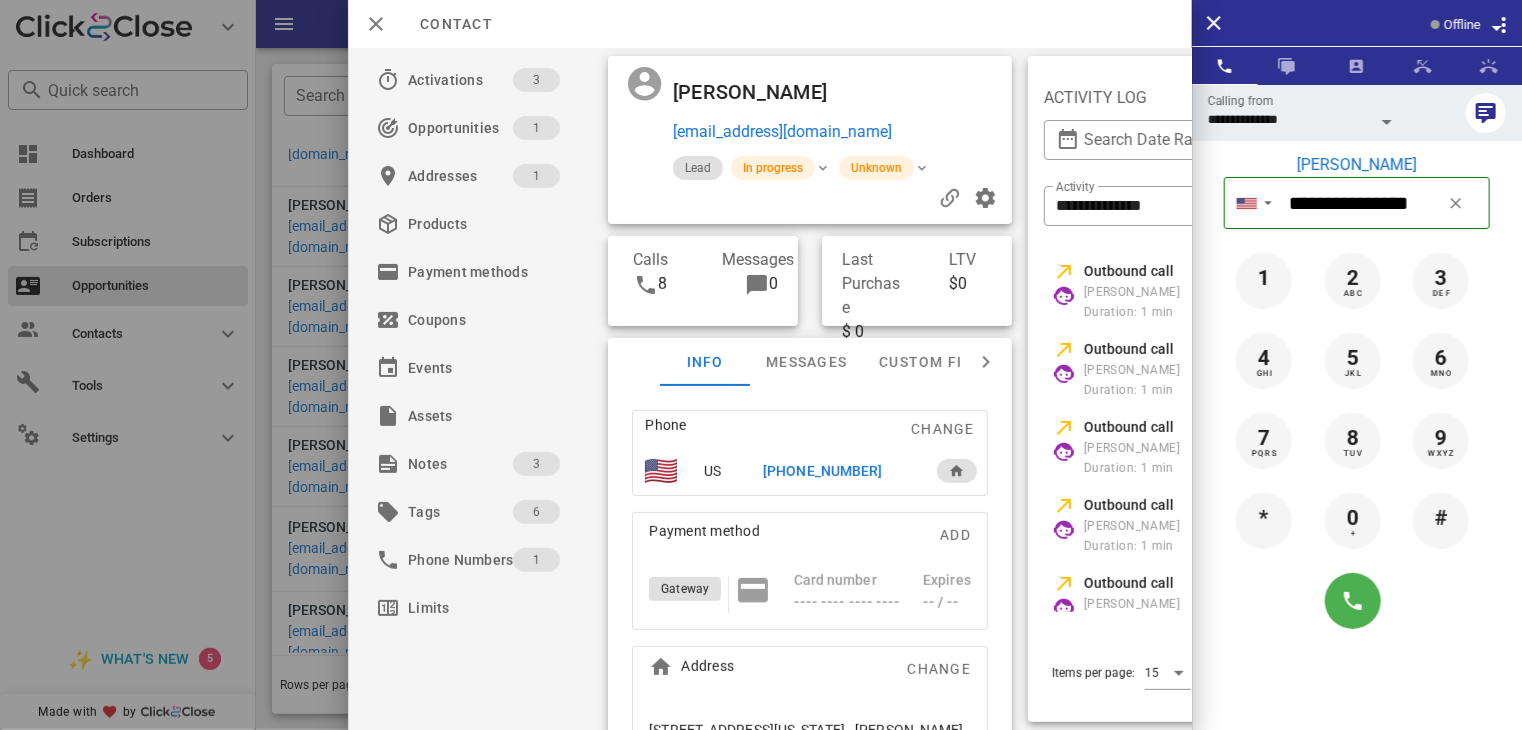 click at bounding box center (986, 362) 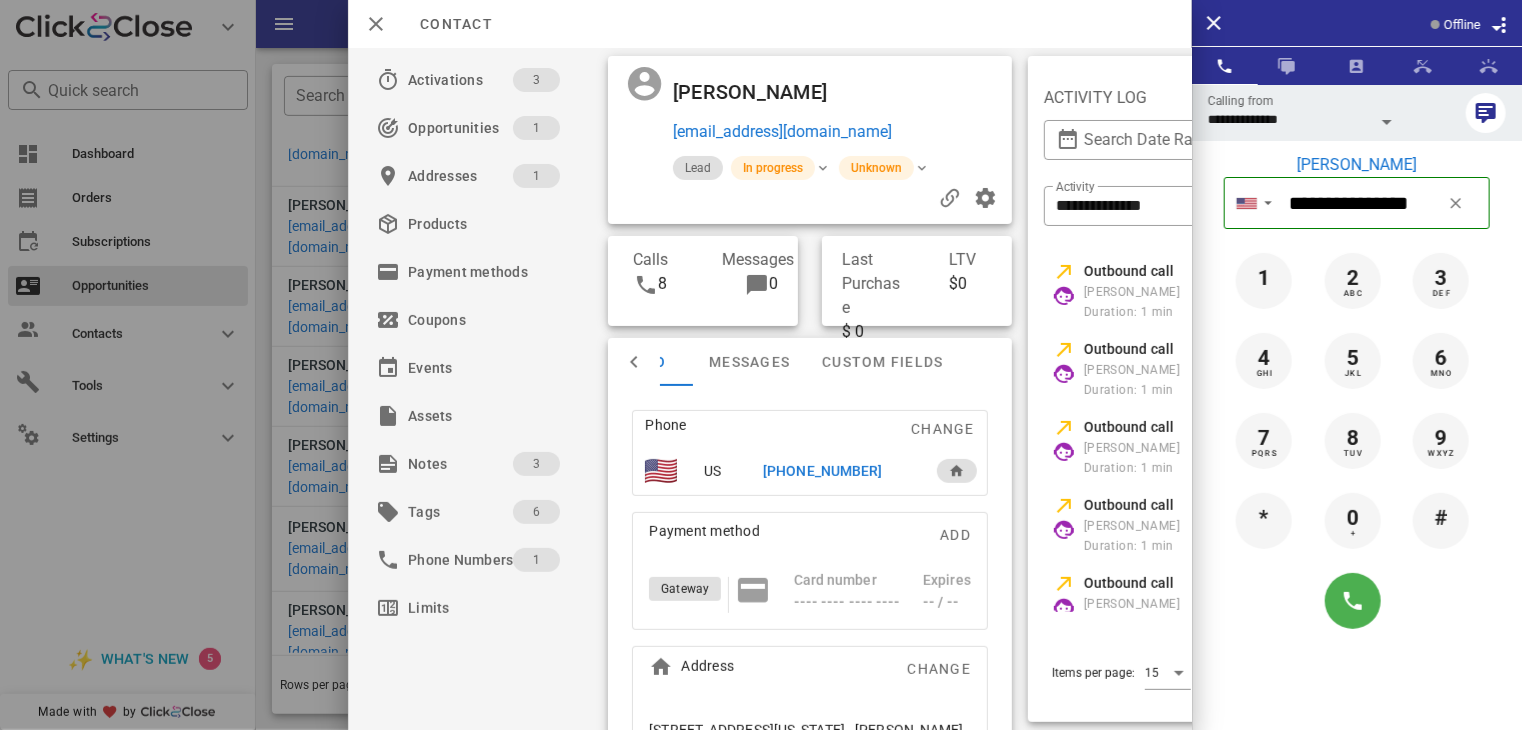 click at bounding box center [634, 362] 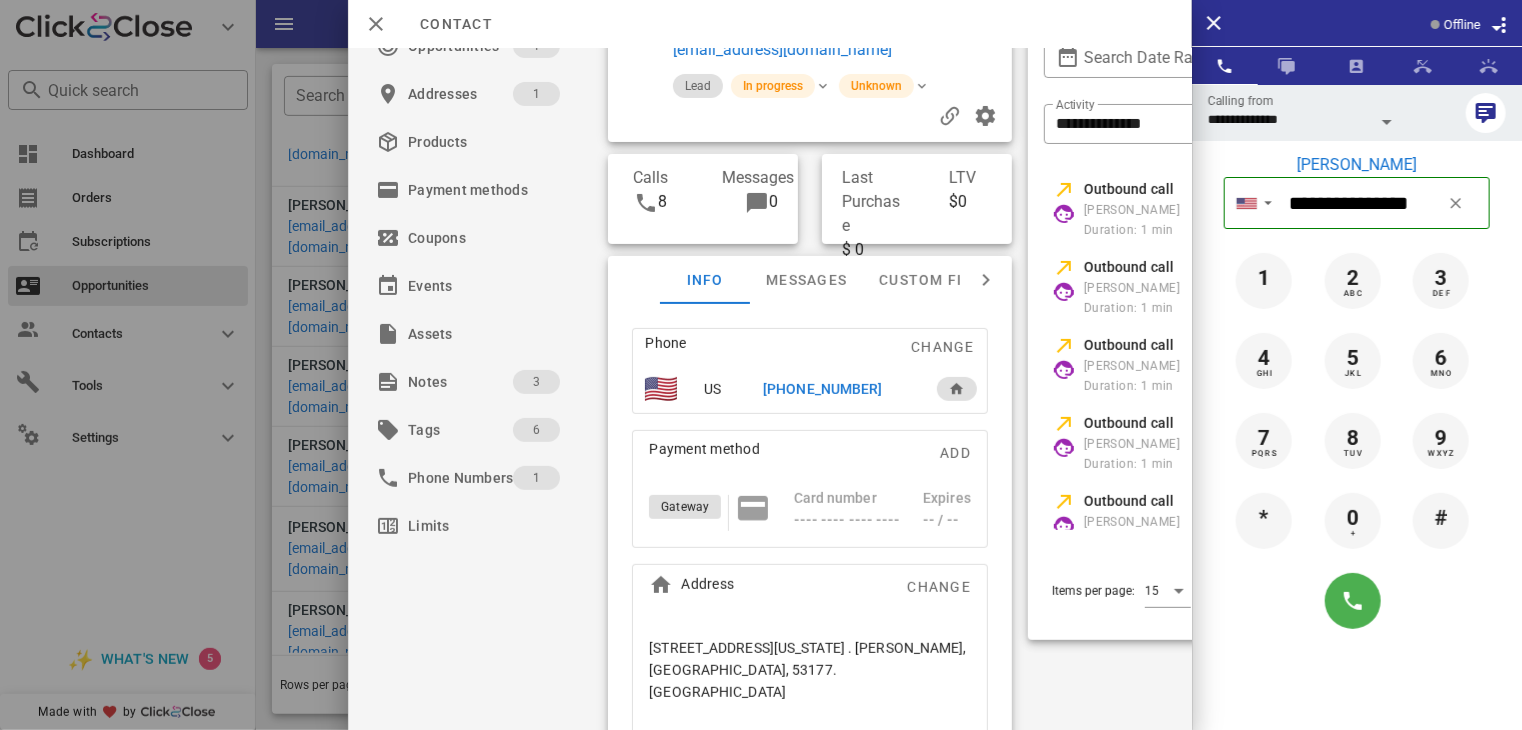 scroll, scrollTop: 0, scrollLeft: 0, axis: both 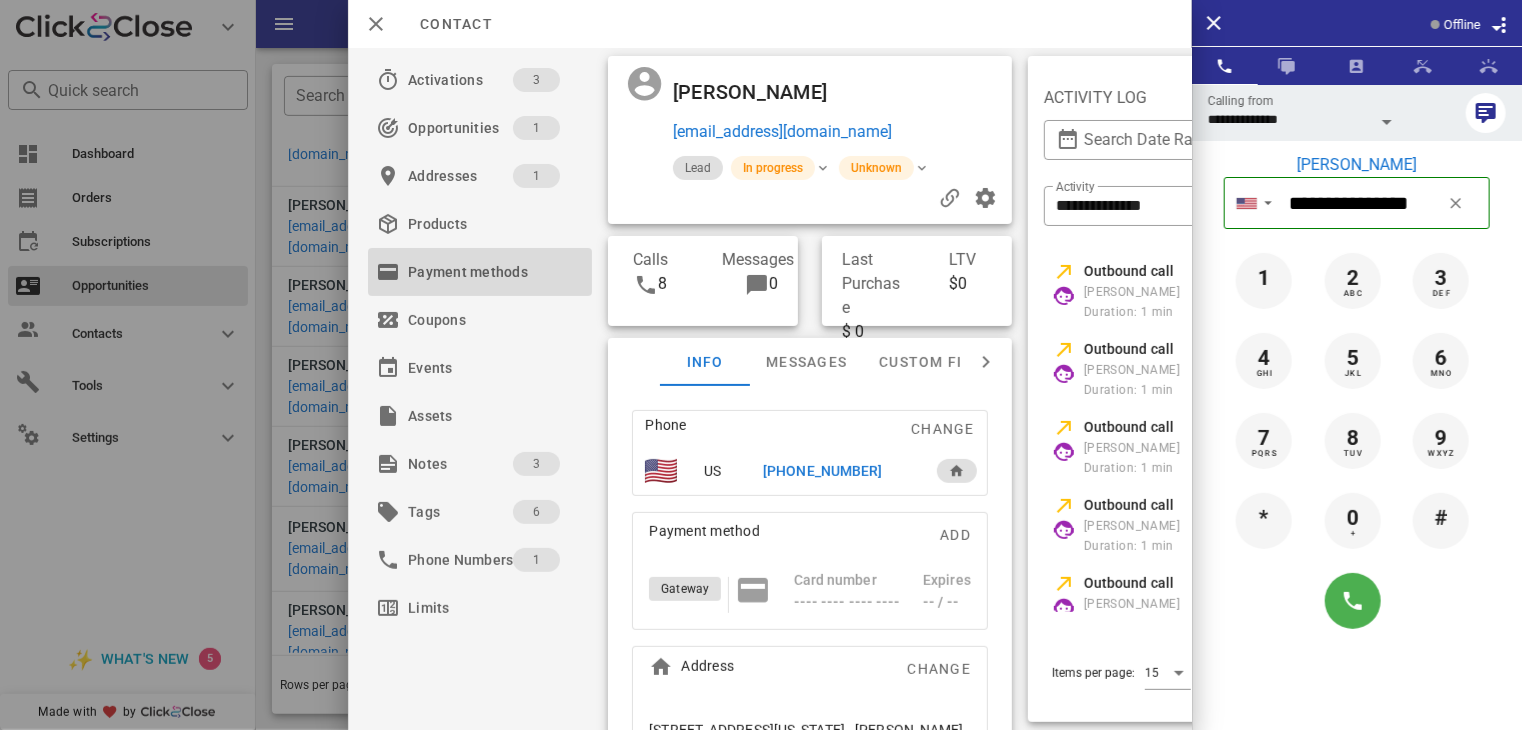 click on "Payment methods" at bounding box center [476, 272] 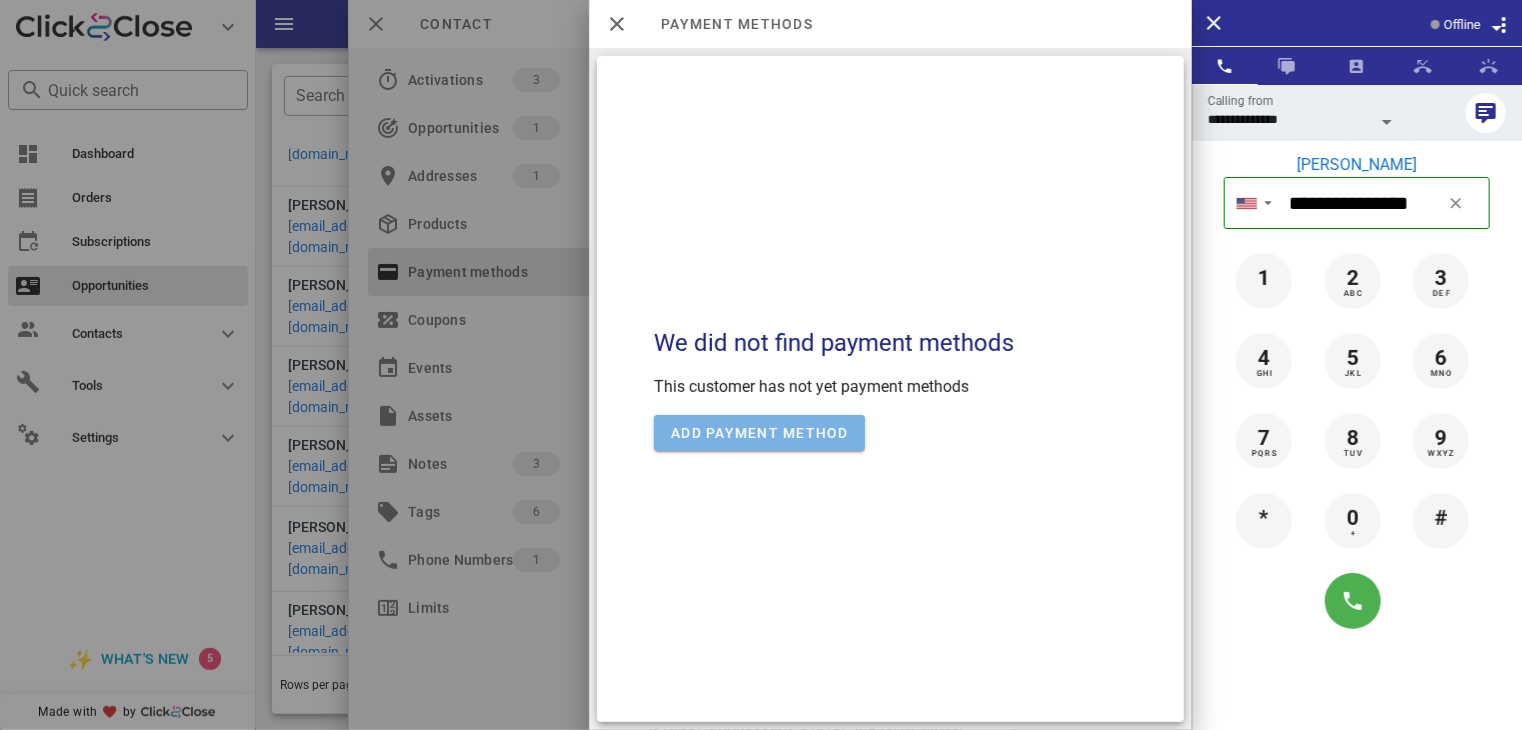 click on "Add payment method" at bounding box center [759, 433] 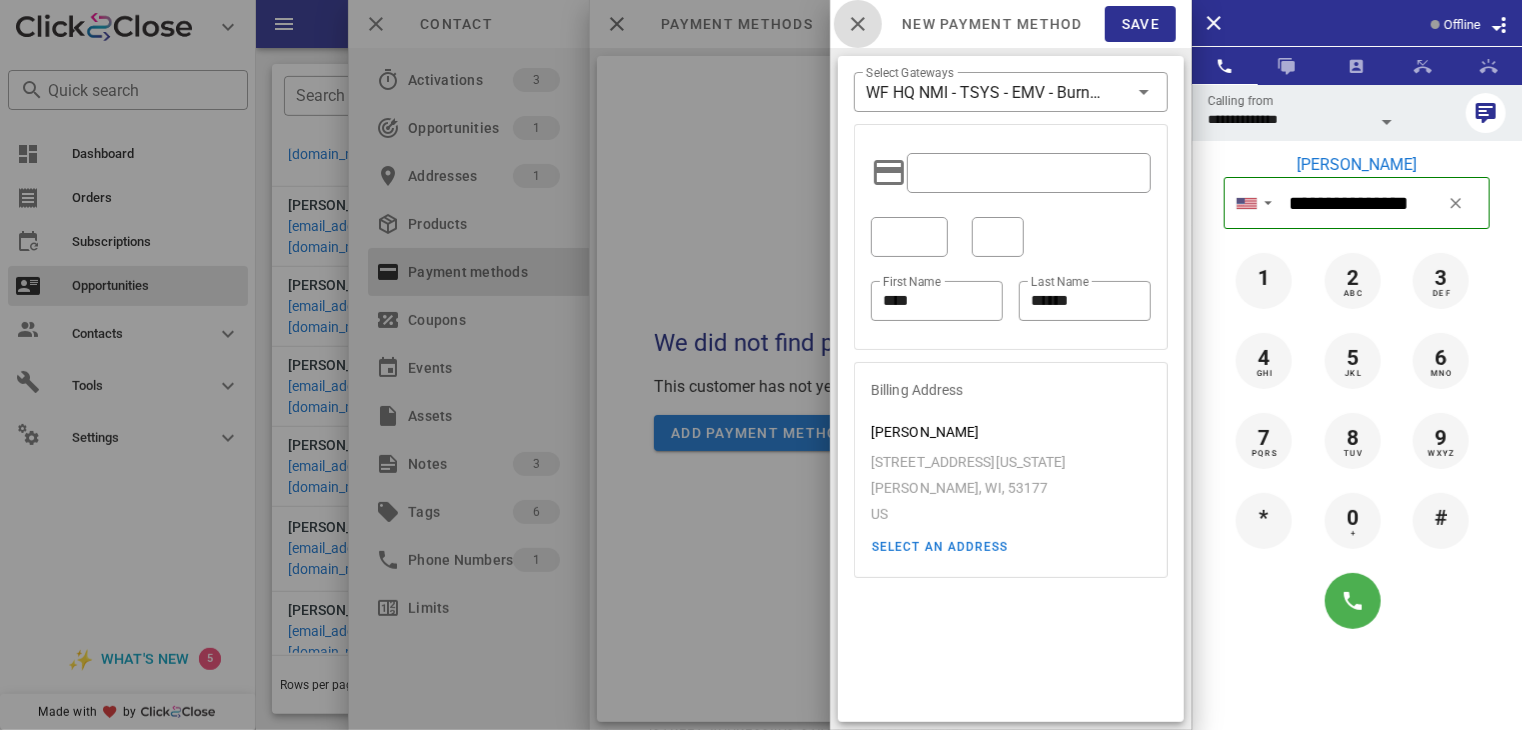 click at bounding box center (858, 24) 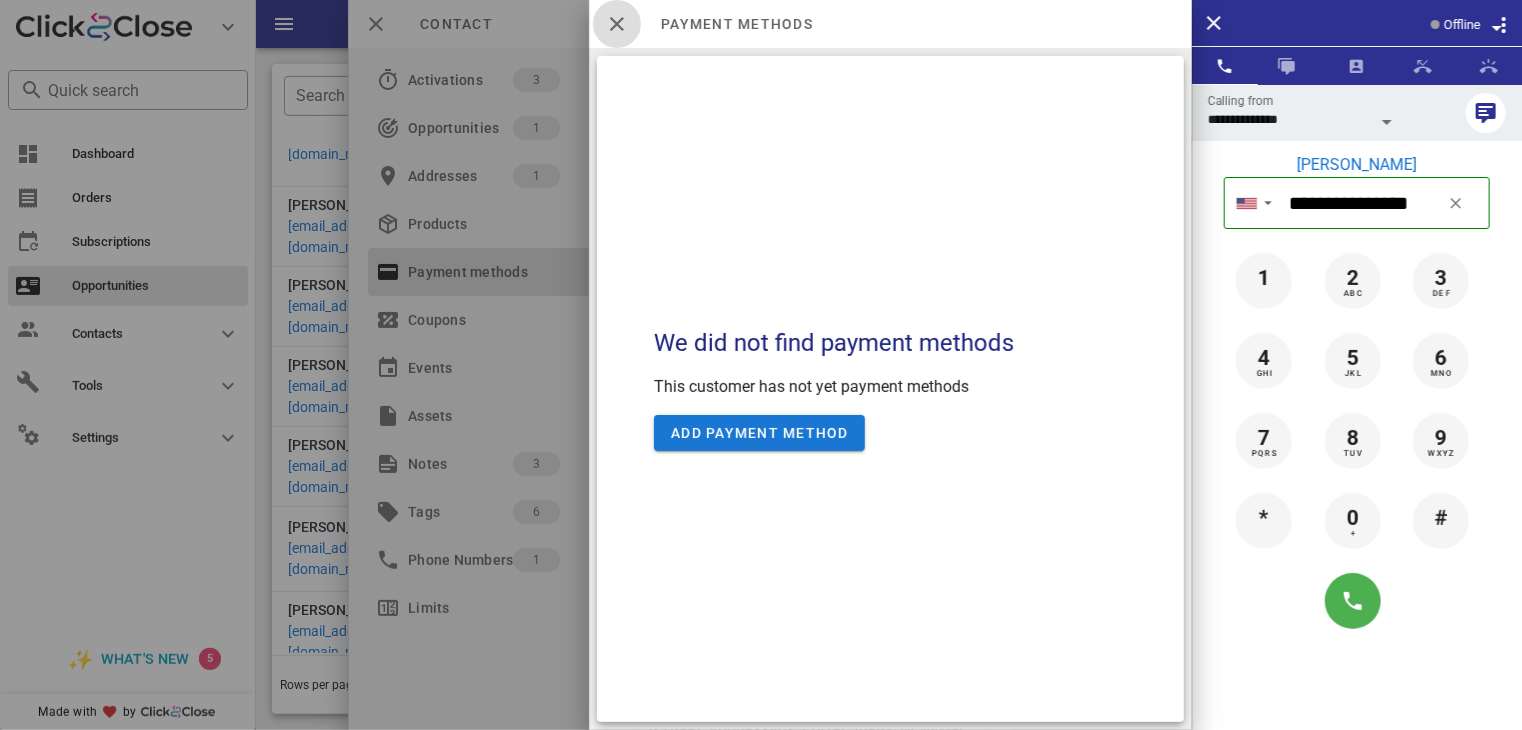 click at bounding box center [617, 24] 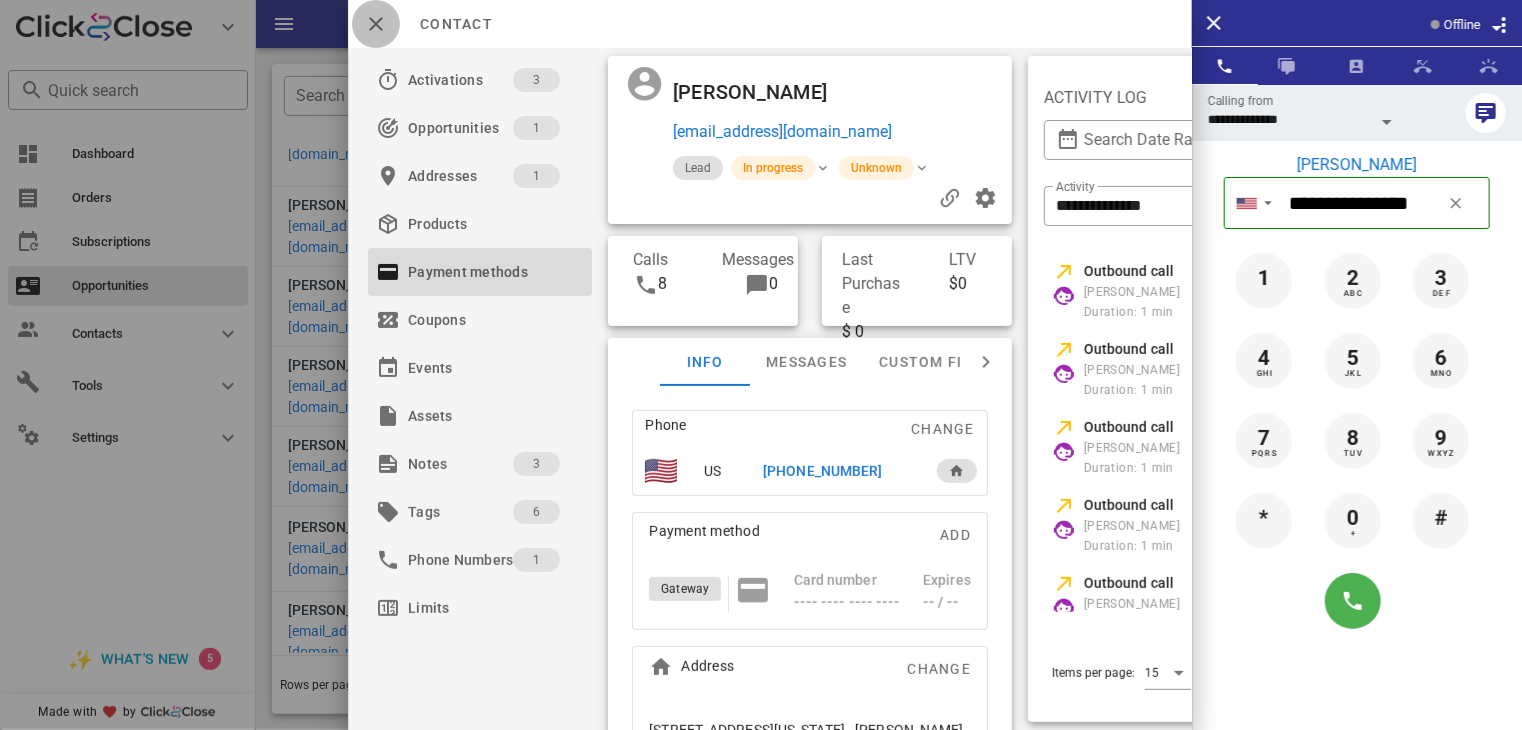 click at bounding box center [376, 24] 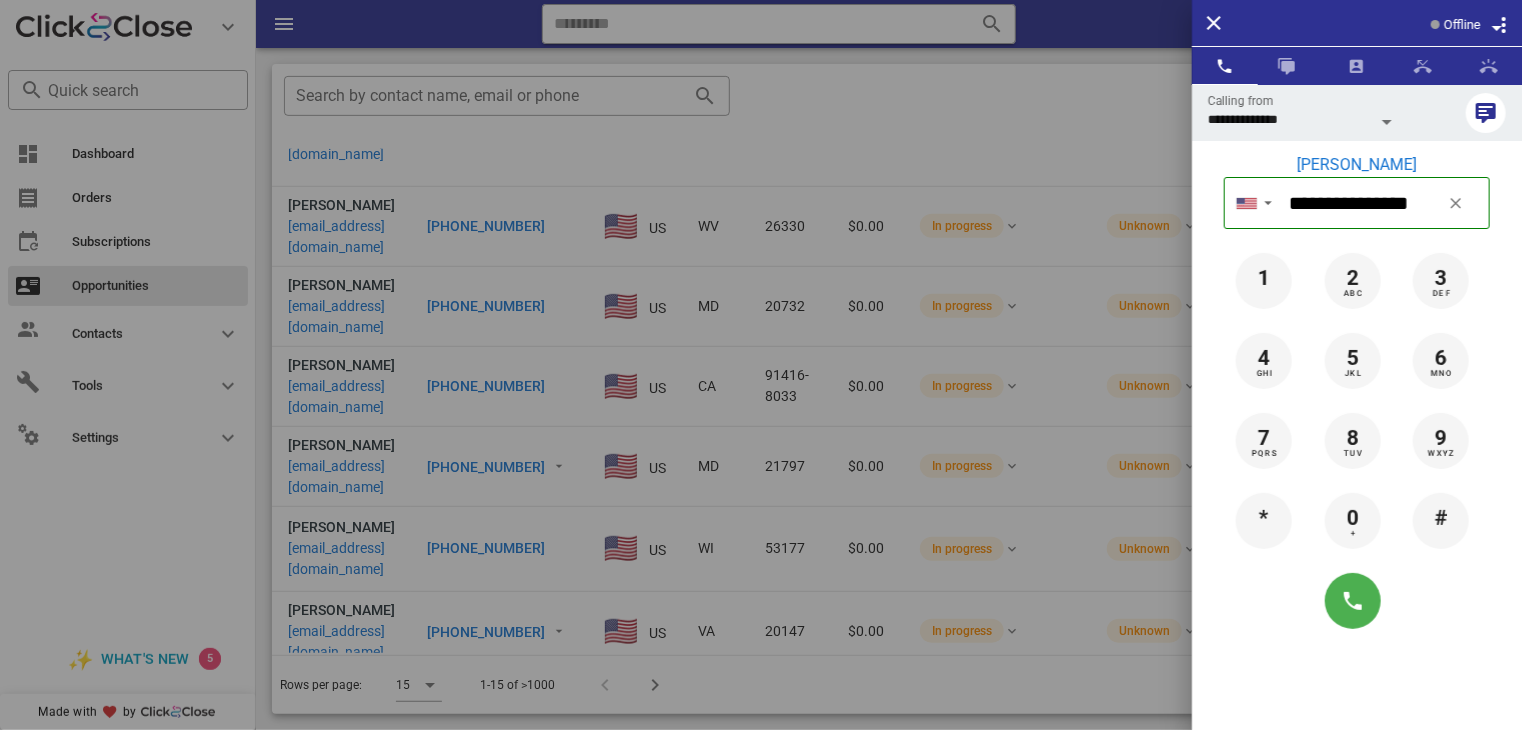 click at bounding box center [761, 365] 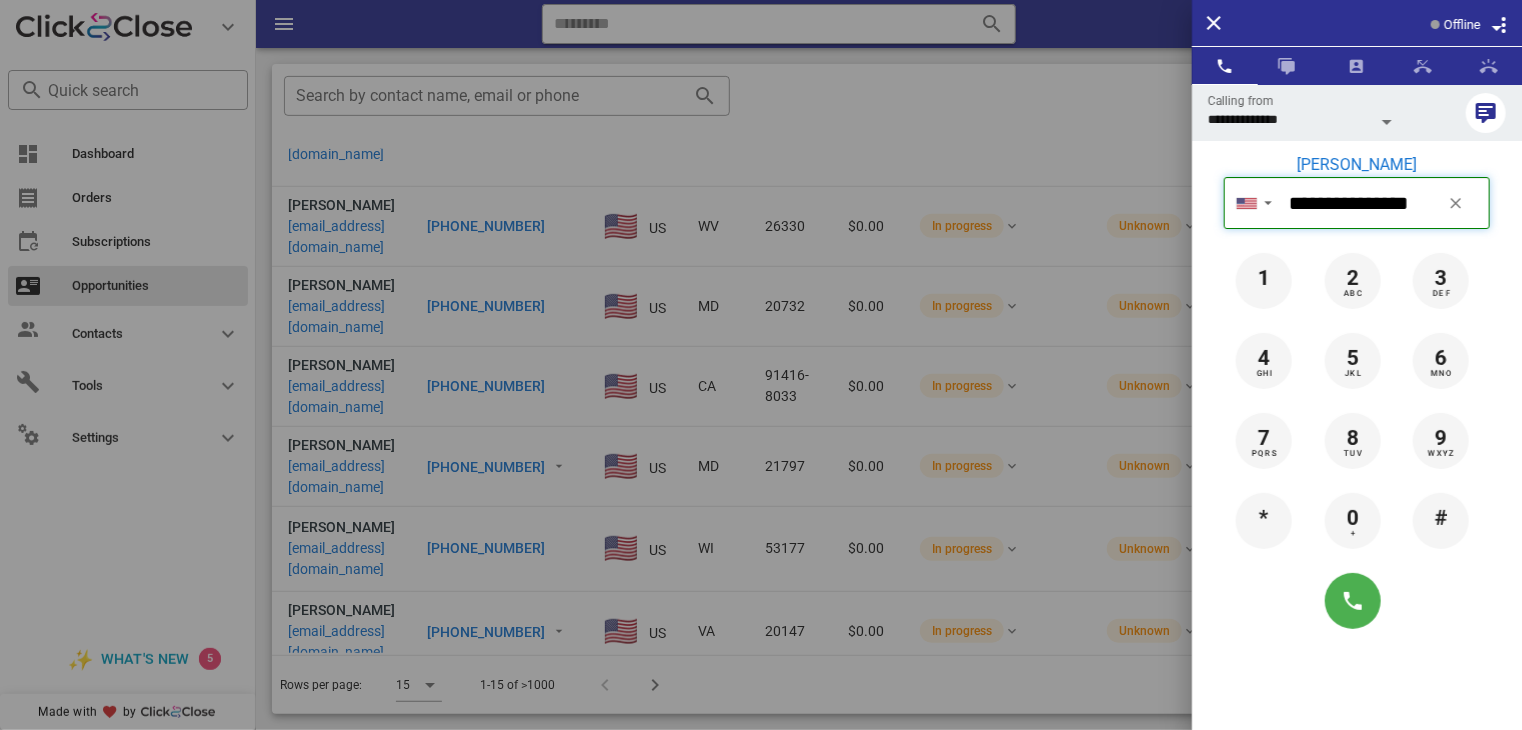 type 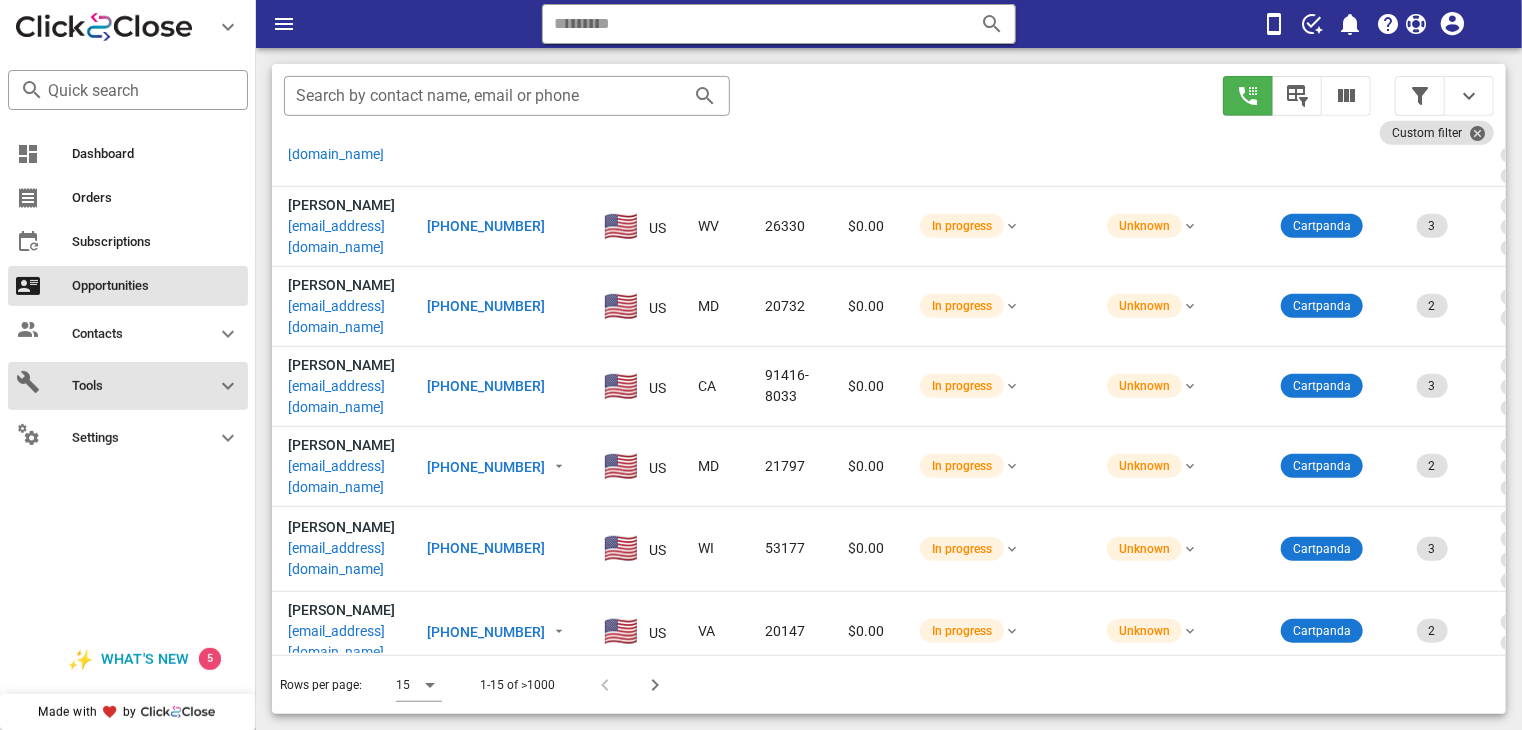 click at bounding box center [228, 386] 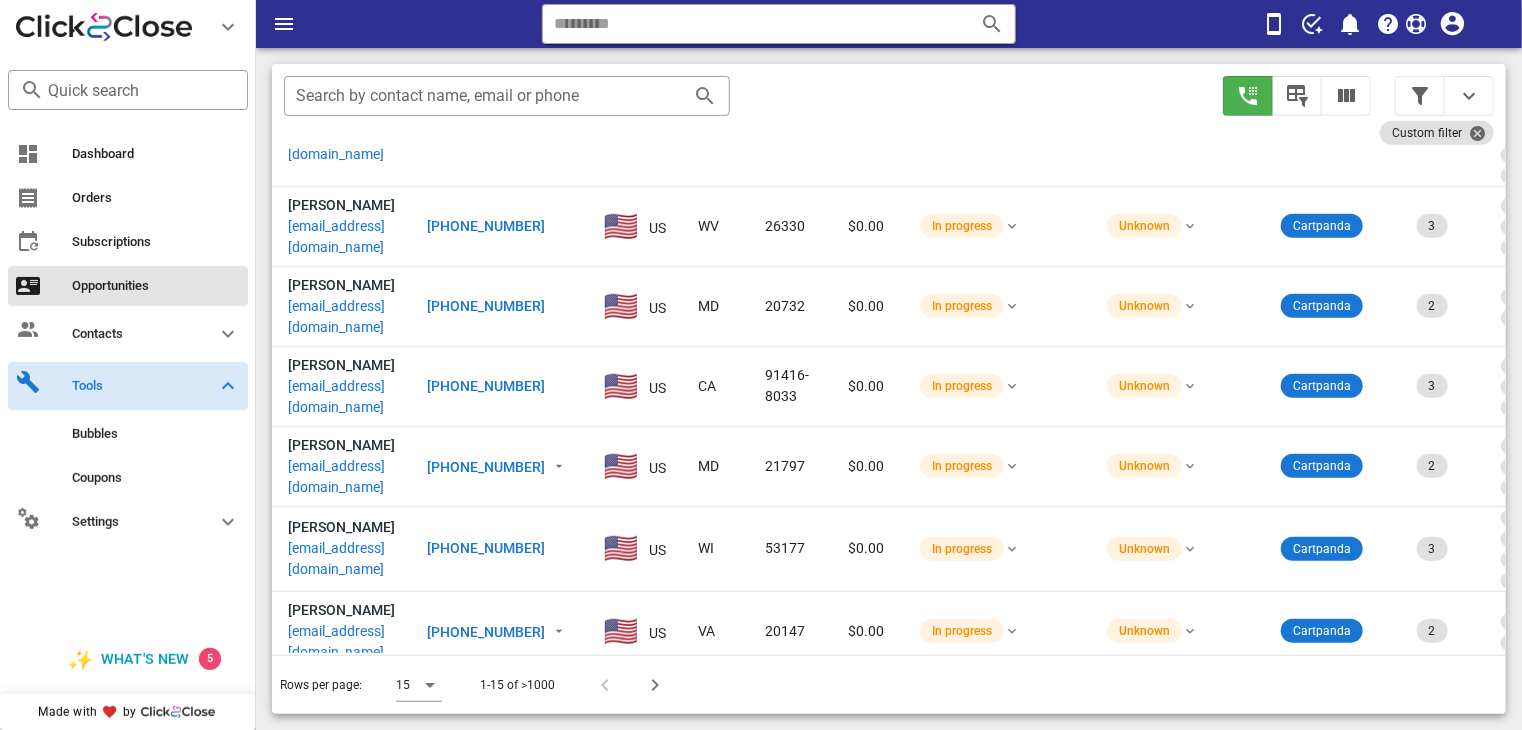 click at bounding box center [228, 386] 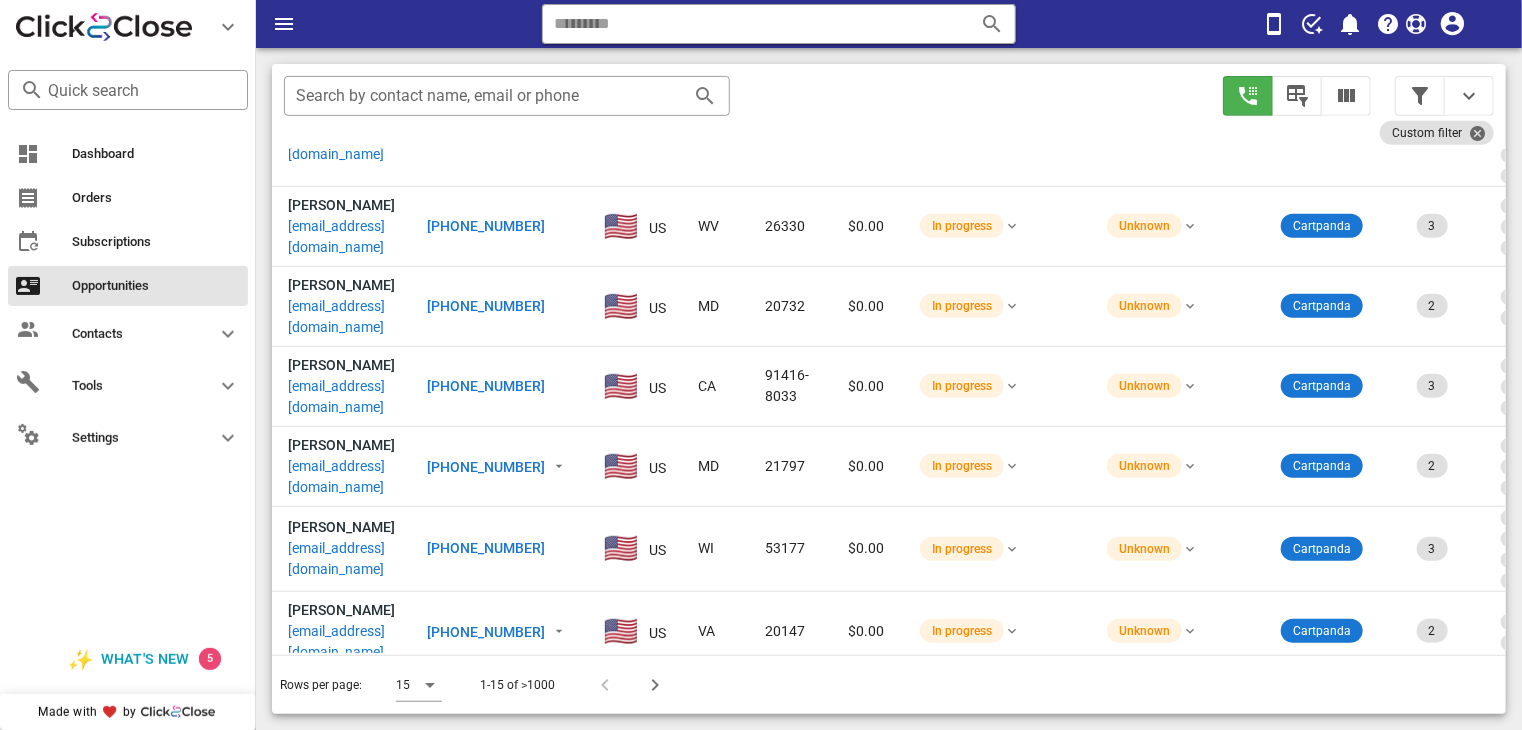 click on "[PHONE_NUMBER]" at bounding box center (486, 632) 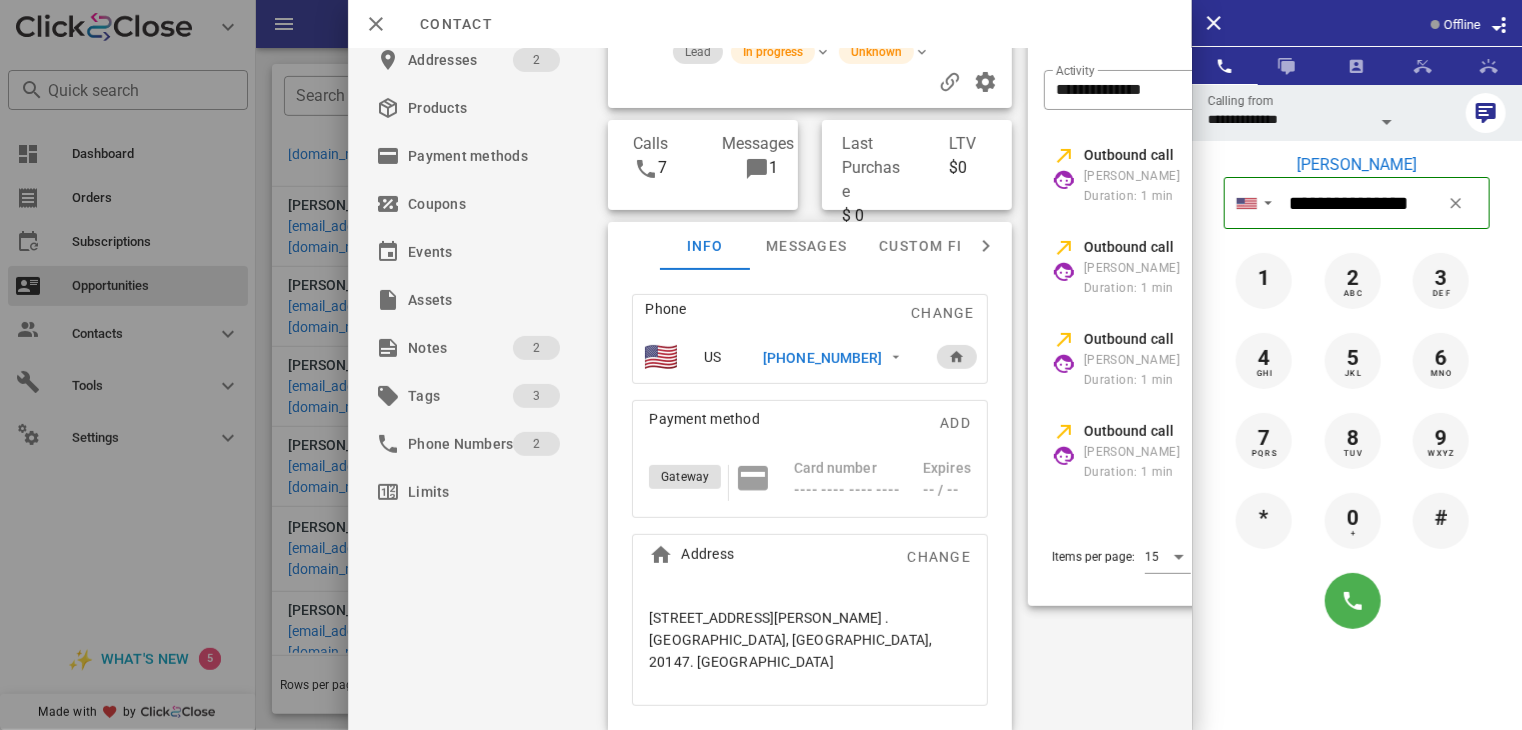 scroll, scrollTop: 140, scrollLeft: 0, axis: vertical 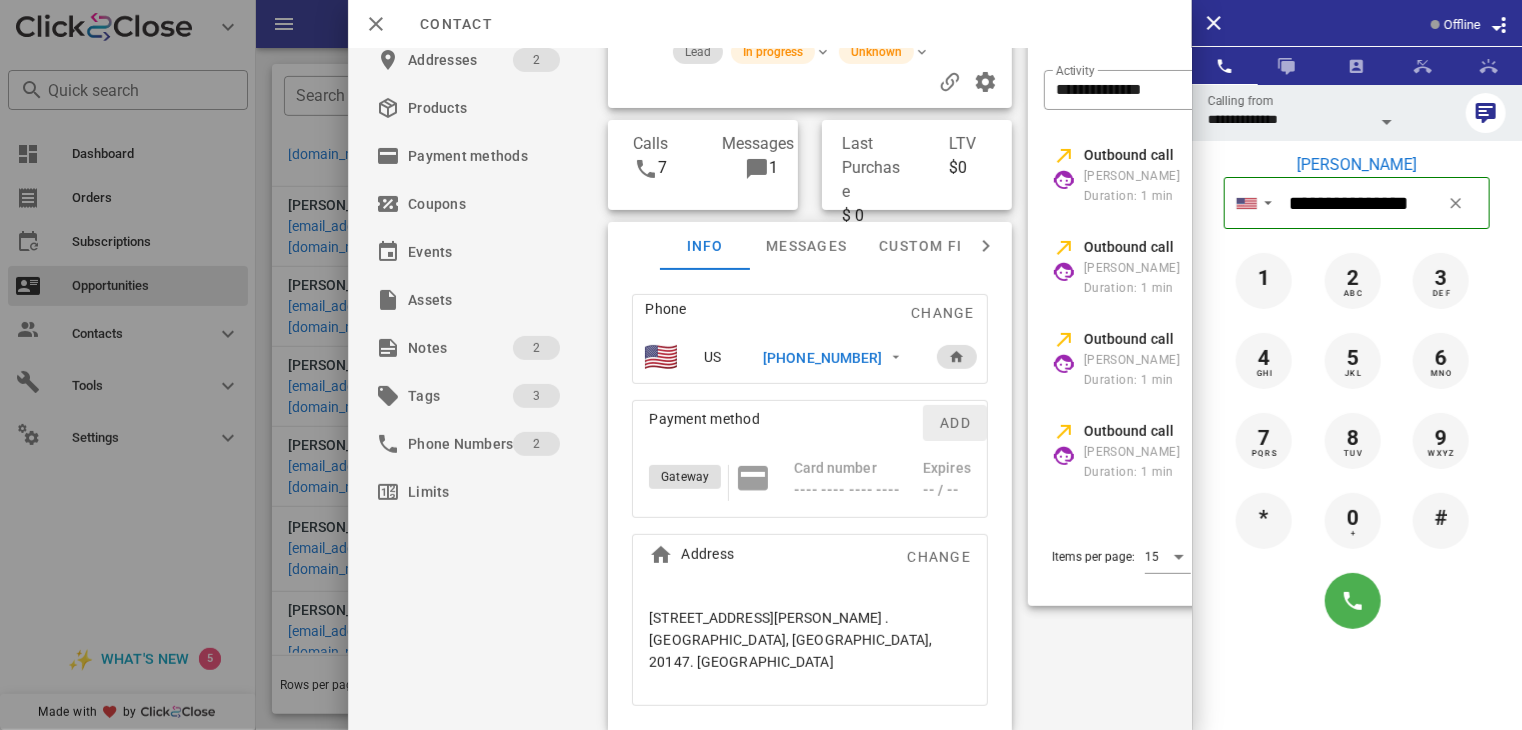 click on "Add" at bounding box center (955, 423) 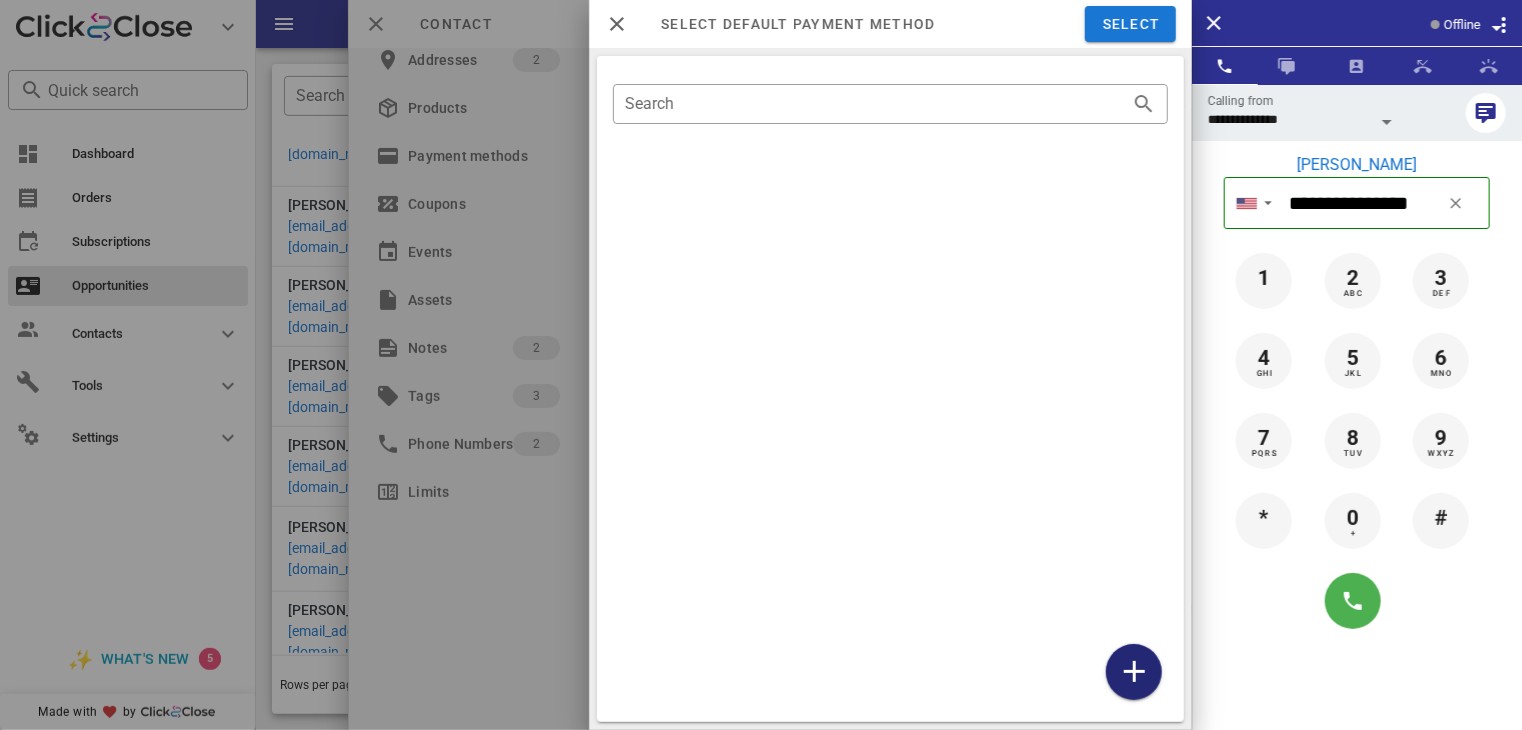 click at bounding box center (1134, 672) 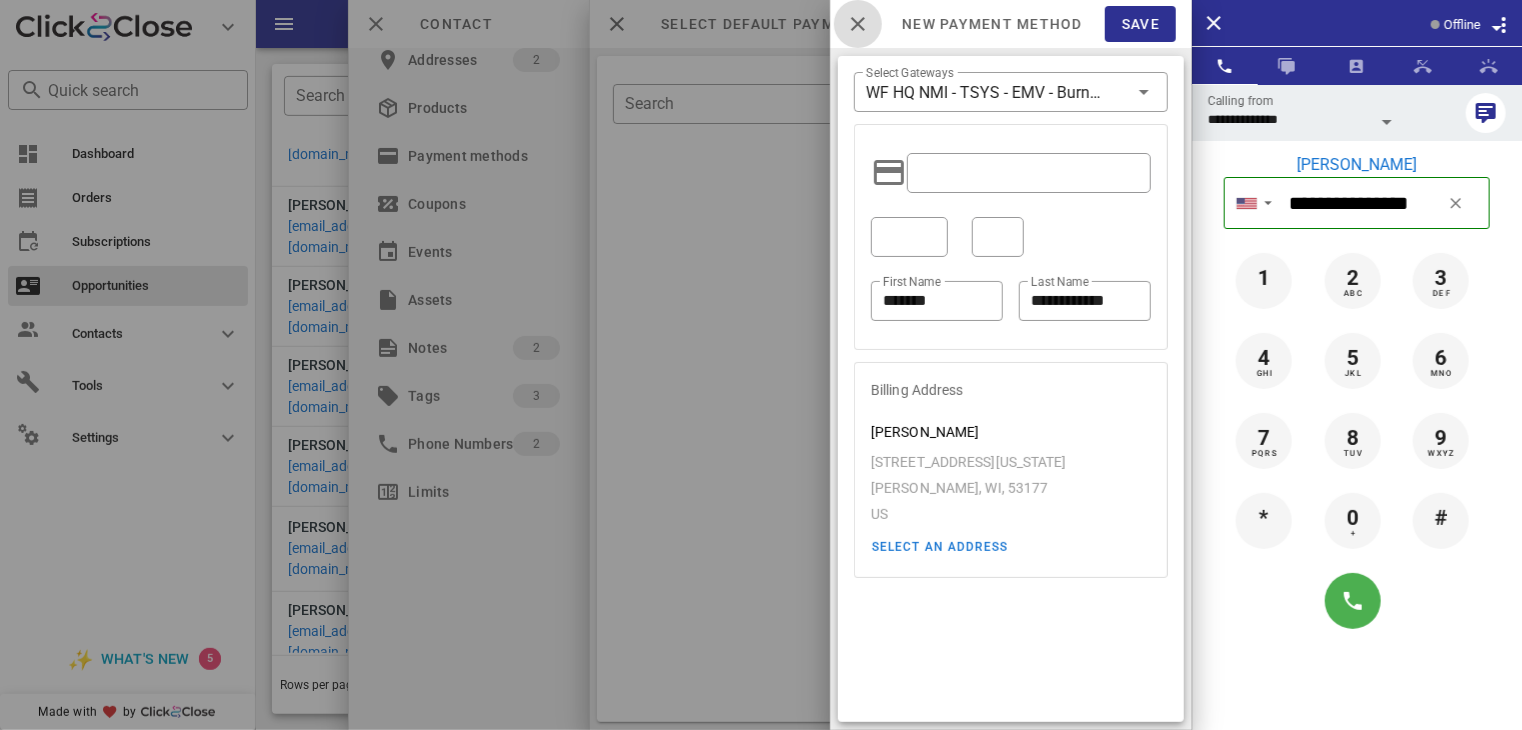click at bounding box center (858, 24) 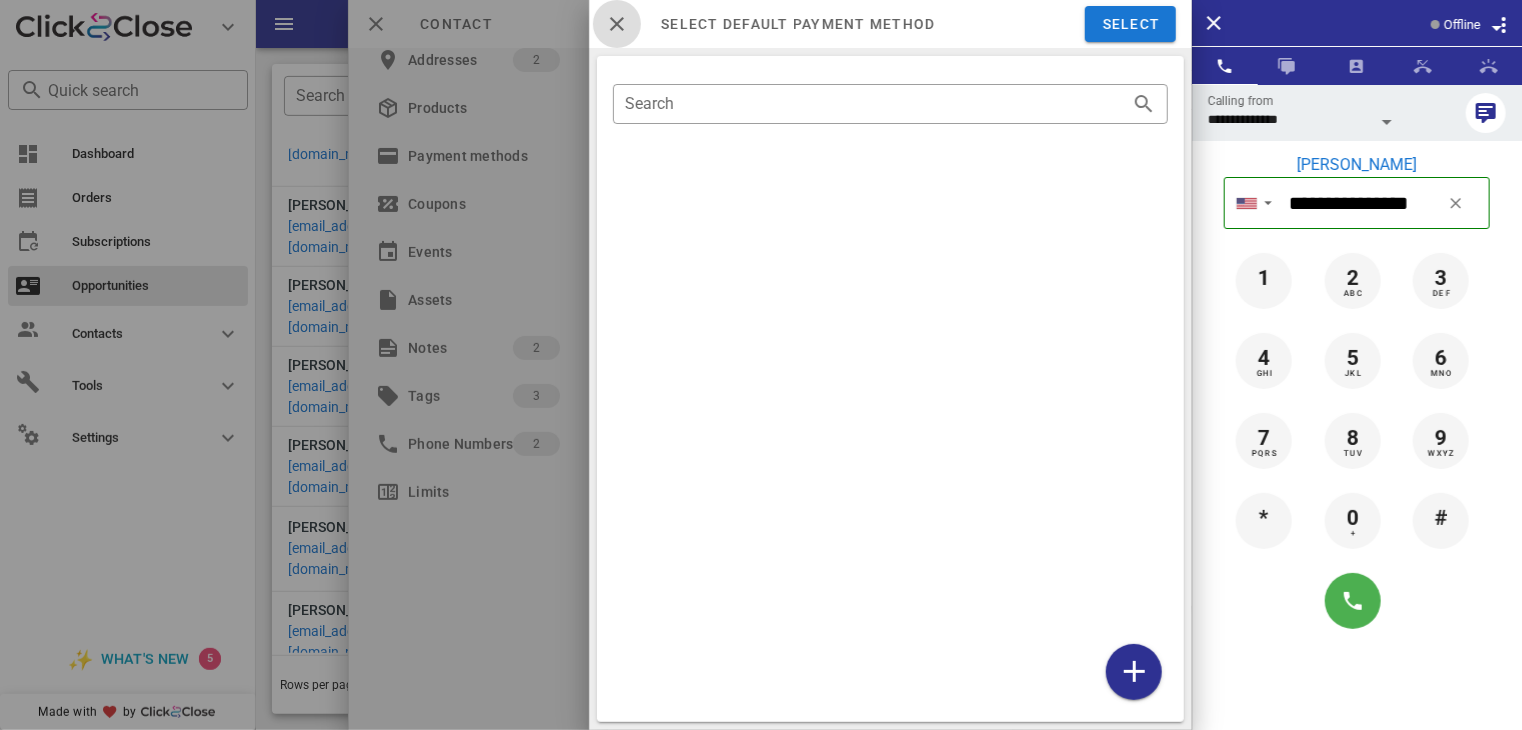 click at bounding box center (617, 24) 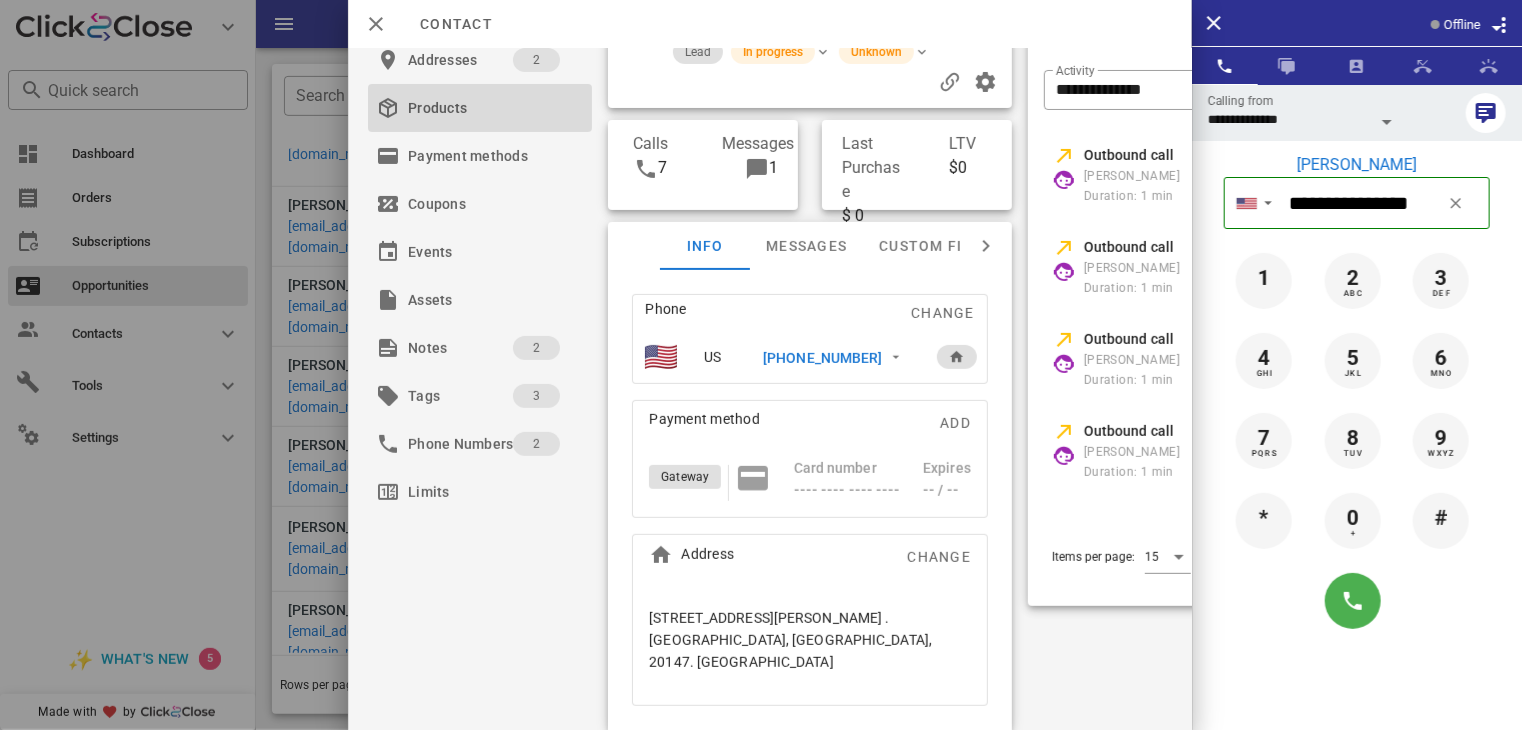 click on "Products" at bounding box center [476, 108] 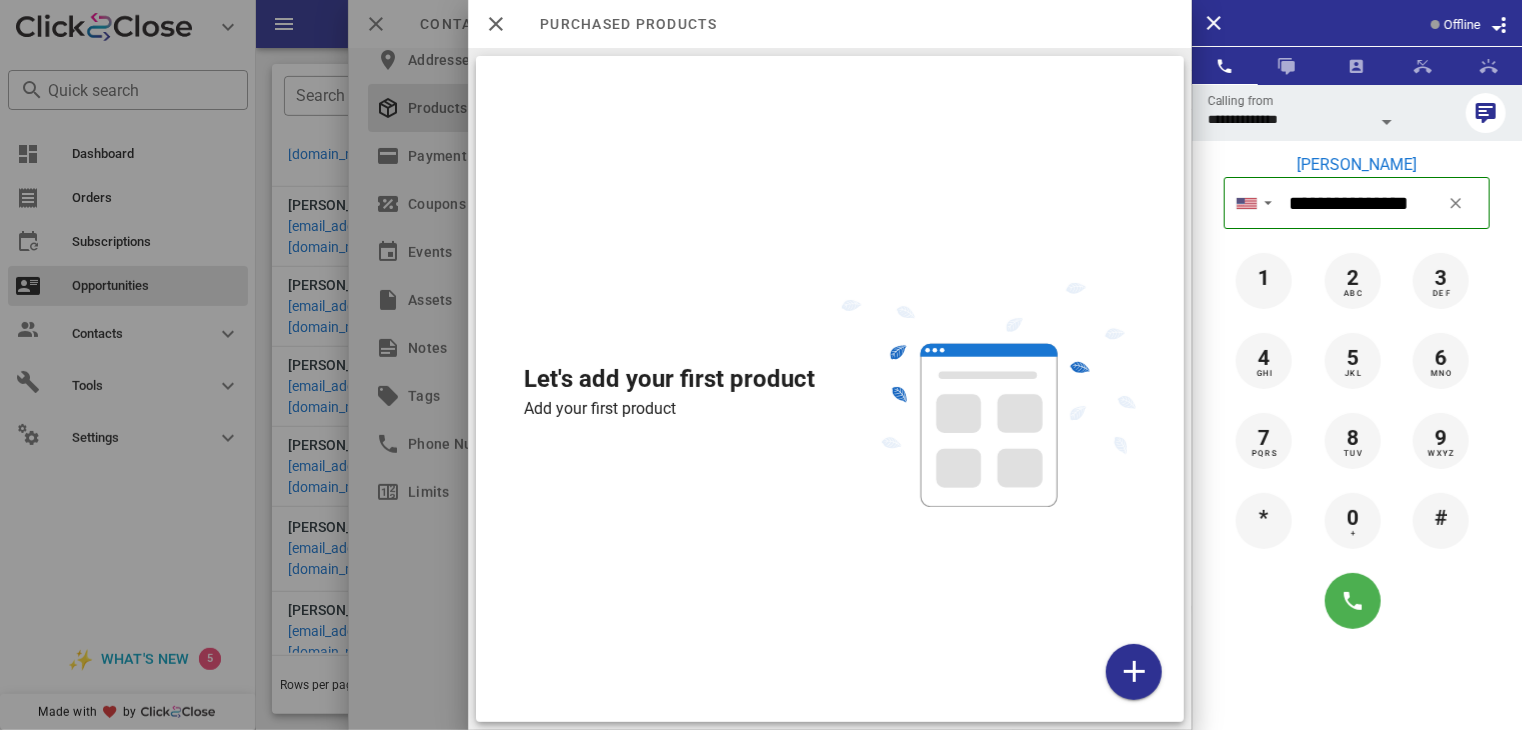 click on "Purchased products" at bounding box center (619, 24) 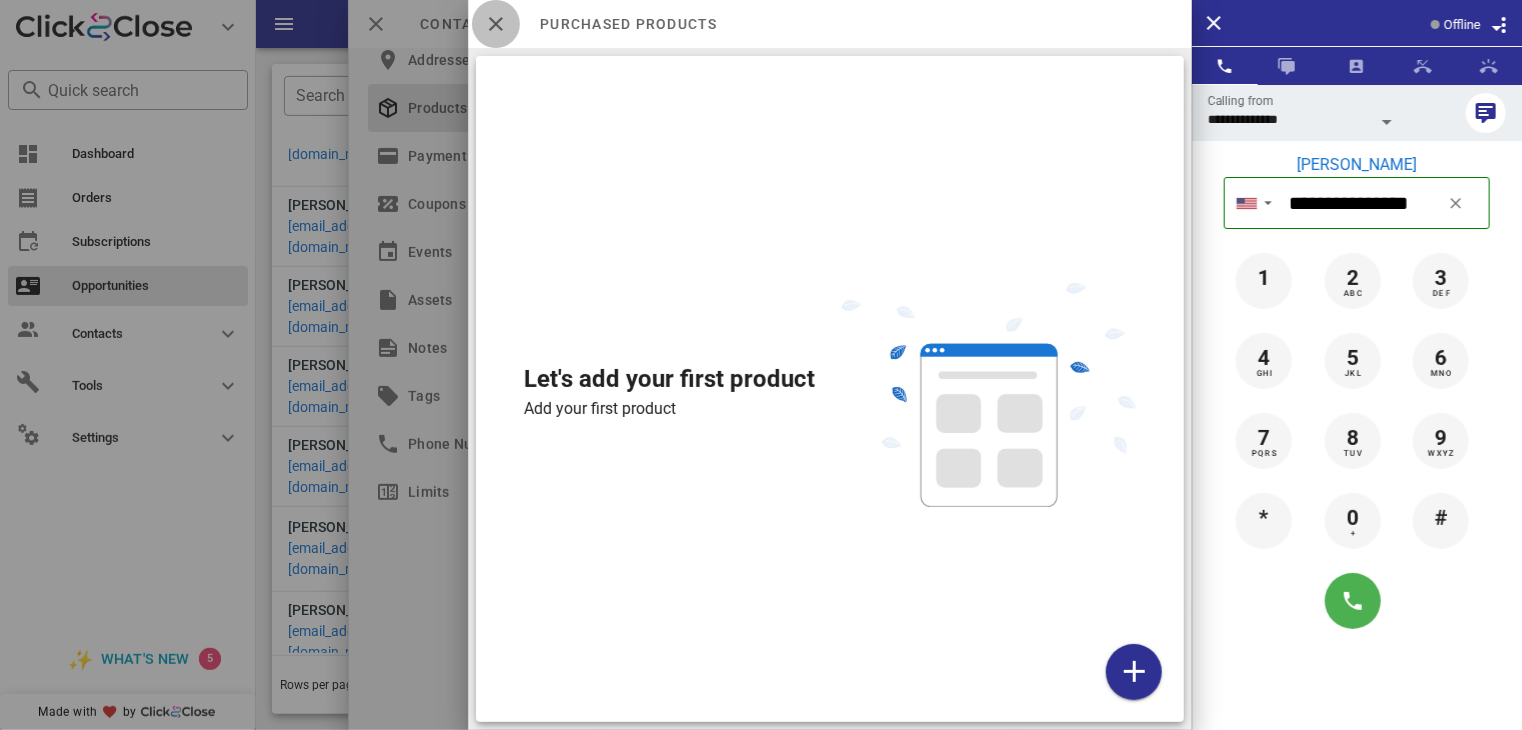 click at bounding box center [496, 24] 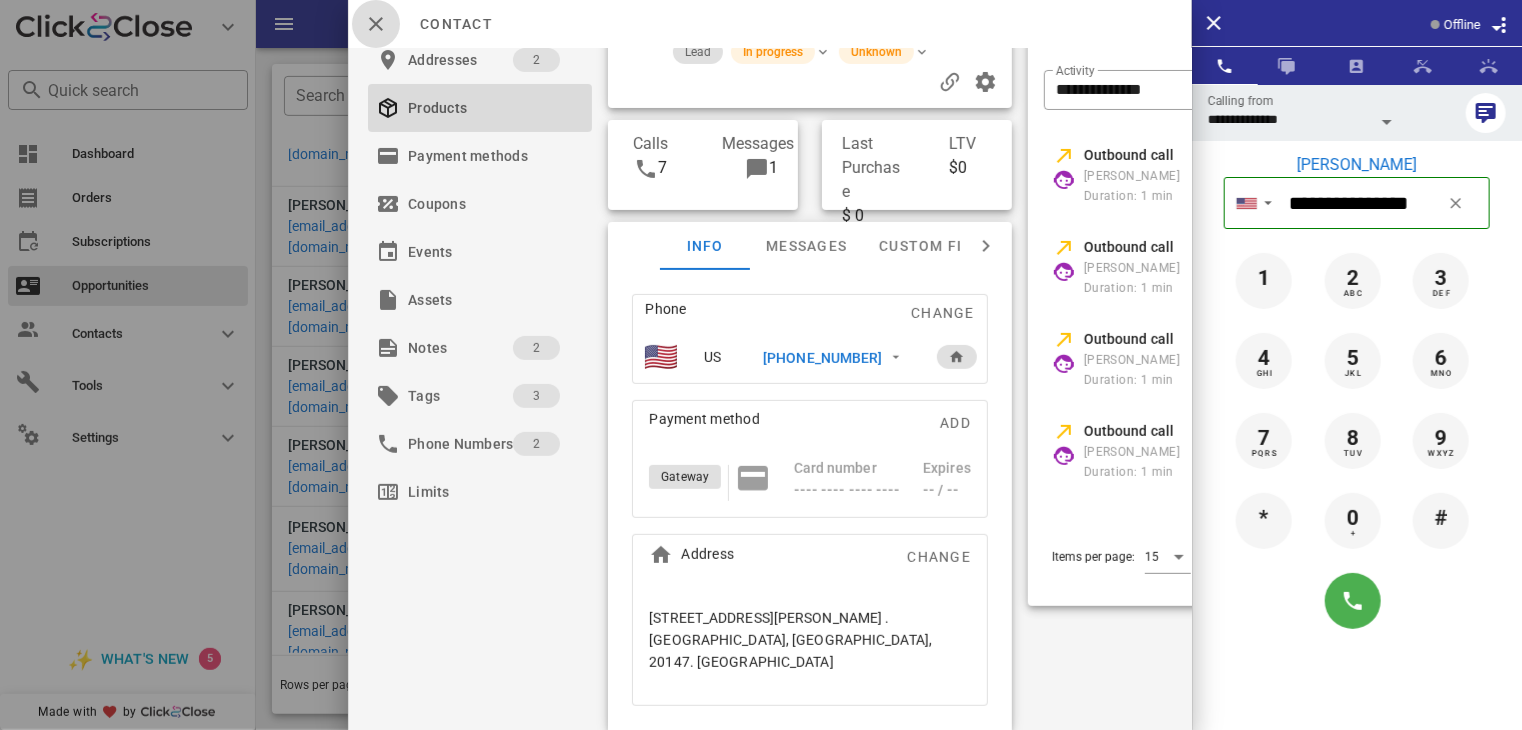 click at bounding box center (376, 24) 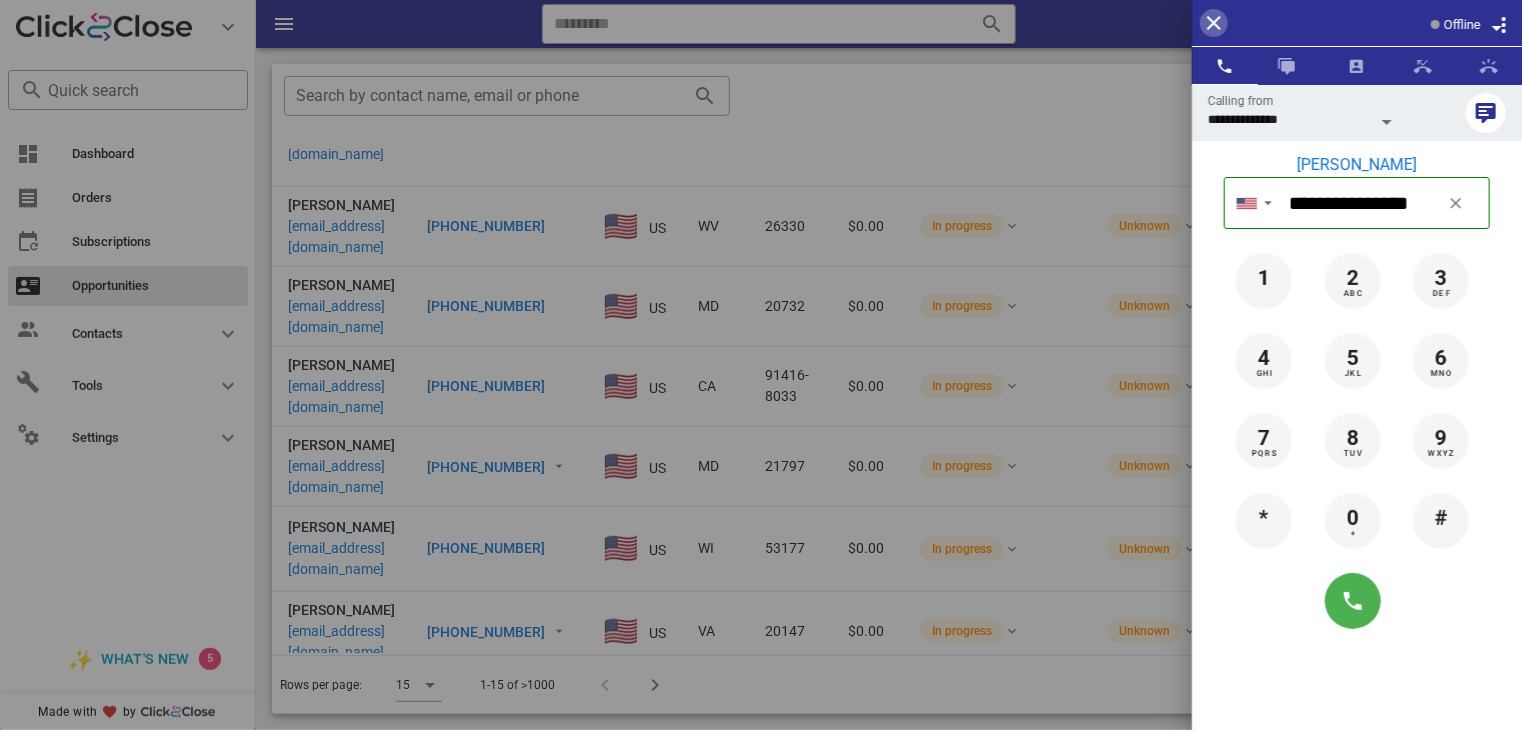 click at bounding box center (1214, 23) 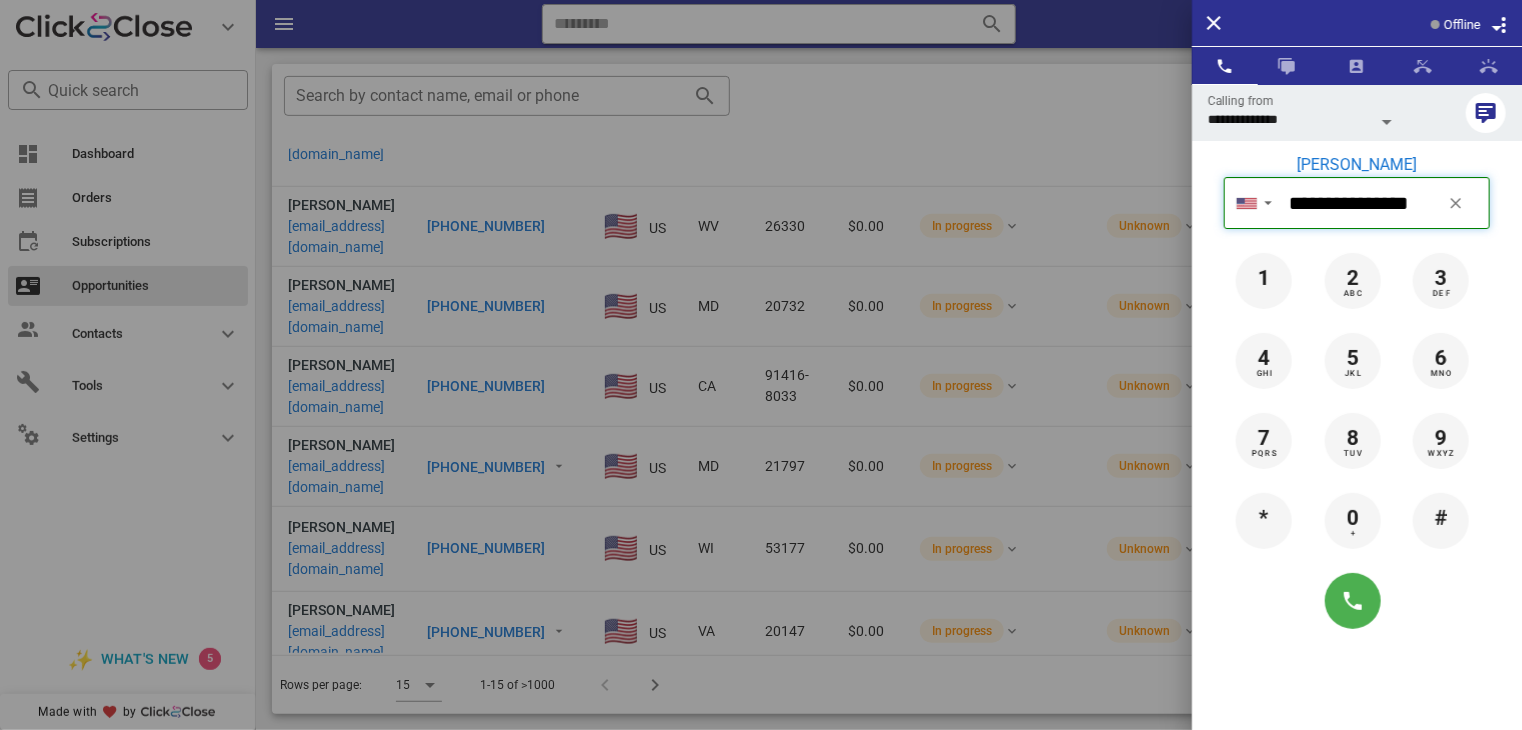 type 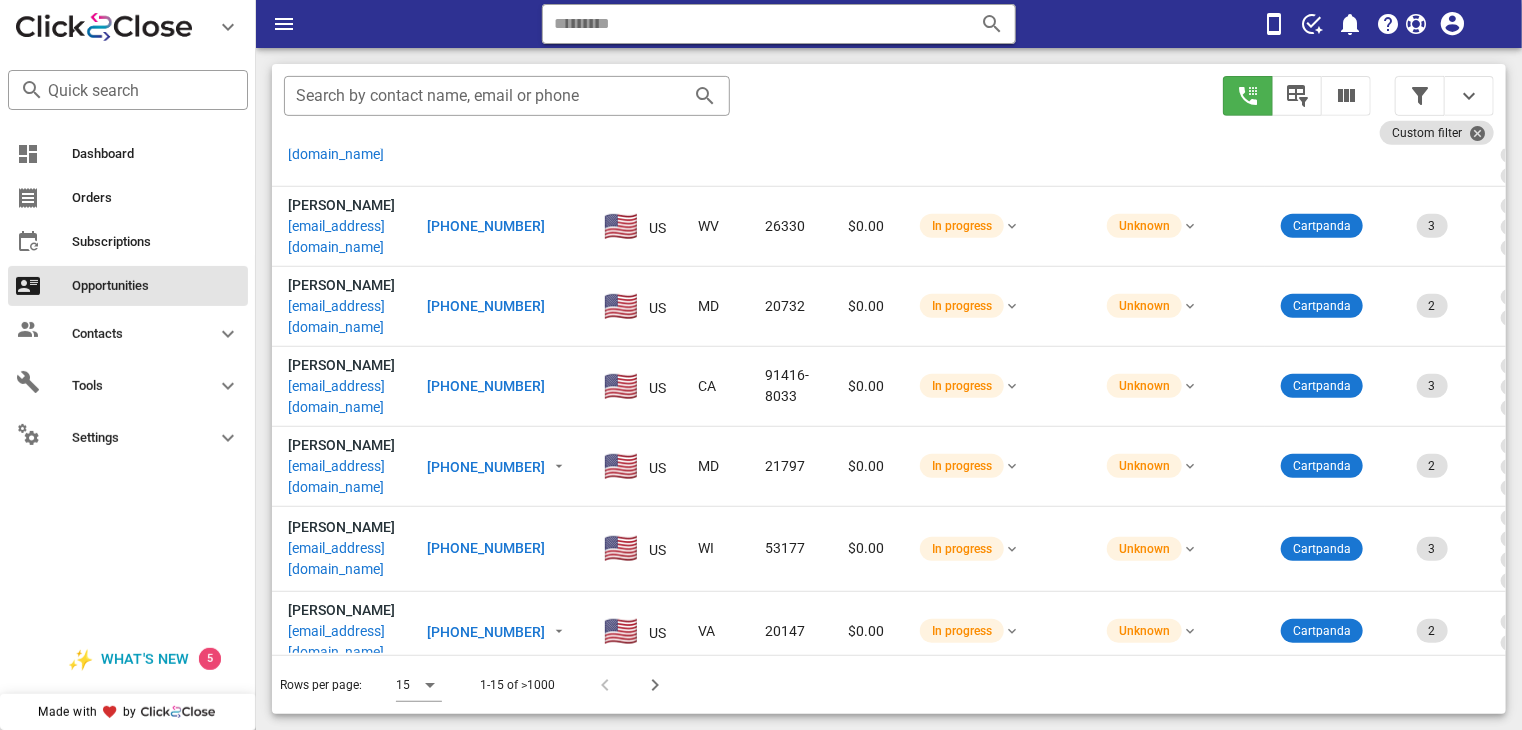 click on "[EMAIL_ADDRESS][DOMAIN_NAME]" at bounding box center (341, 237) 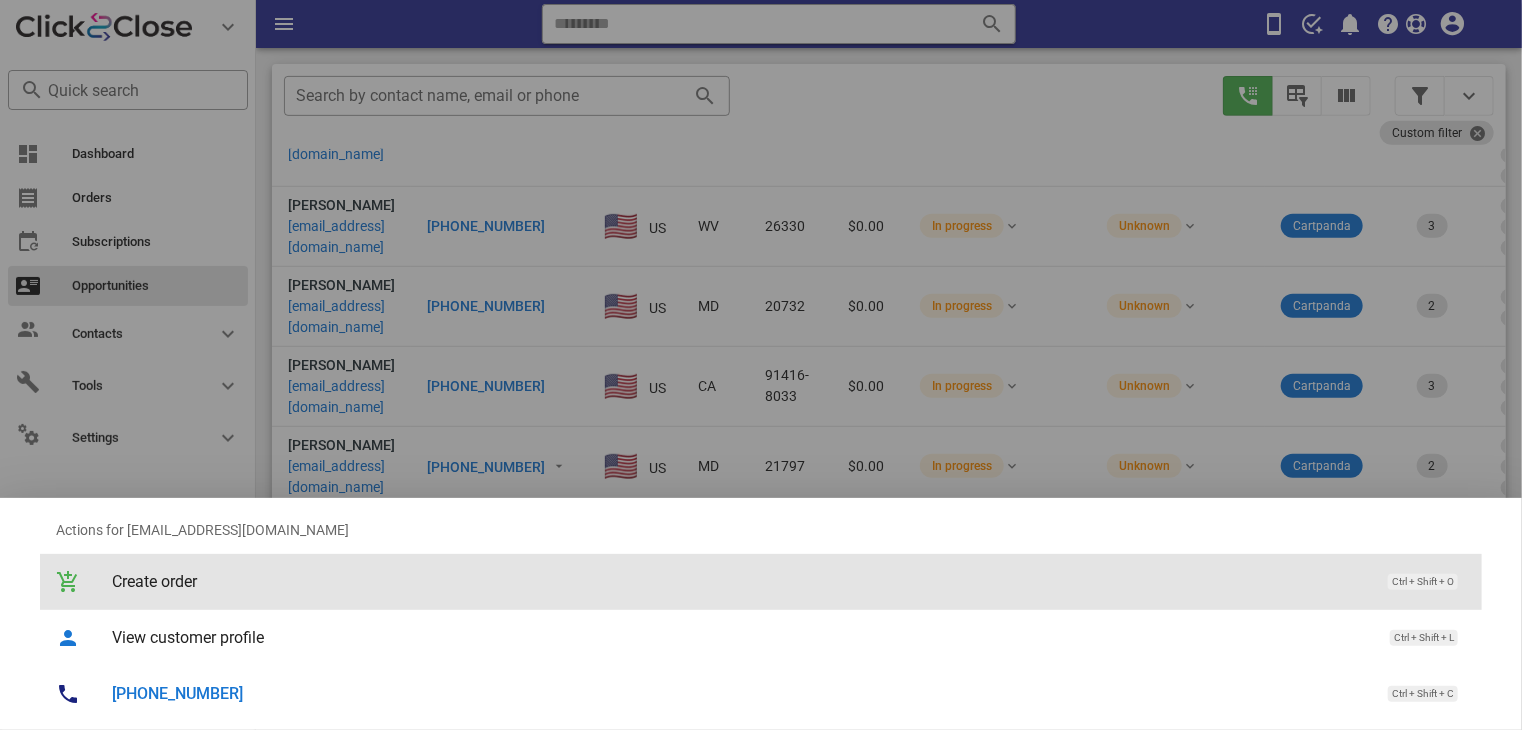 click on "Create order" at bounding box center (740, 581) 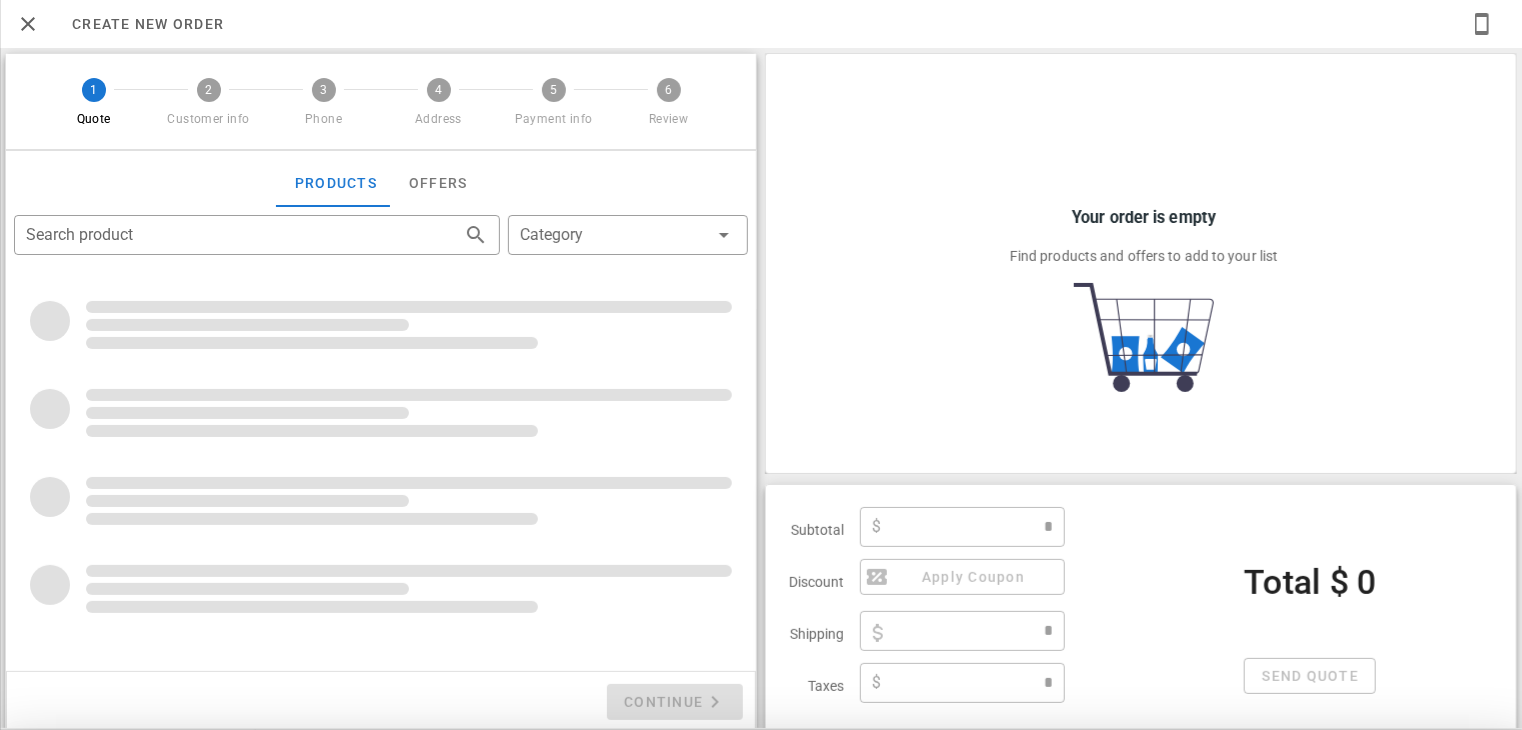 type on "**********" 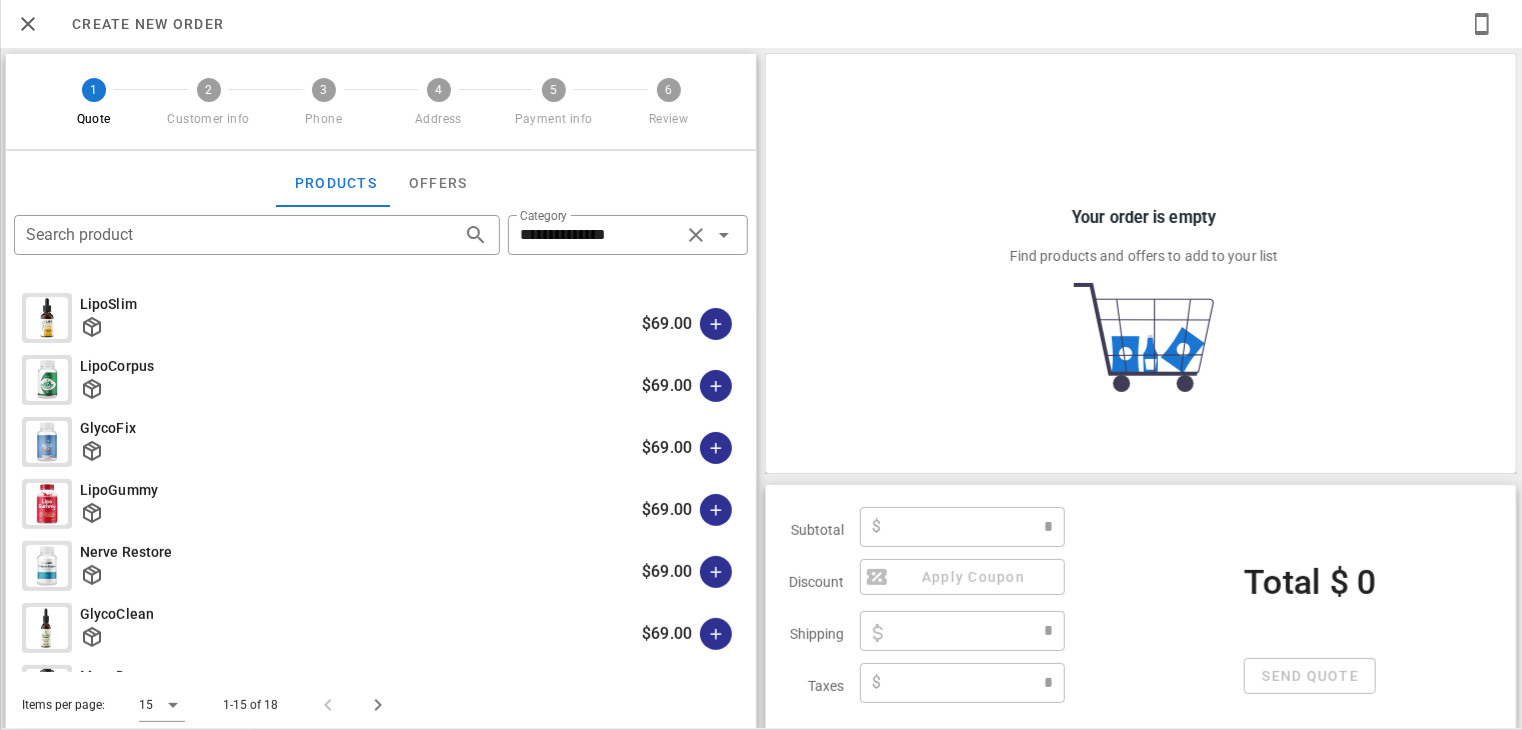 type on "****" 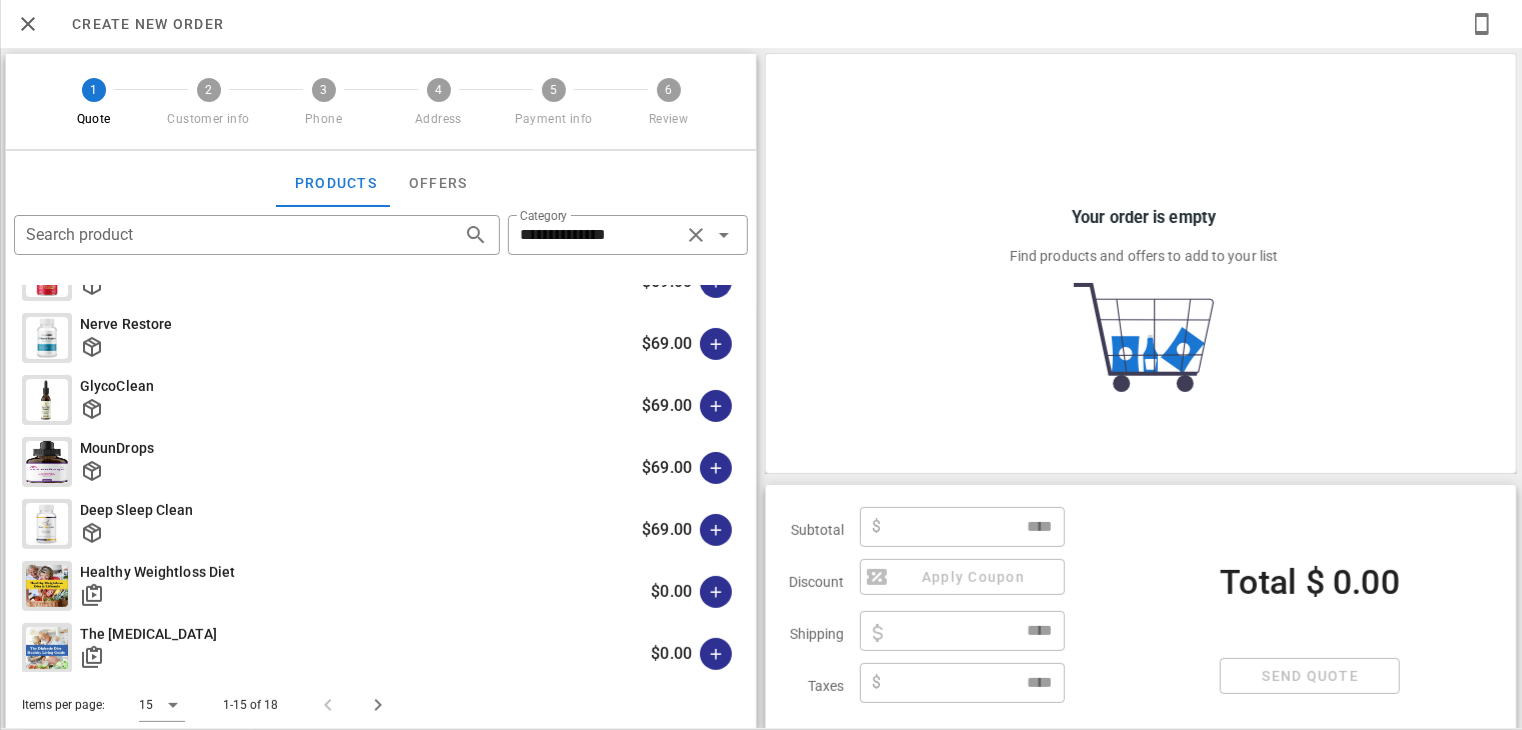 scroll, scrollTop: 0, scrollLeft: 0, axis: both 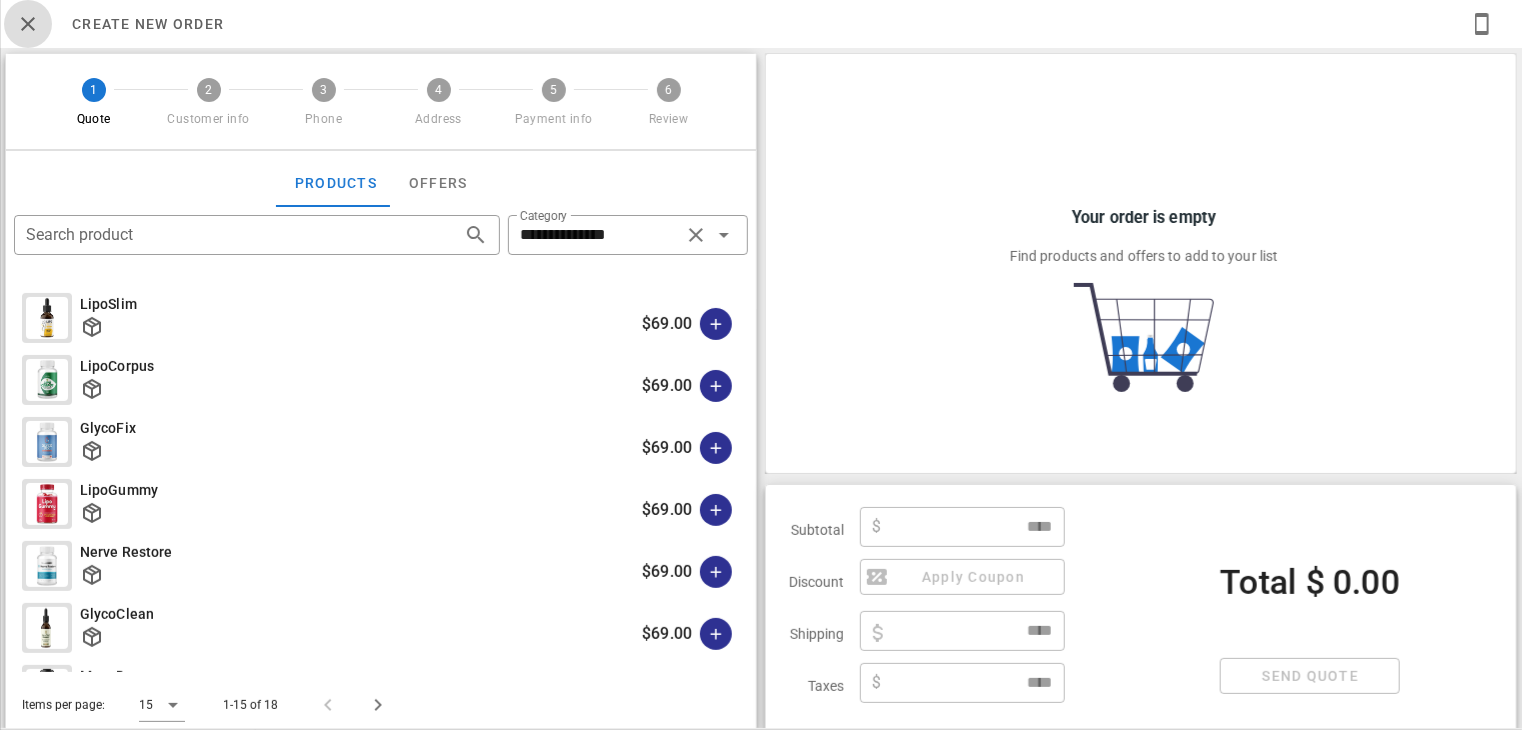 click at bounding box center [28, 24] 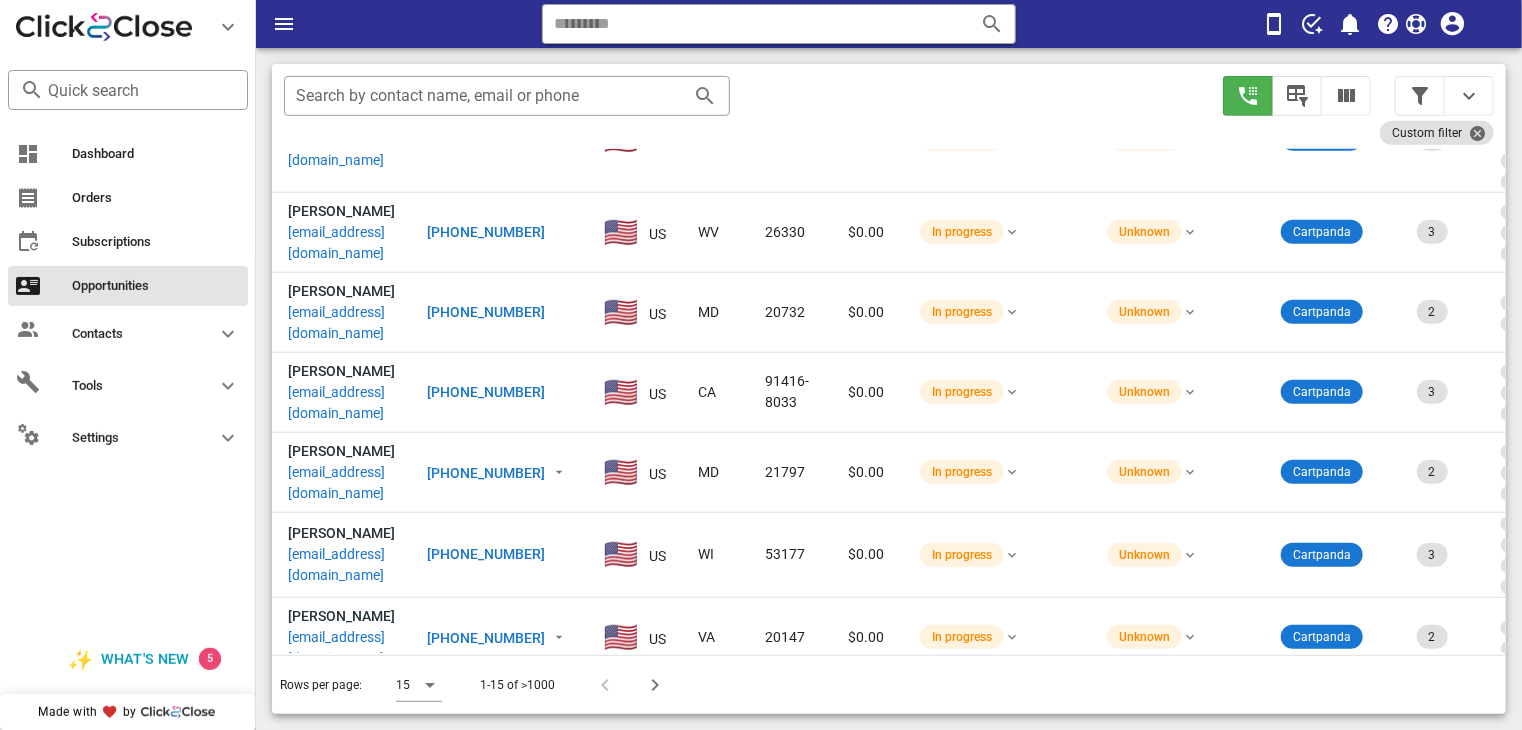 scroll, scrollTop: 222, scrollLeft: 0, axis: vertical 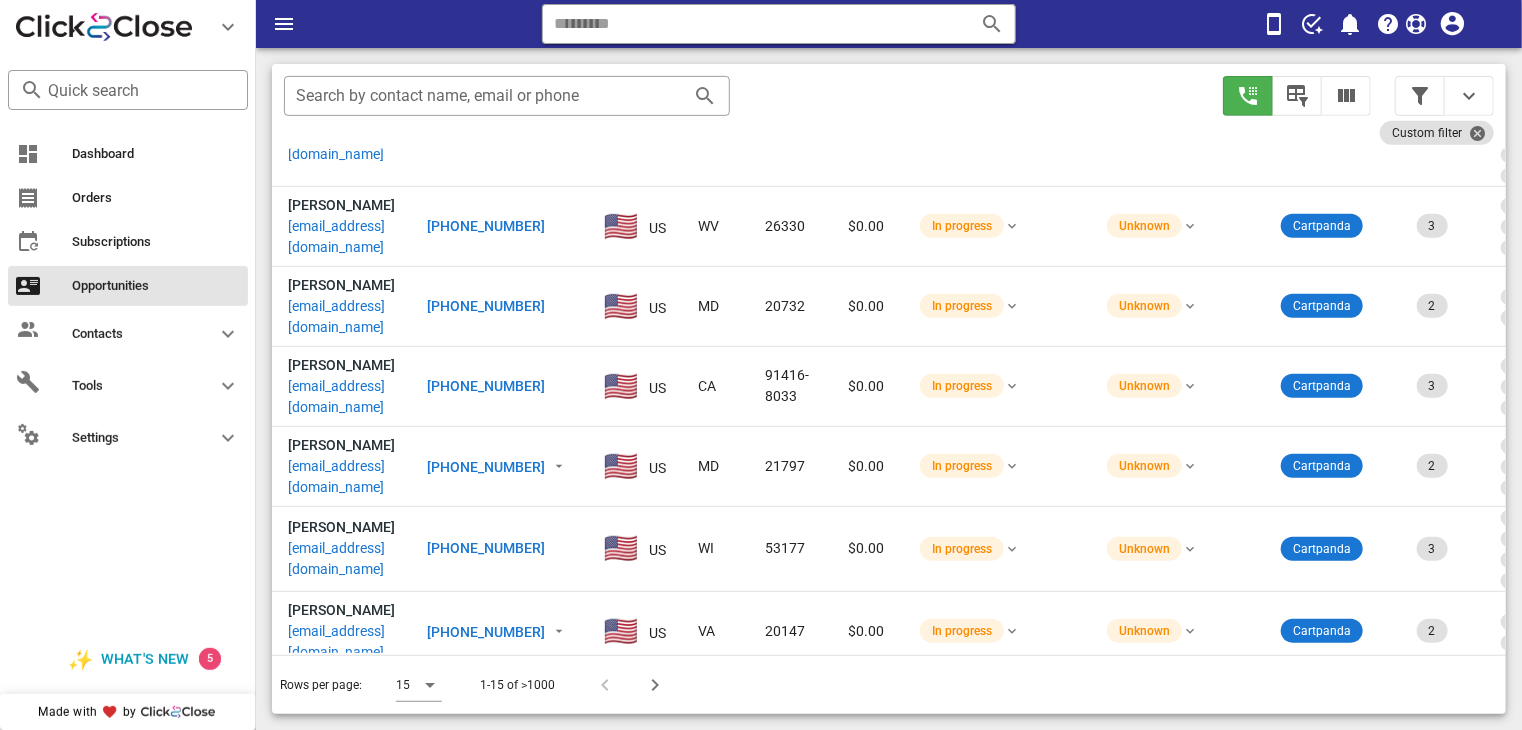 click on "[PHONE_NUMBER]" at bounding box center [486, 306] 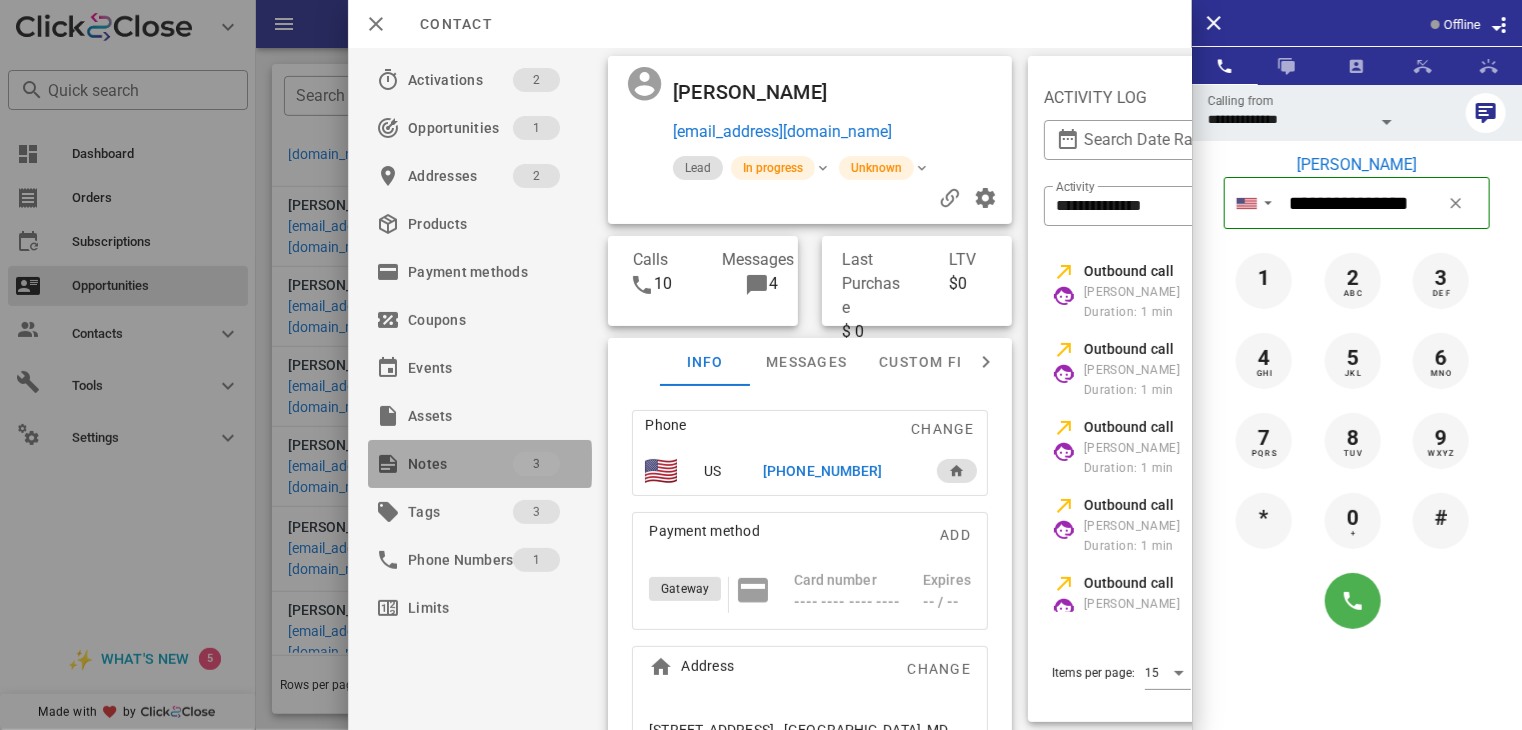 click on "Notes" at bounding box center (460, 464) 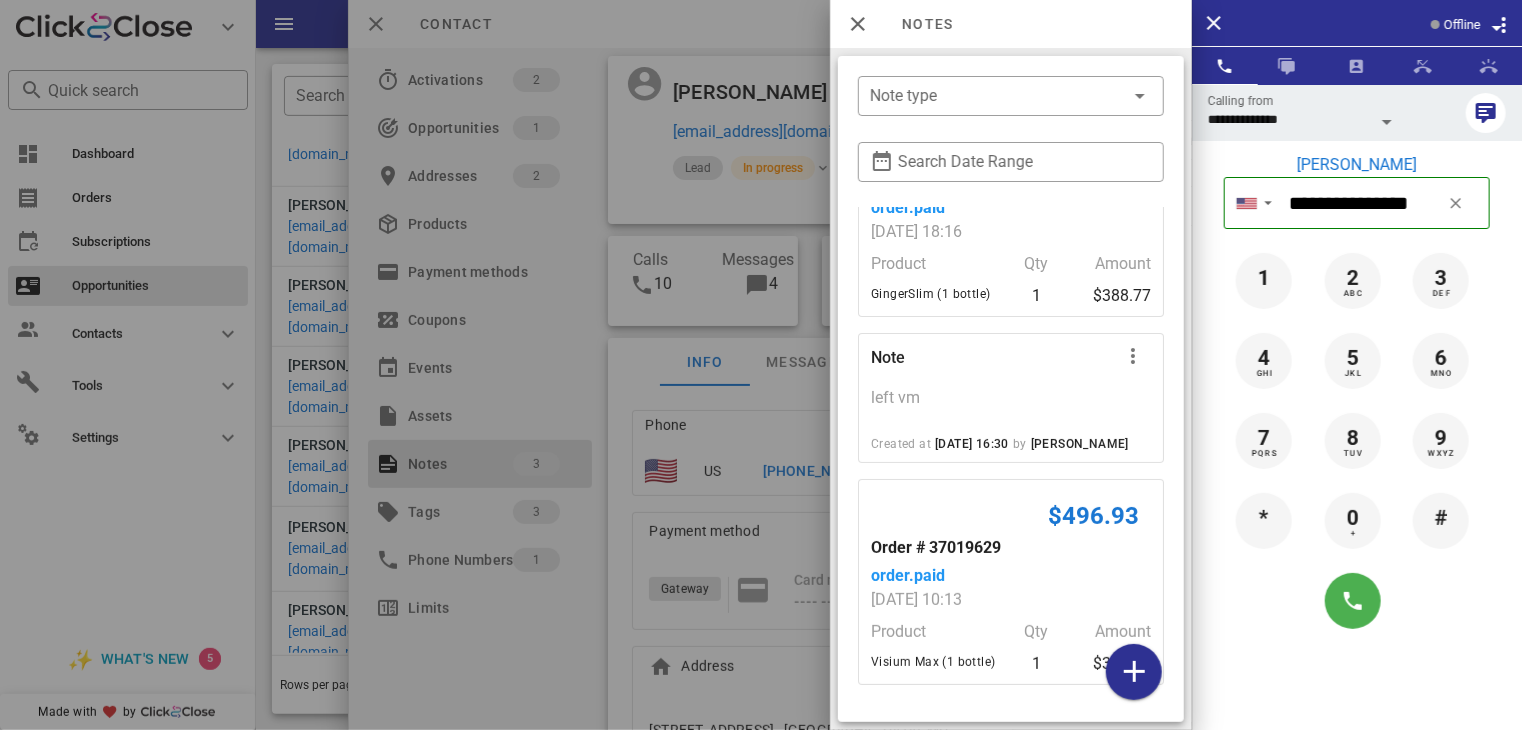 scroll, scrollTop: 112, scrollLeft: 0, axis: vertical 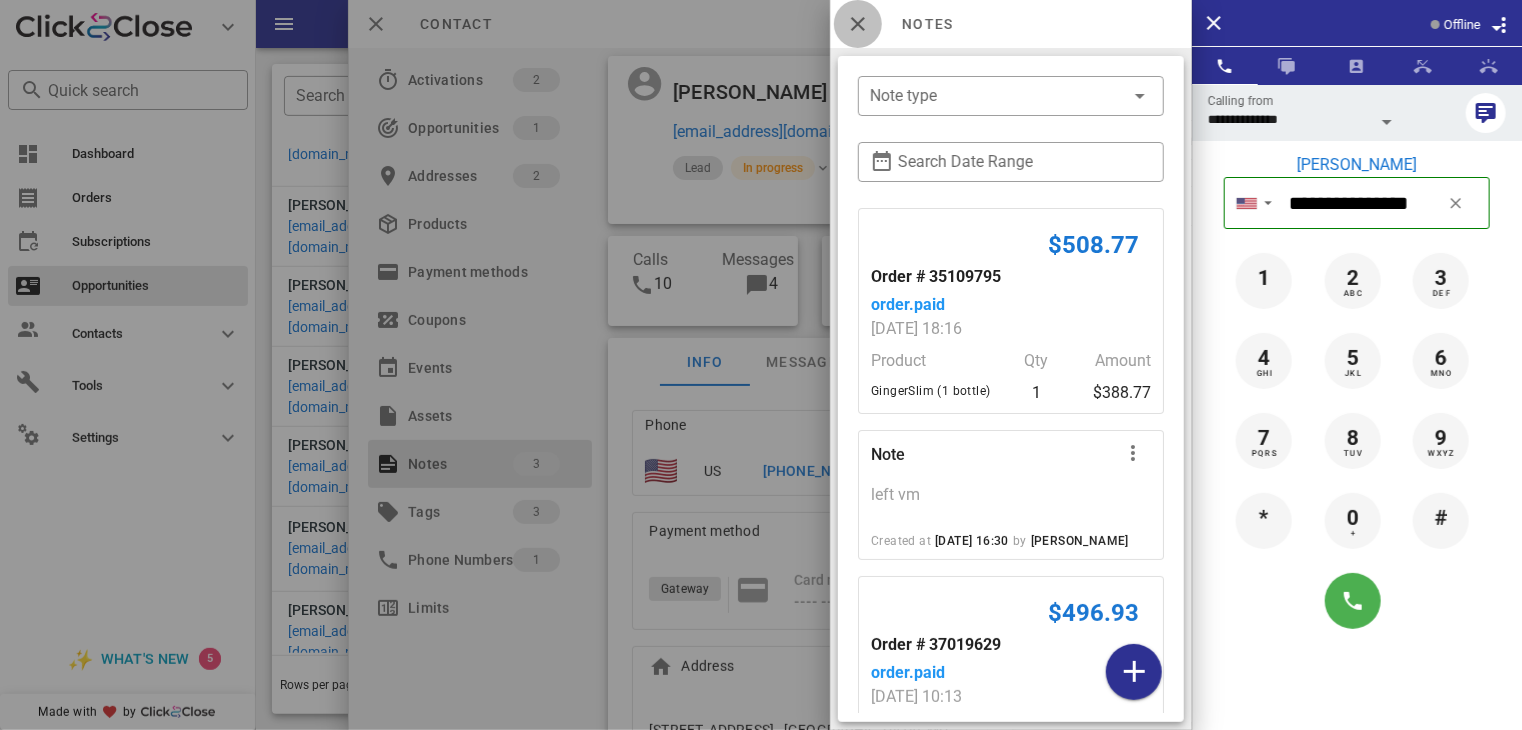 click at bounding box center (858, 24) 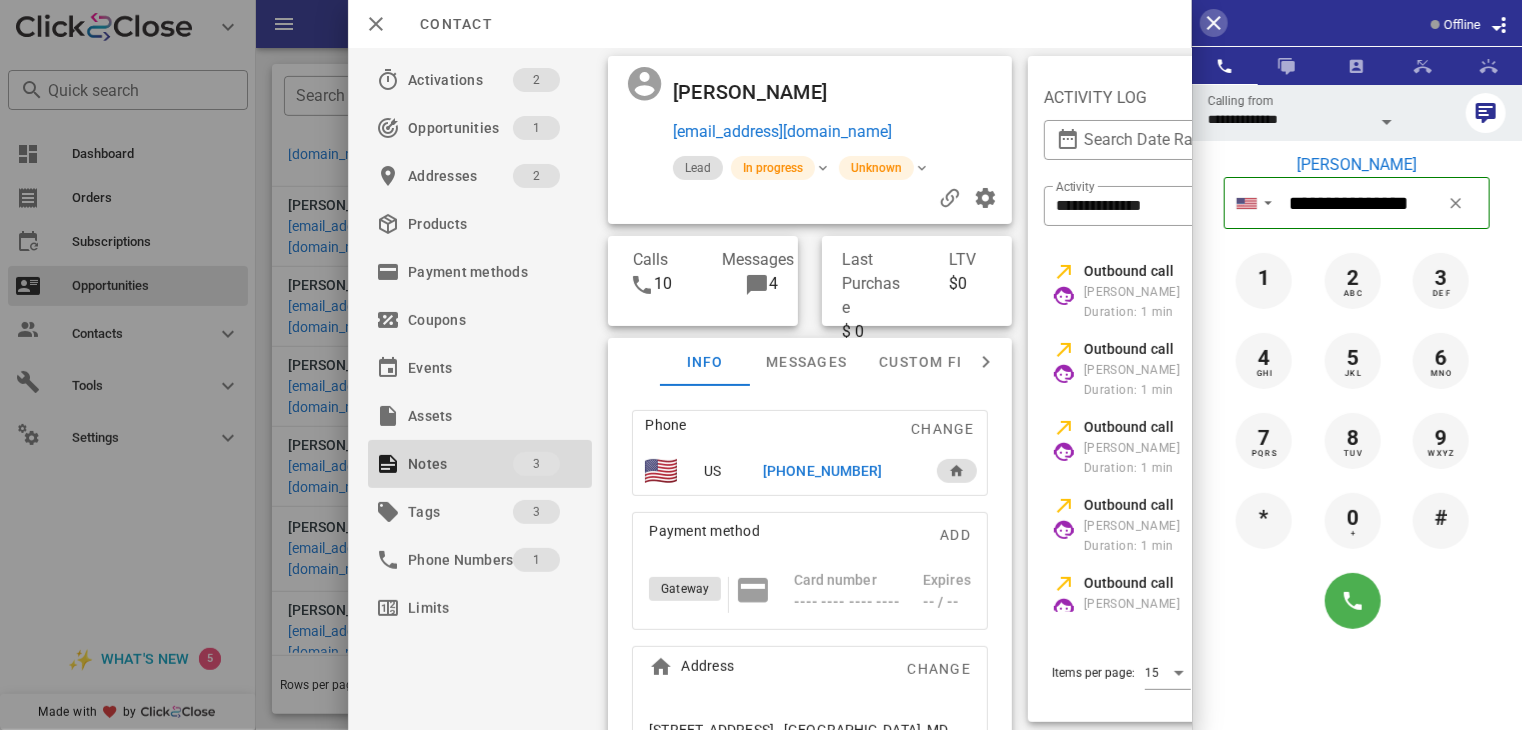 click at bounding box center (1214, 23) 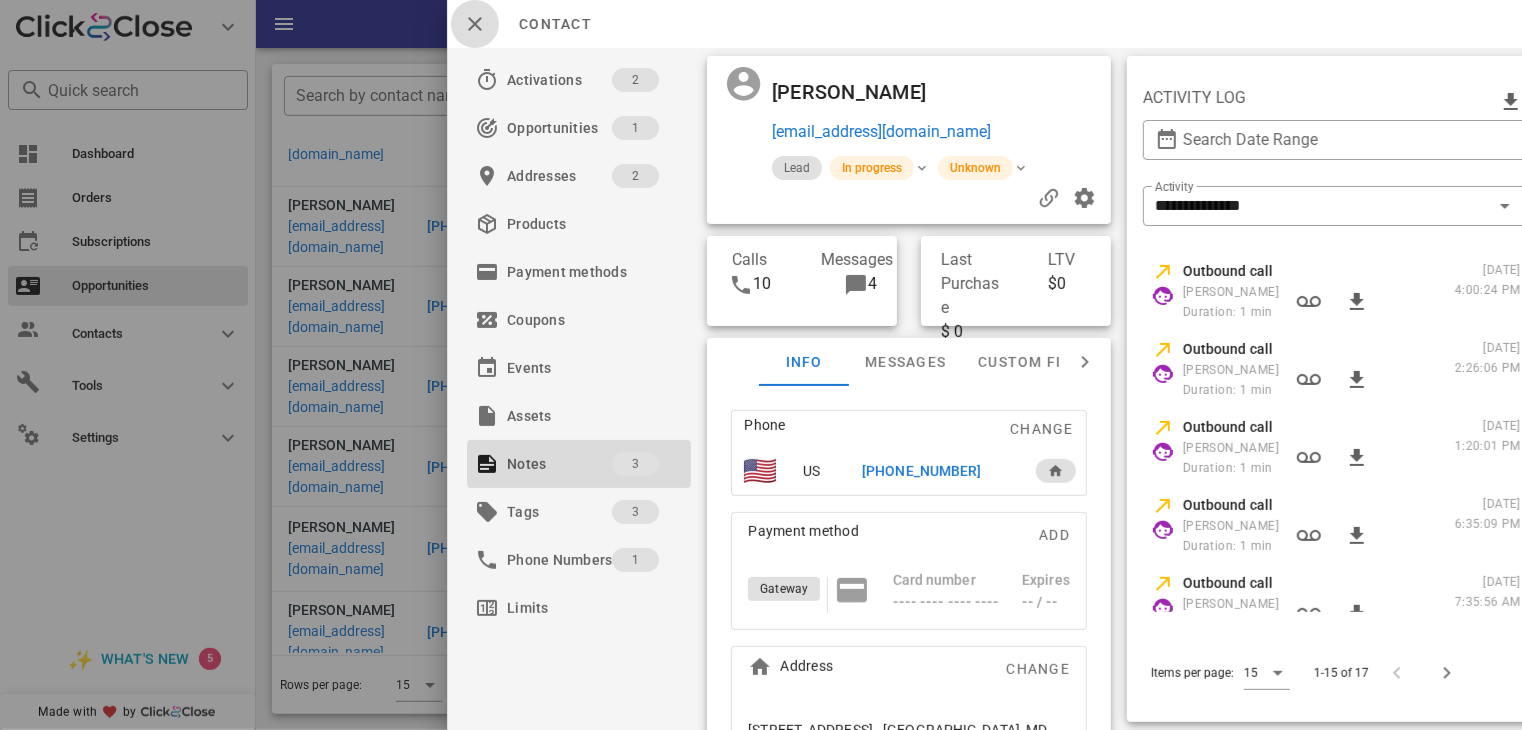 click at bounding box center [475, 24] 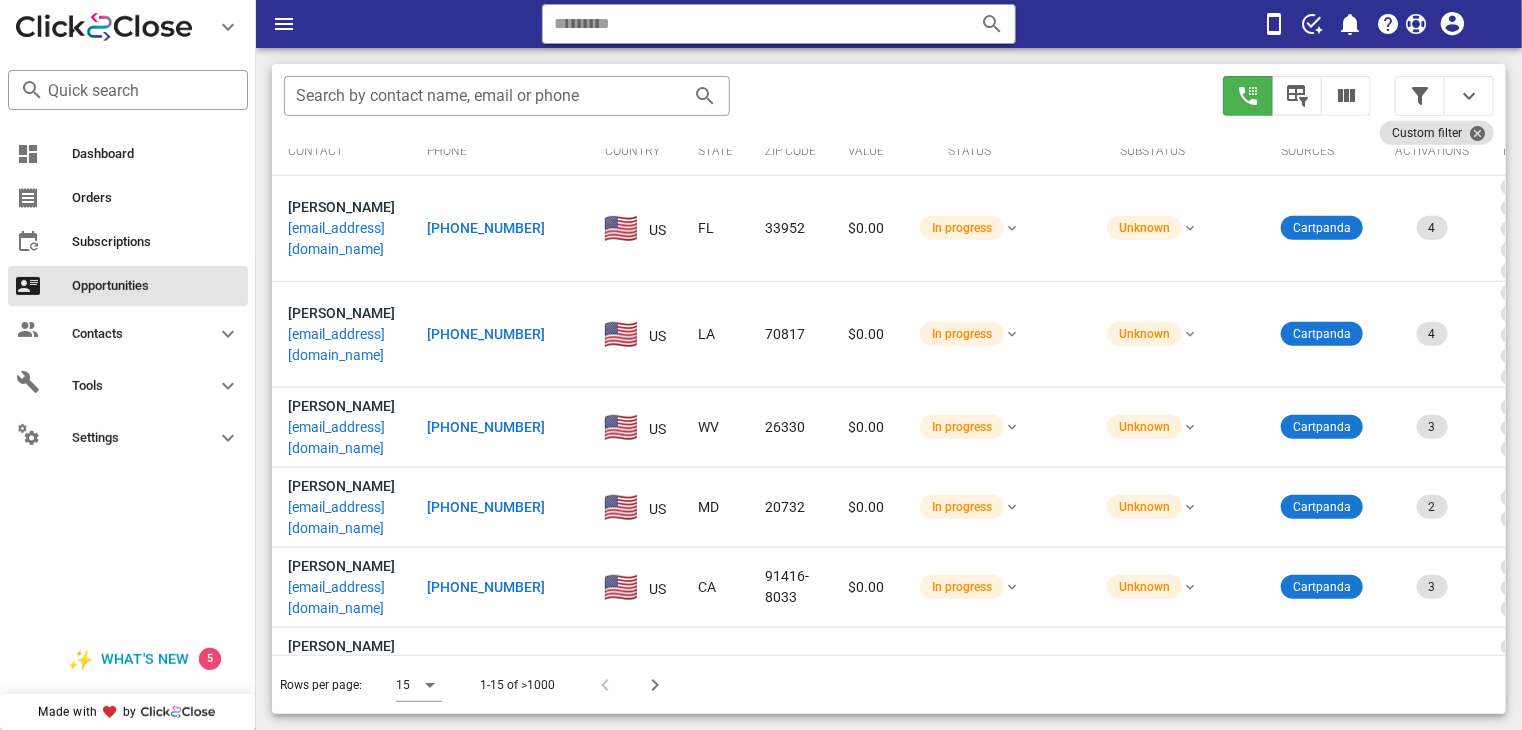 scroll, scrollTop: 222, scrollLeft: 0, axis: vertical 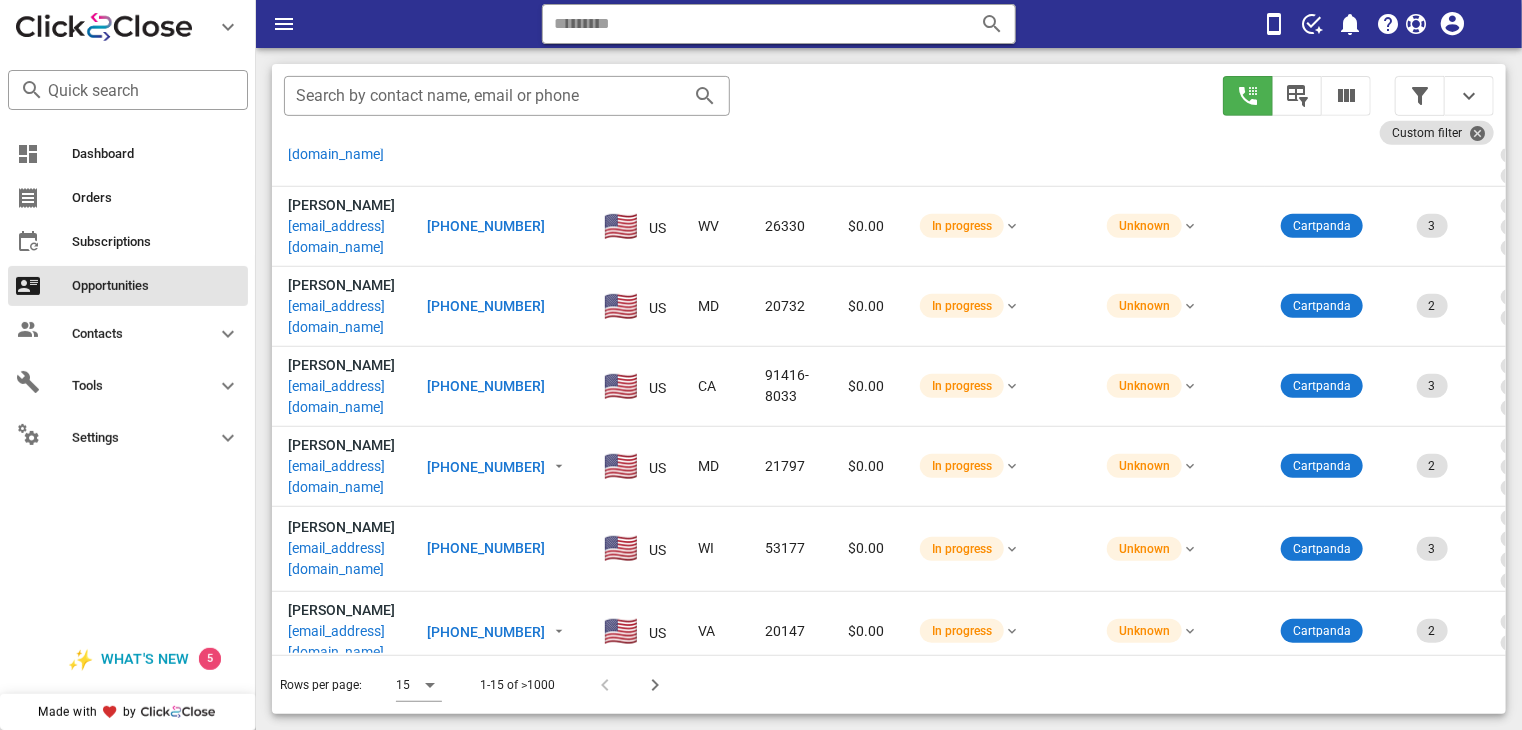 click on "[PHONE_NUMBER]" at bounding box center (486, 467) 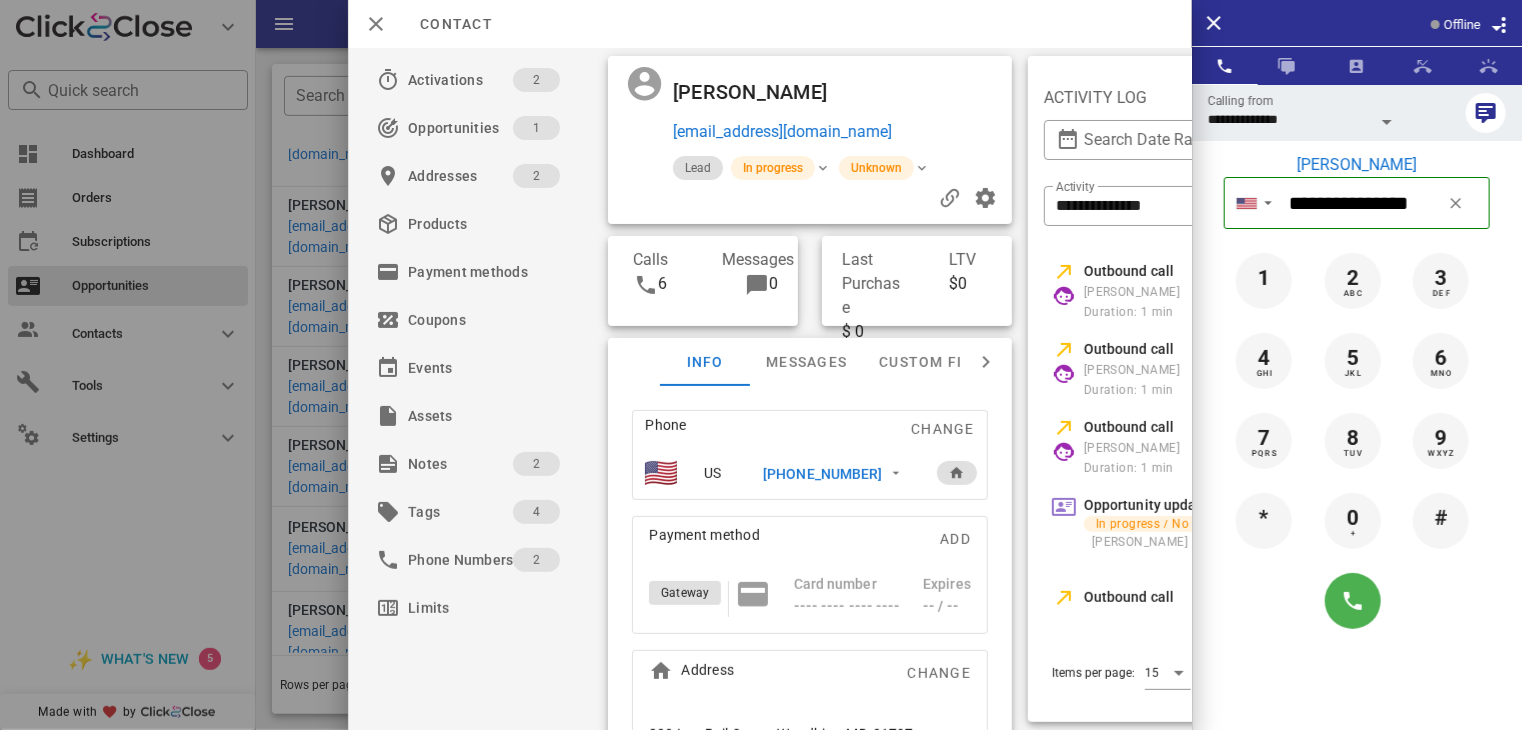 scroll, scrollTop: 0, scrollLeft: 408, axis: horizontal 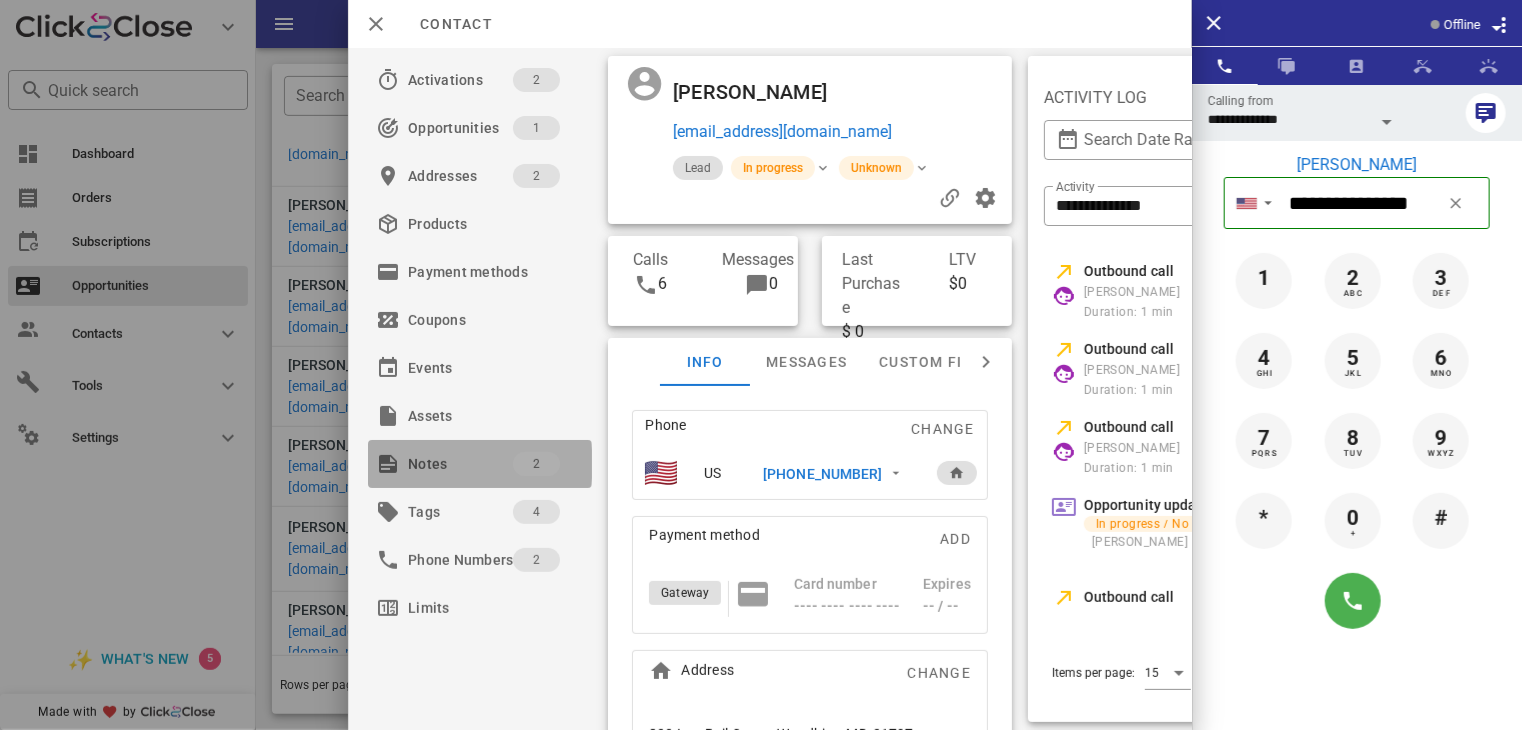 click on "Notes" at bounding box center [460, 464] 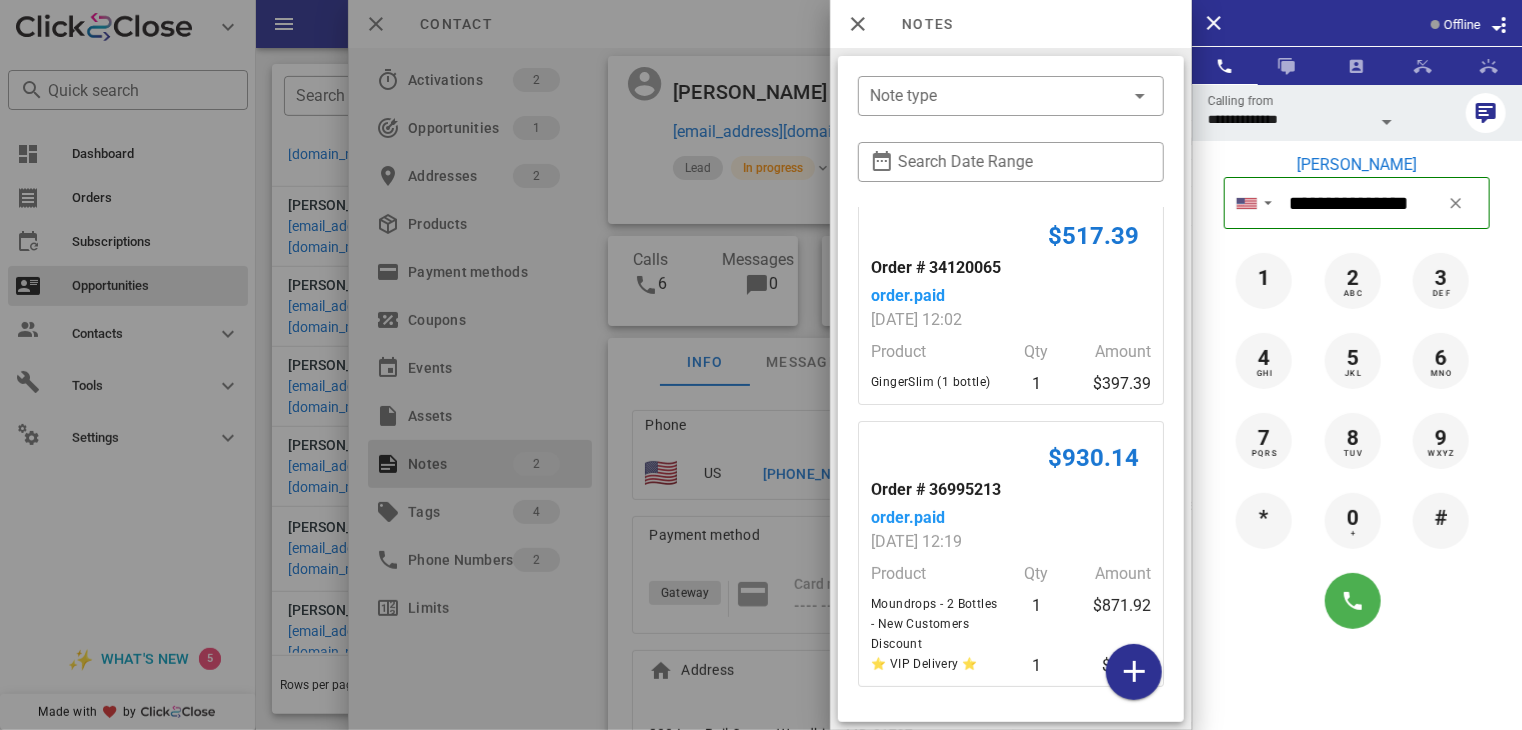 scroll, scrollTop: 10, scrollLeft: 0, axis: vertical 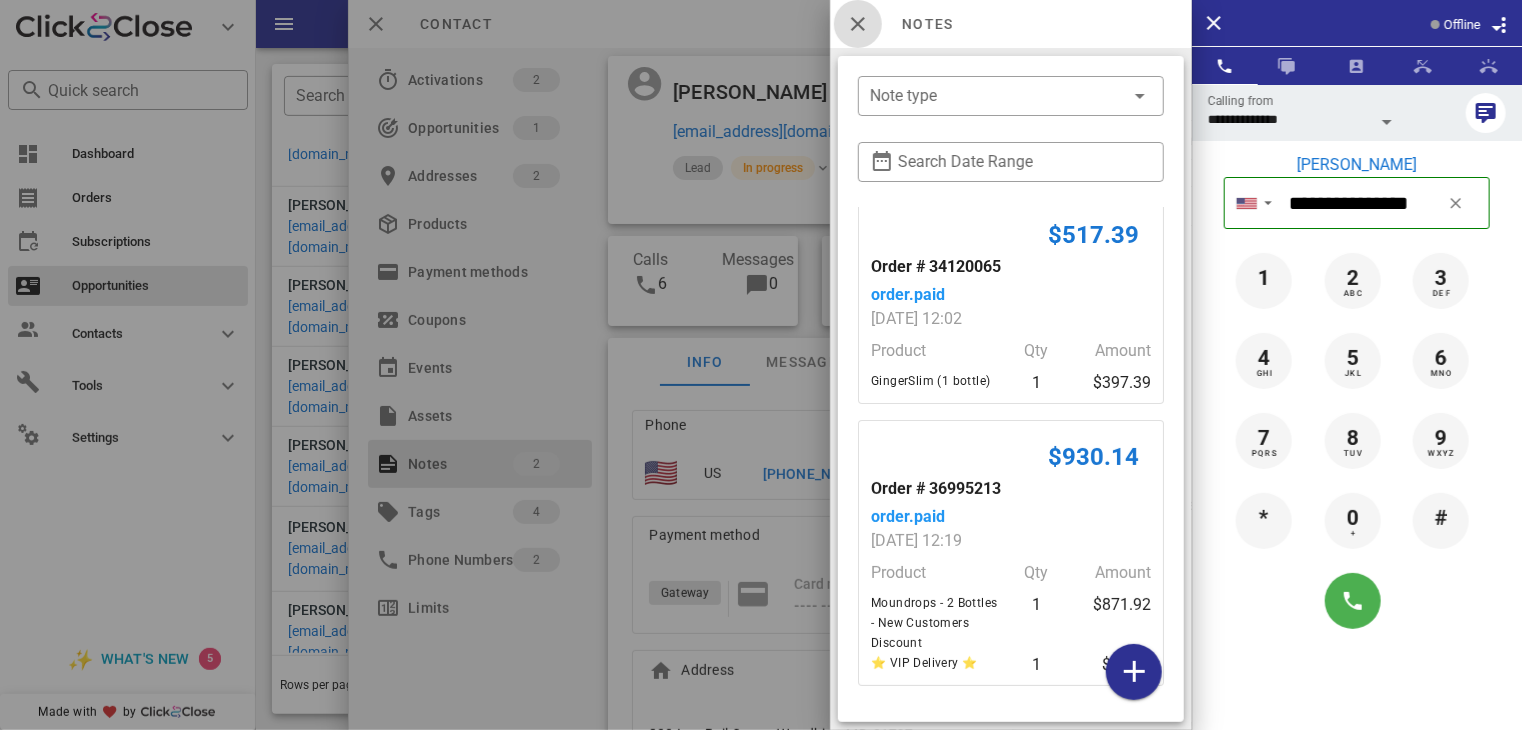 click at bounding box center [858, 24] 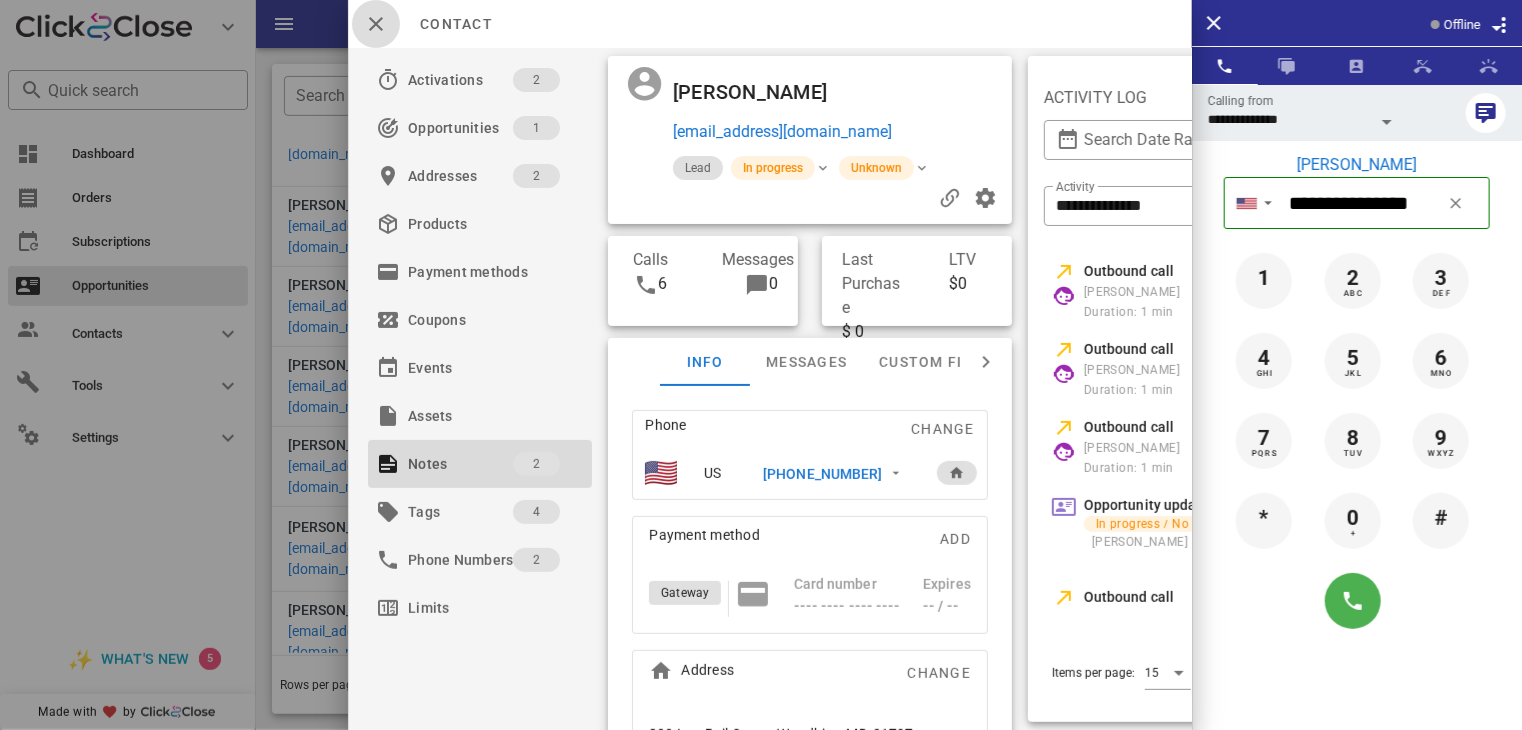 click at bounding box center [376, 24] 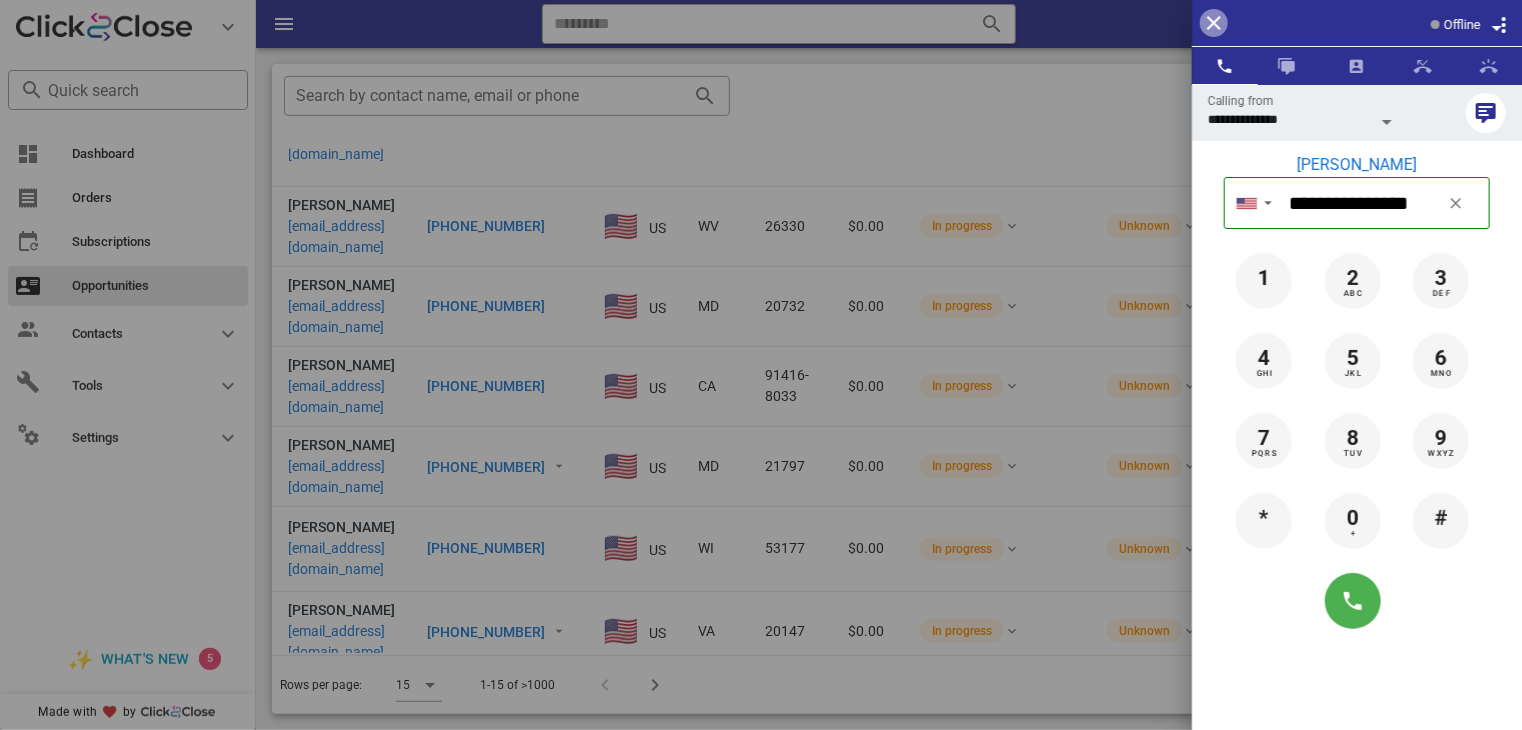 click at bounding box center (1214, 23) 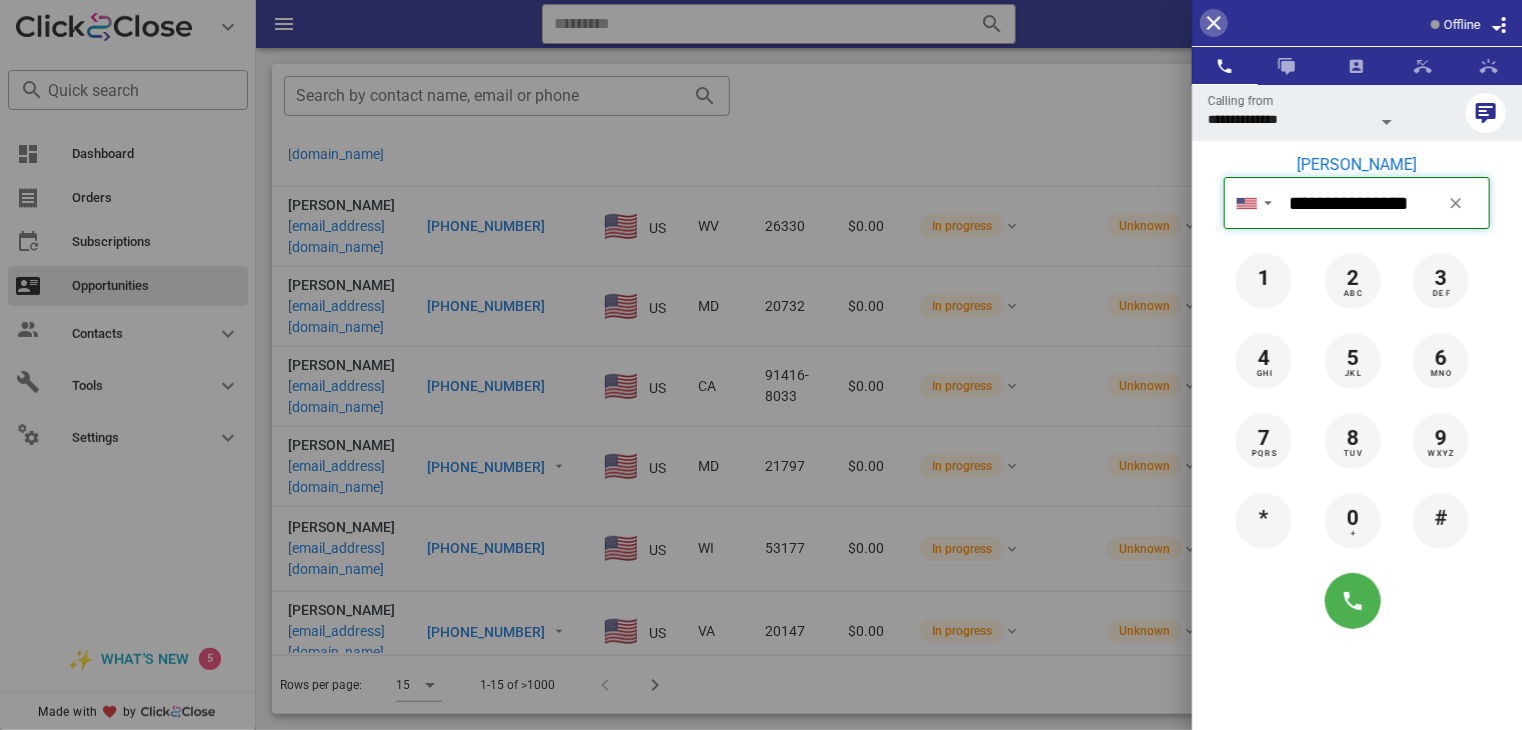 type 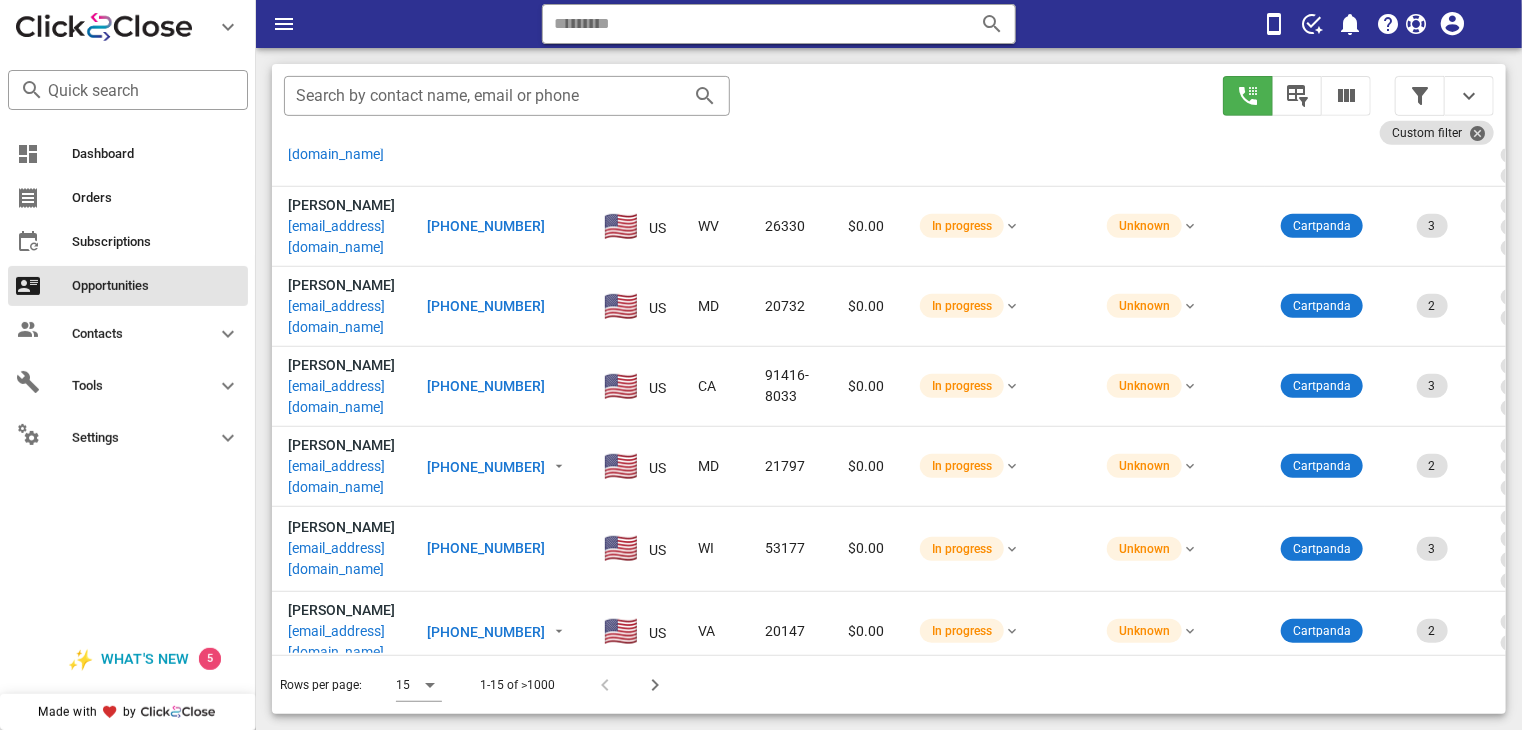 click on "[PHONE_NUMBER]" at bounding box center (486, 711) 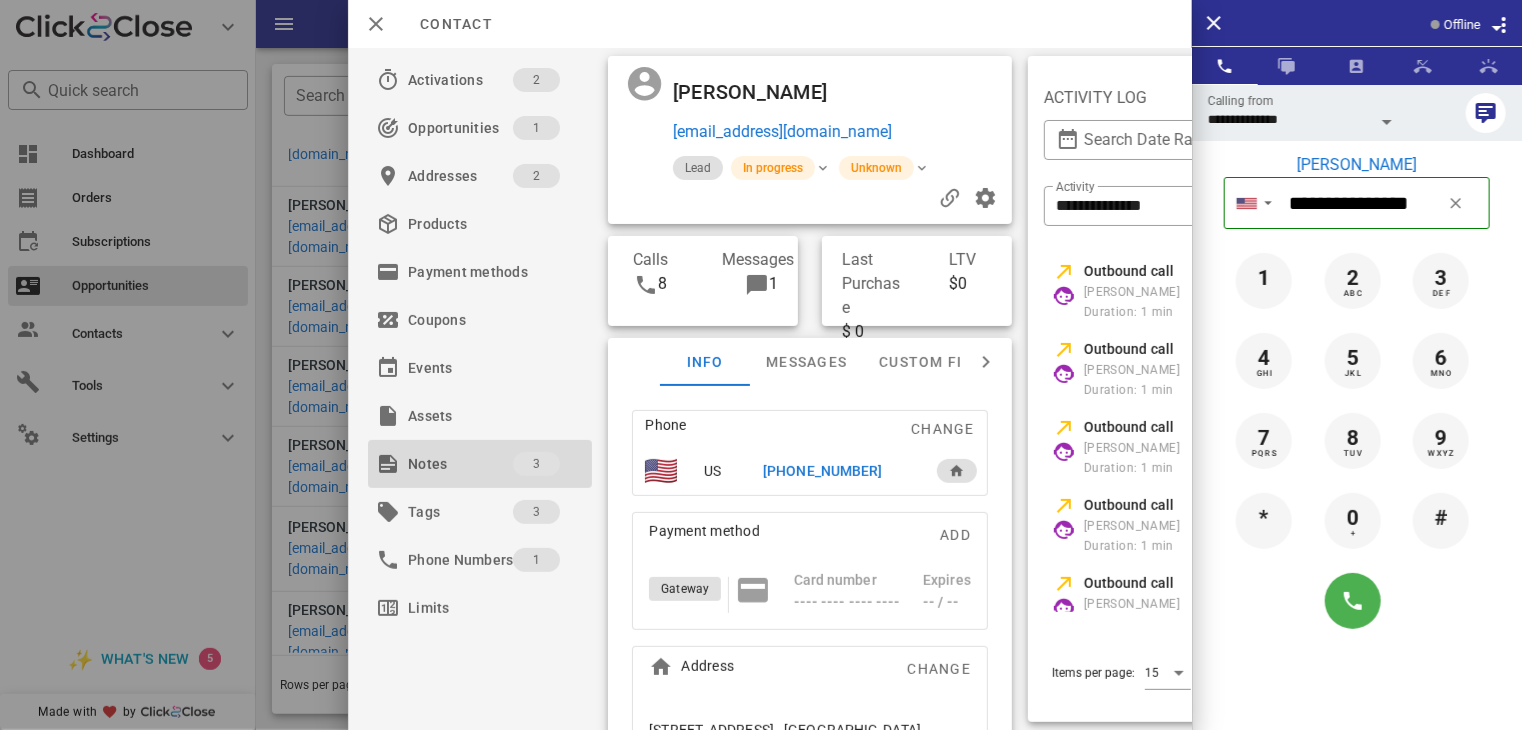 click on "Notes" at bounding box center [460, 464] 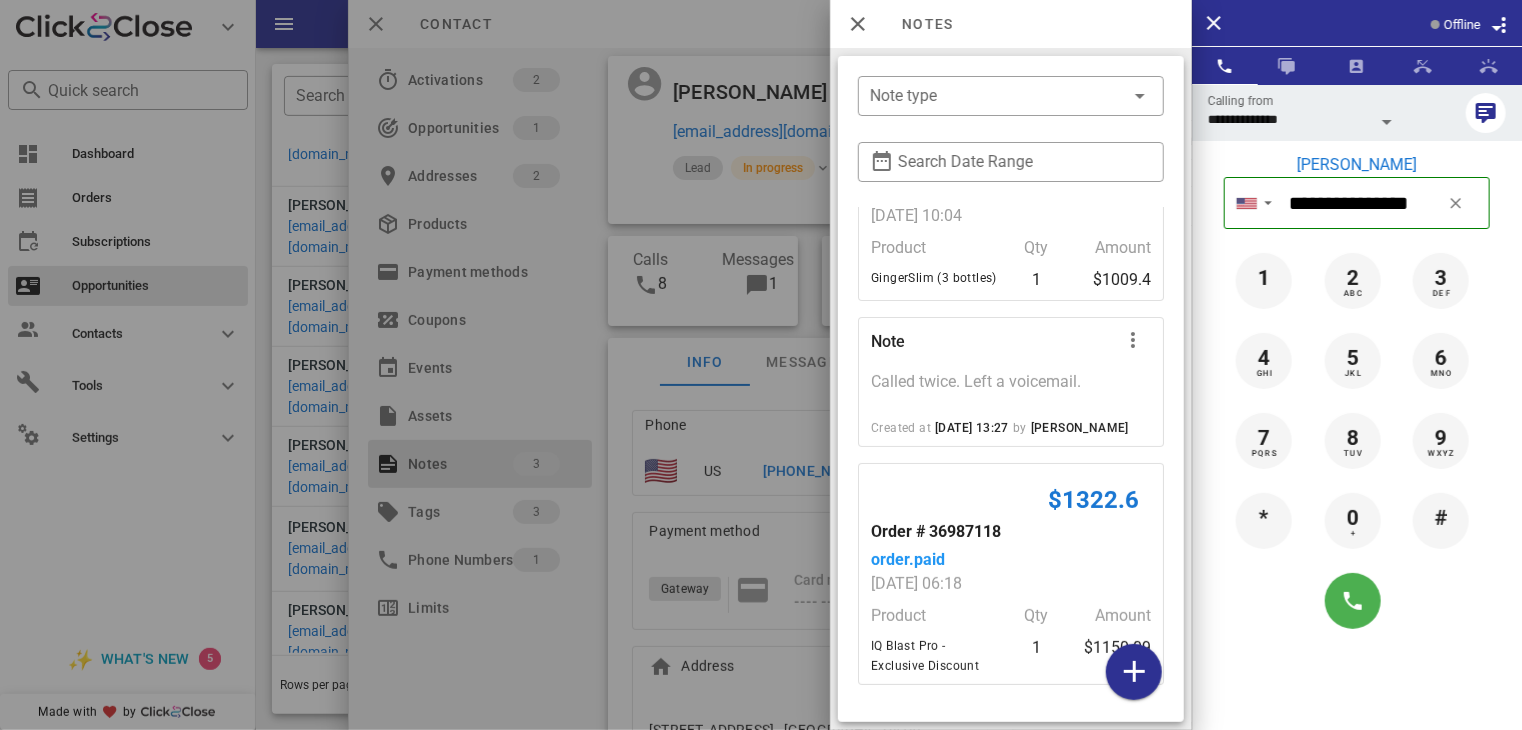 scroll, scrollTop: 0, scrollLeft: 0, axis: both 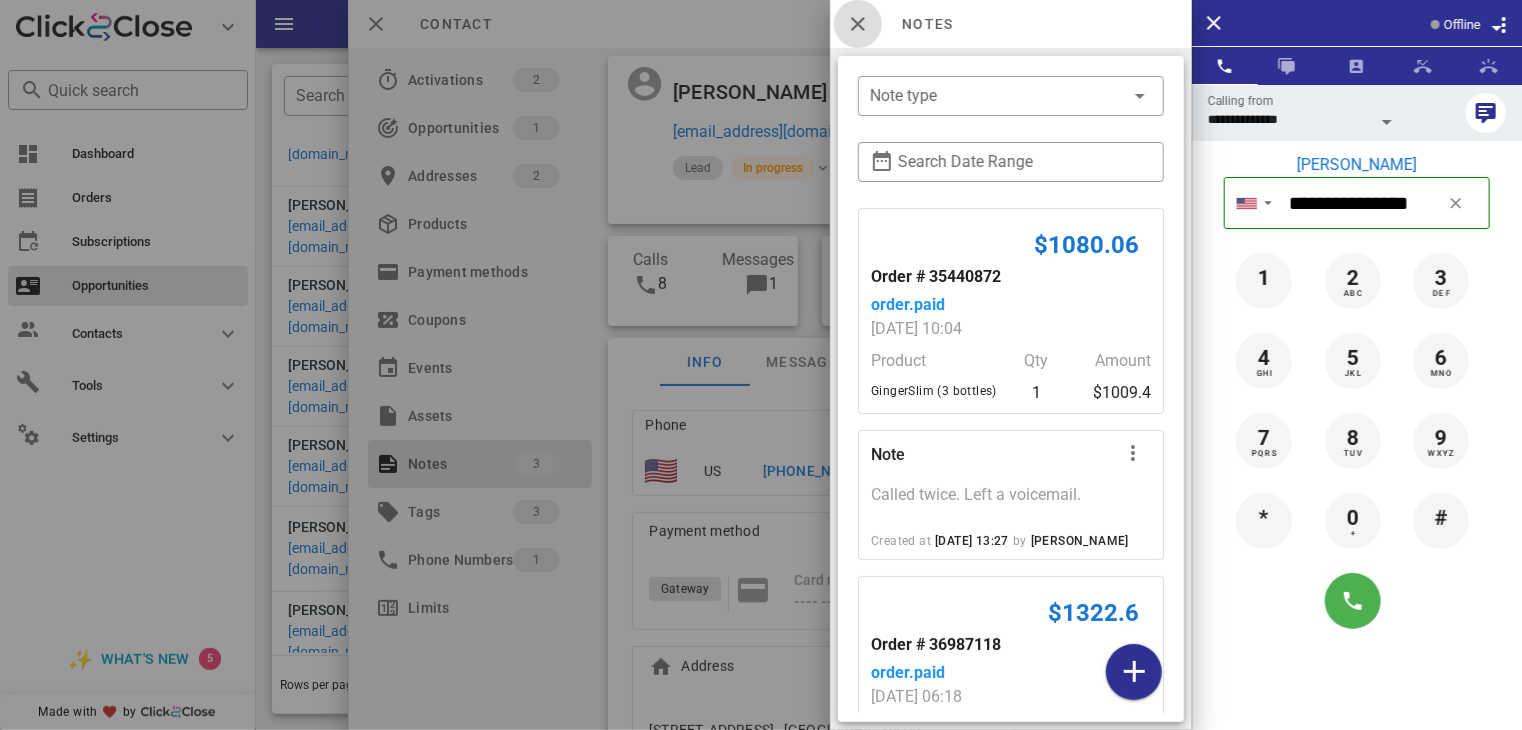 click at bounding box center (858, 24) 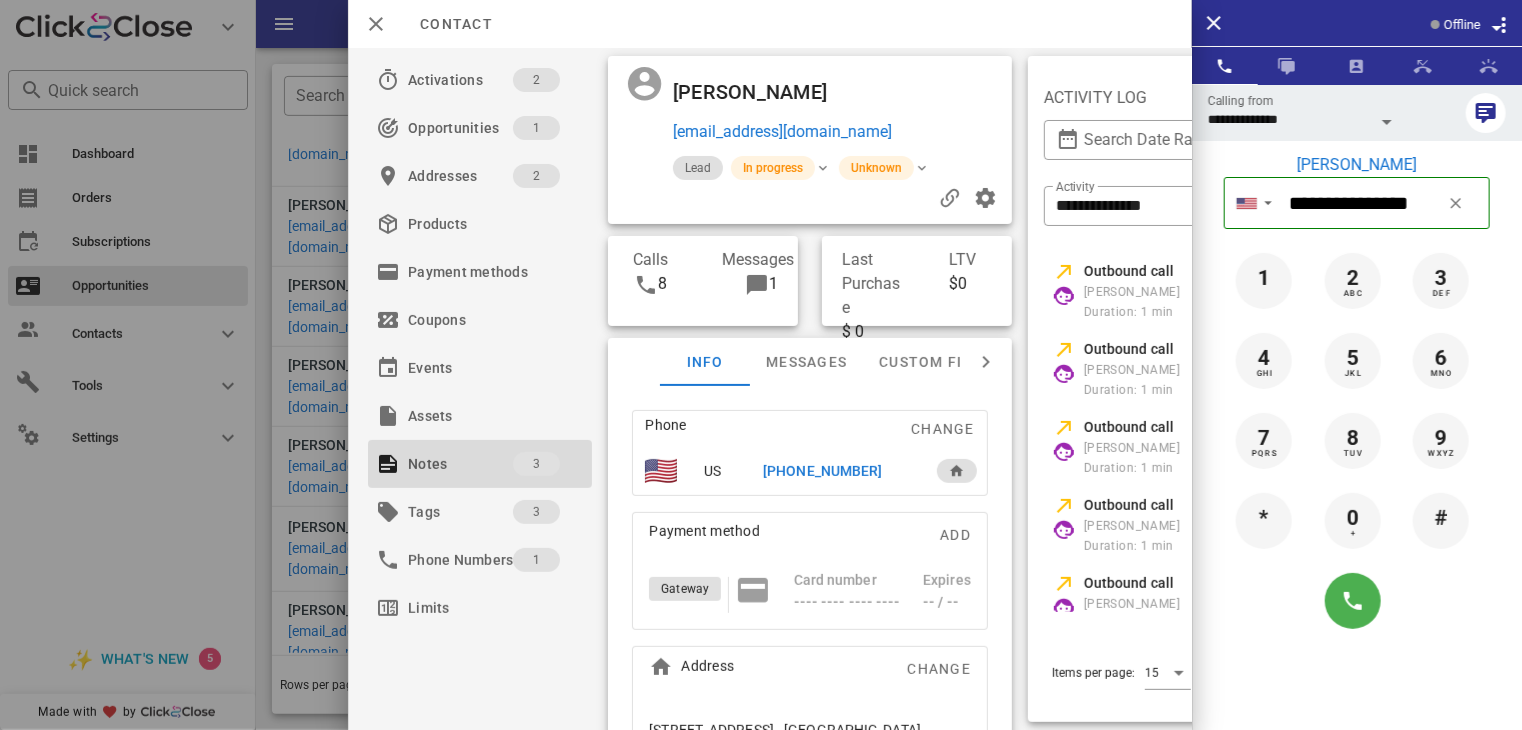 scroll, scrollTop: 0, scrollLeft: 408, axis: horizontal 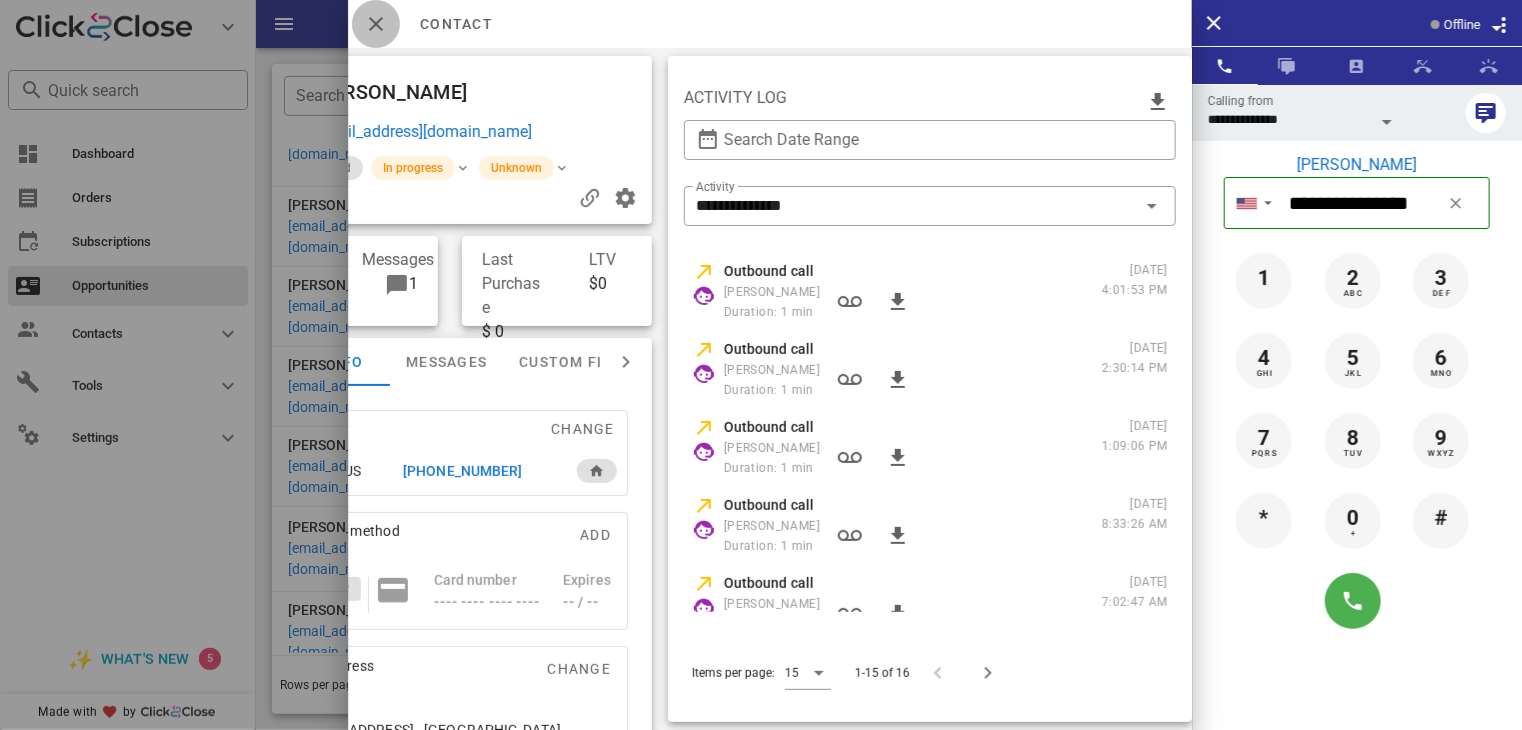 click at bounding box center (376, 24) 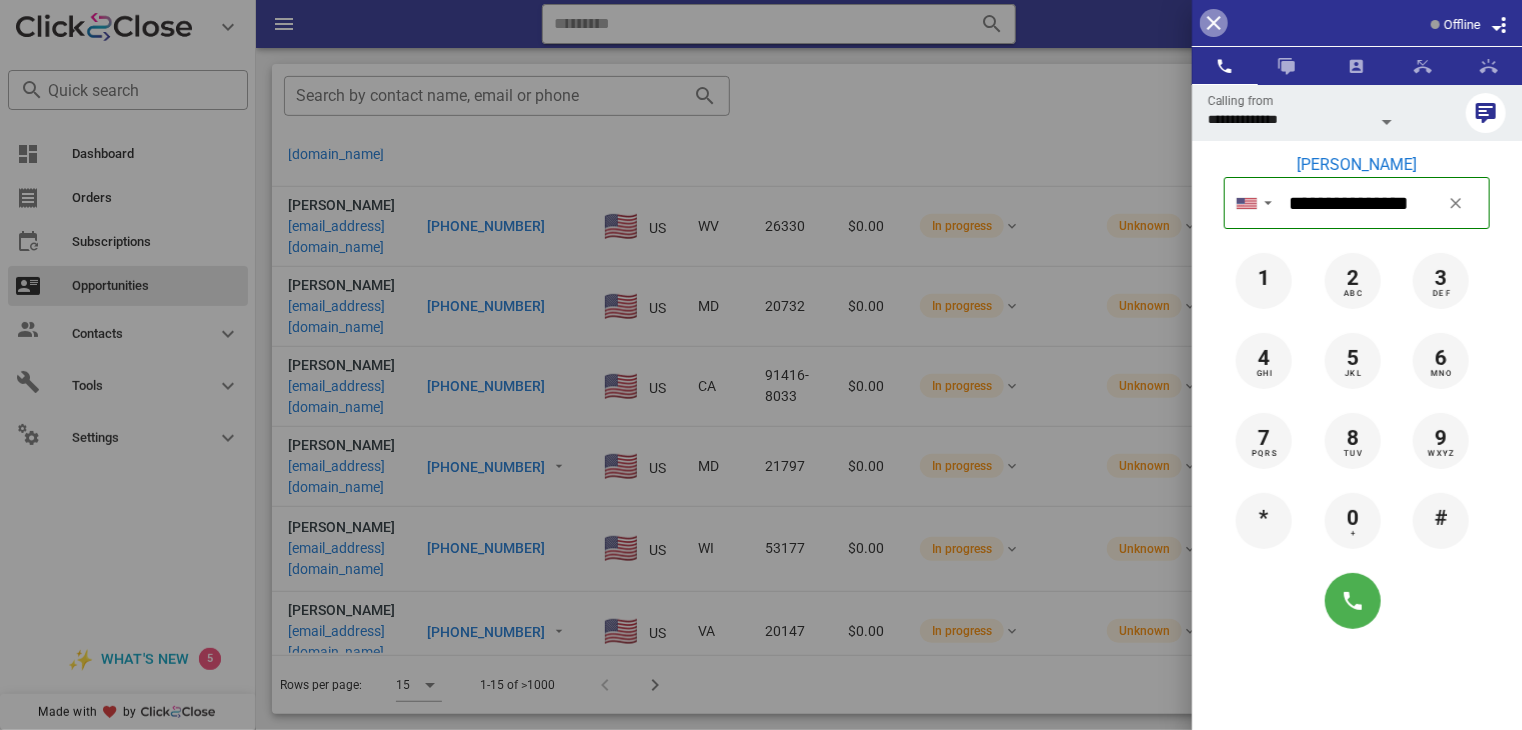 click at bounding box center (1214, 23) 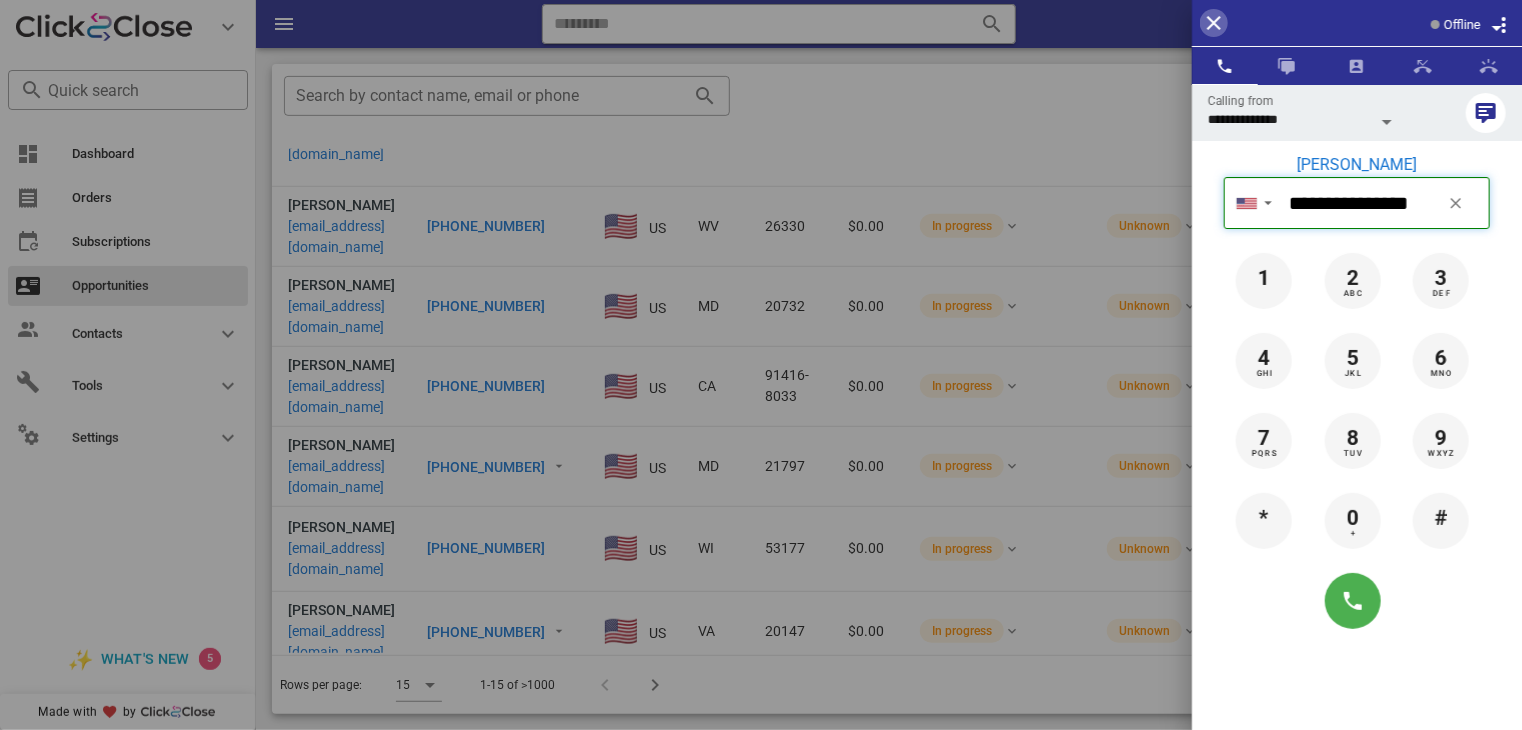 type 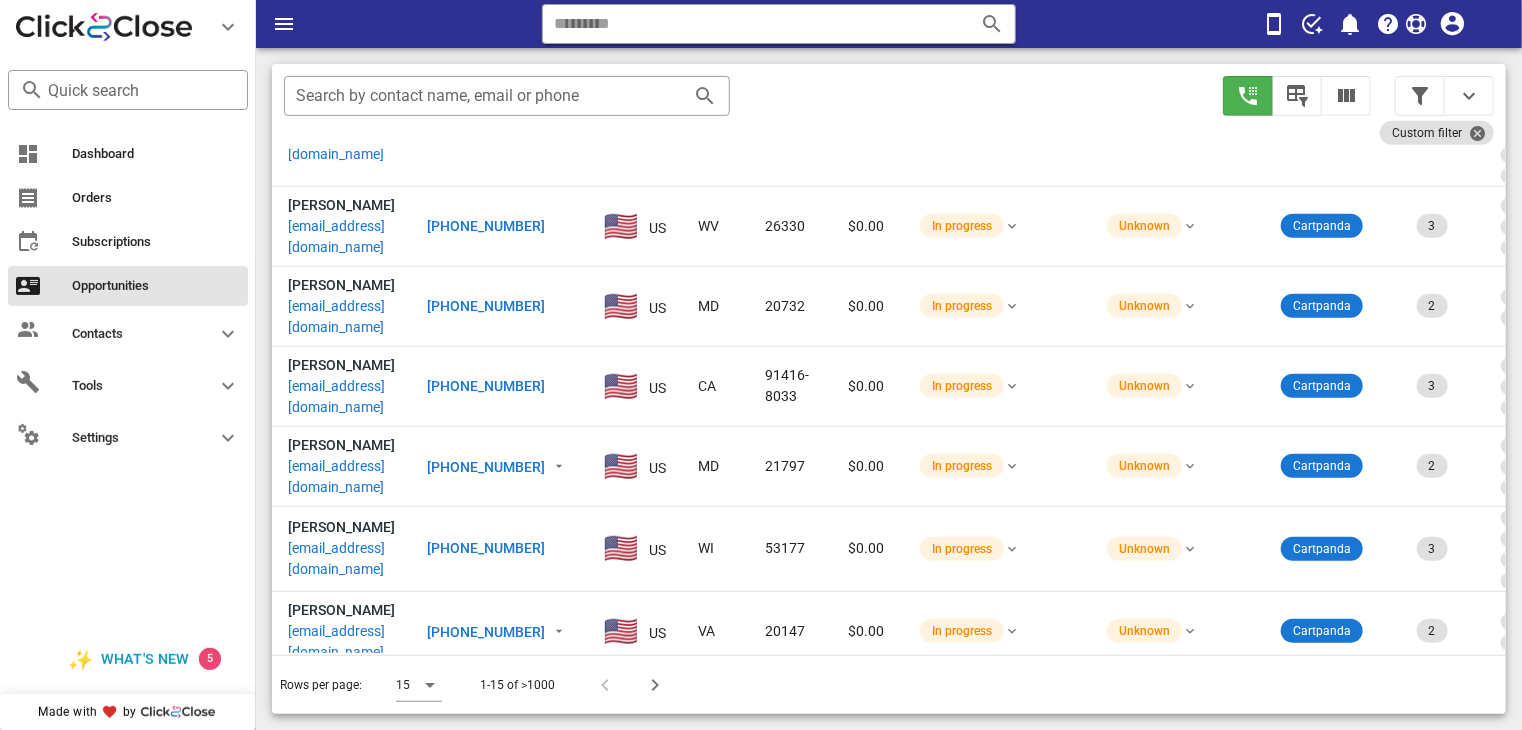 scroll, scrollTop: 0, scrollLeft: 0, axis: both 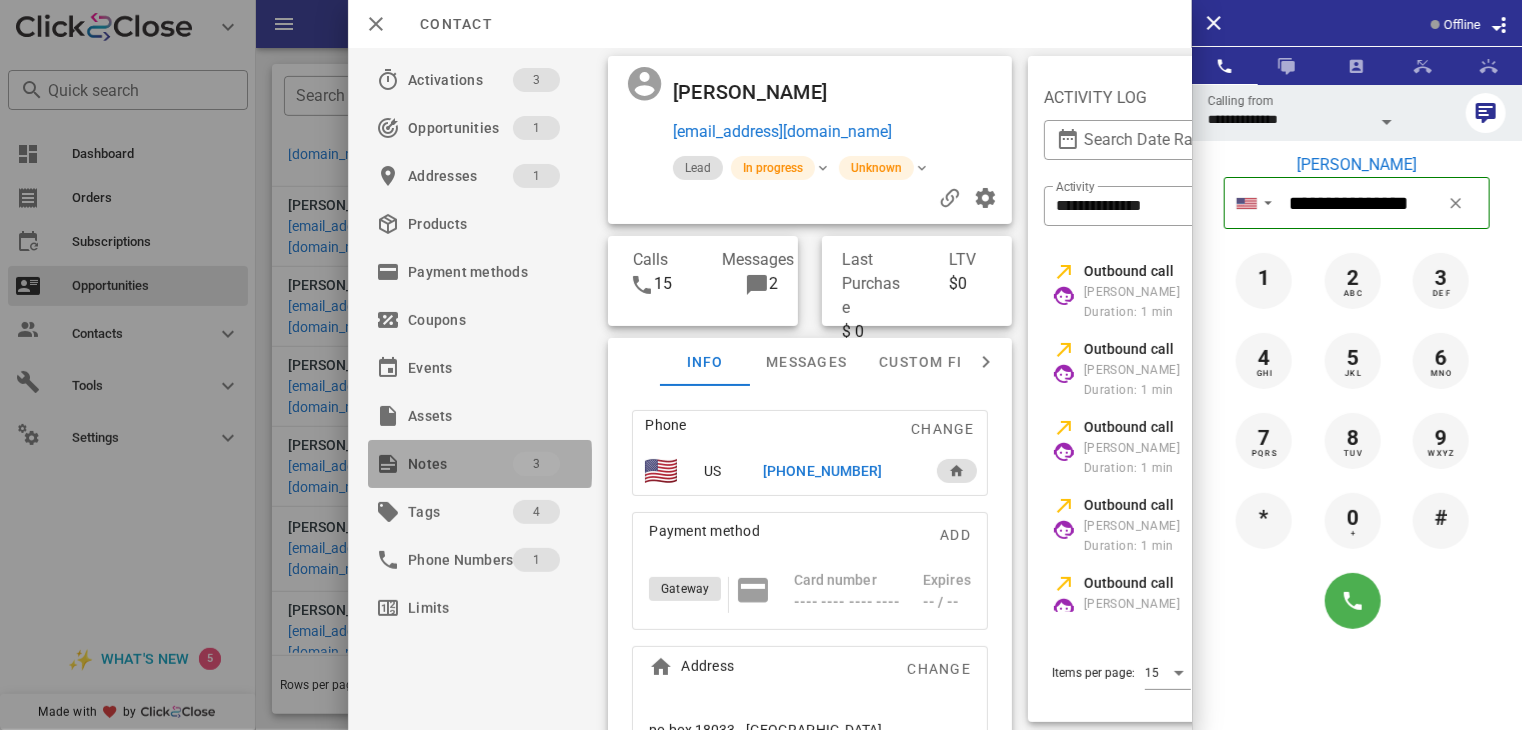 click on "Notes" at bounding box center [460, 464] 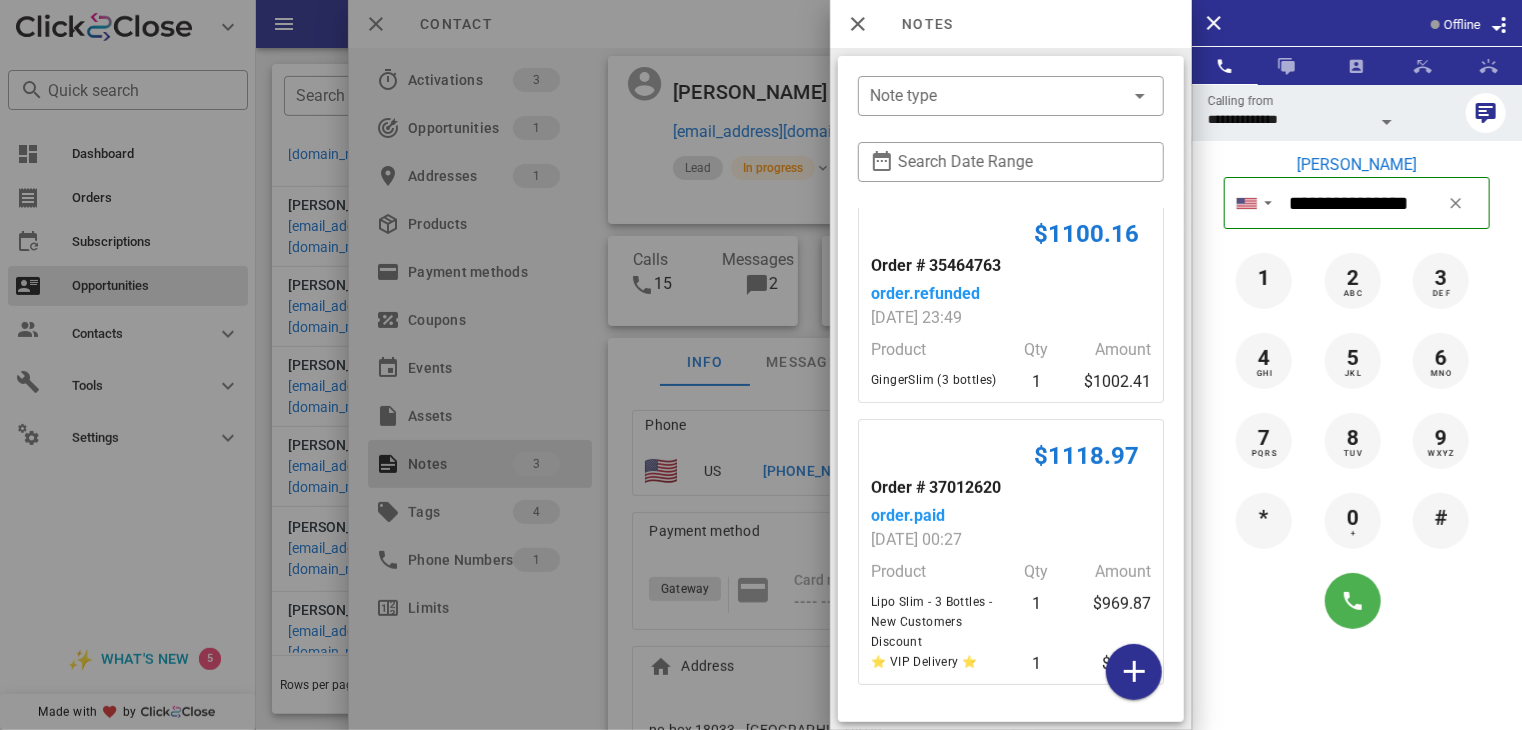 scroll, scrollTop: 264, scrollLeft: 0, axis: vertical 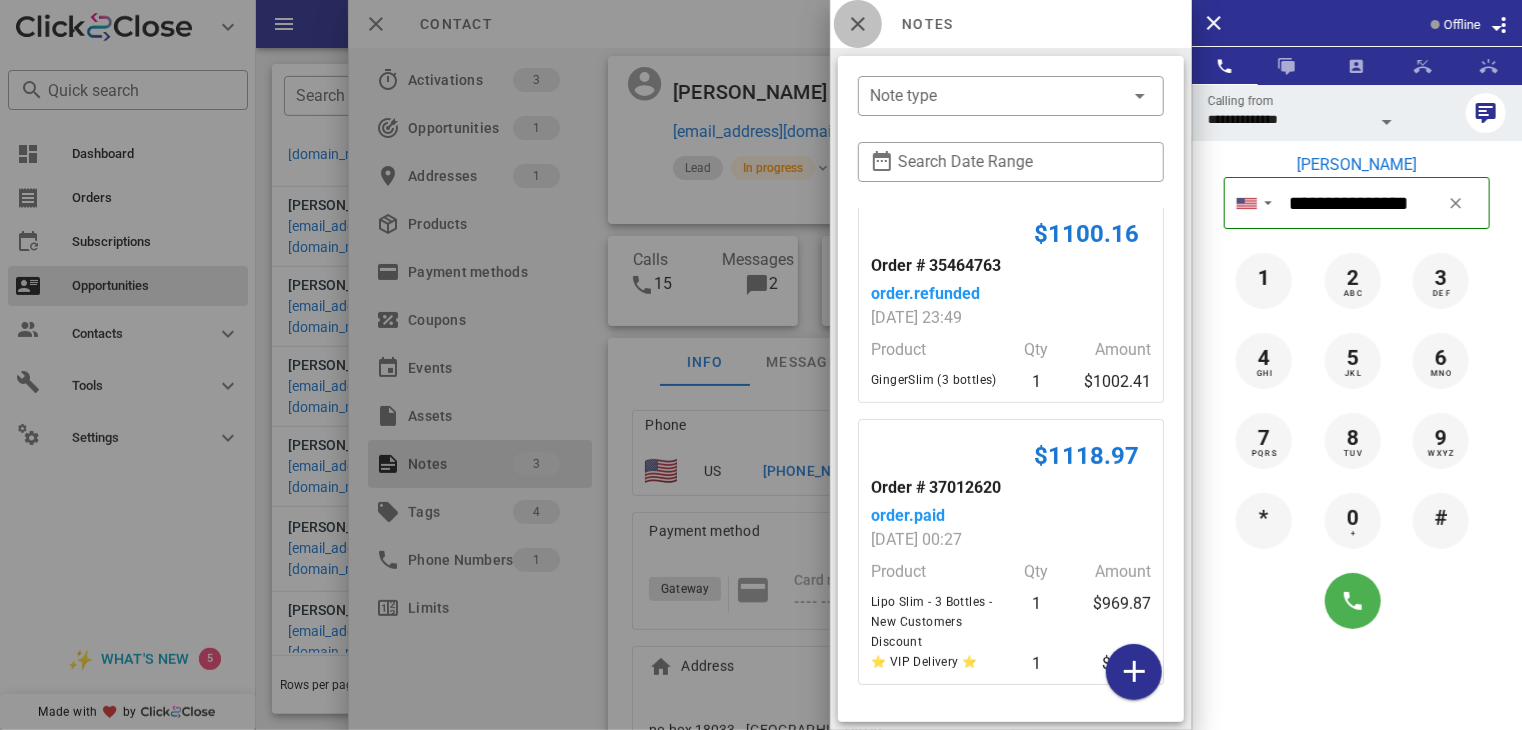 click at bounding box center [858, 24] 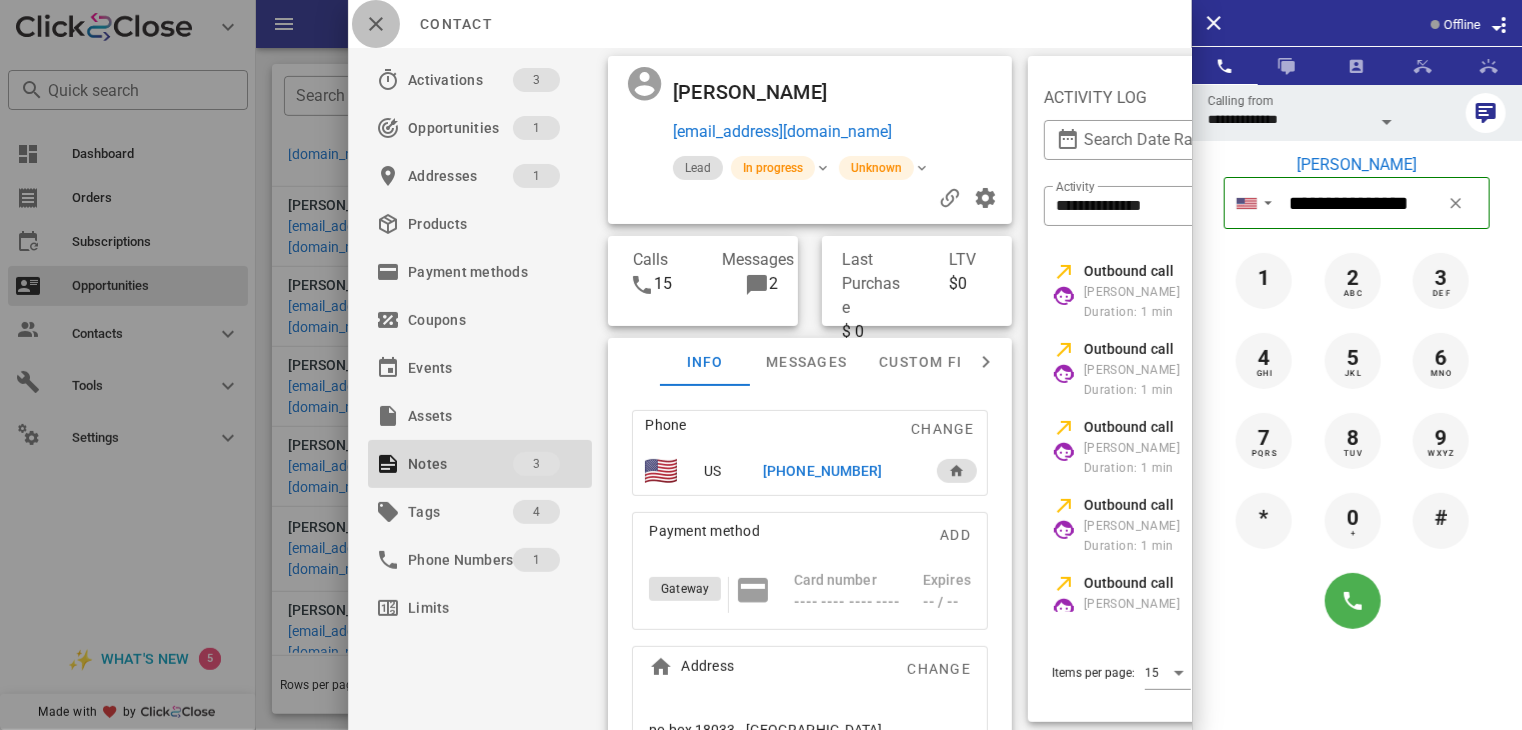 click at bounding box center (376, 24) 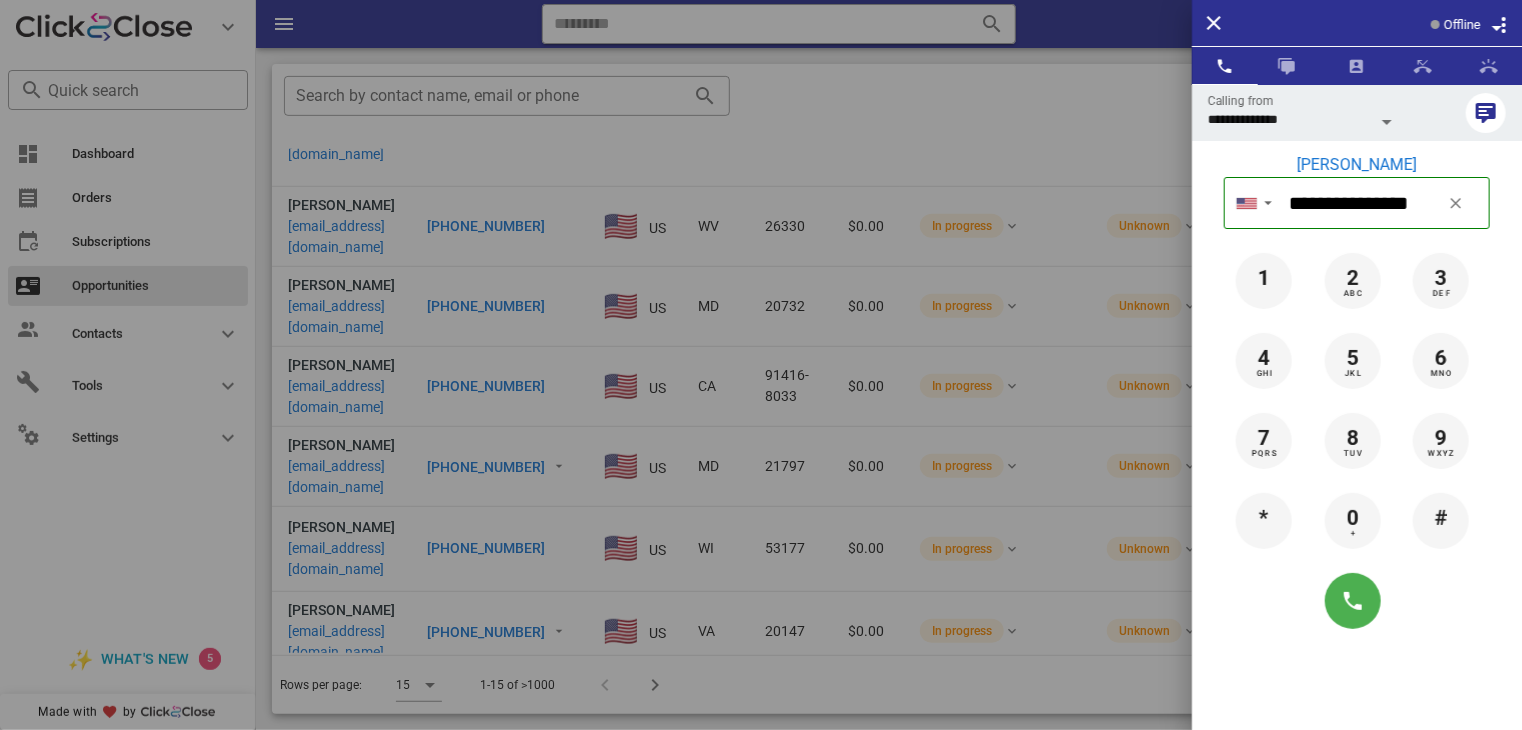 click at bounding box center (761, 365) 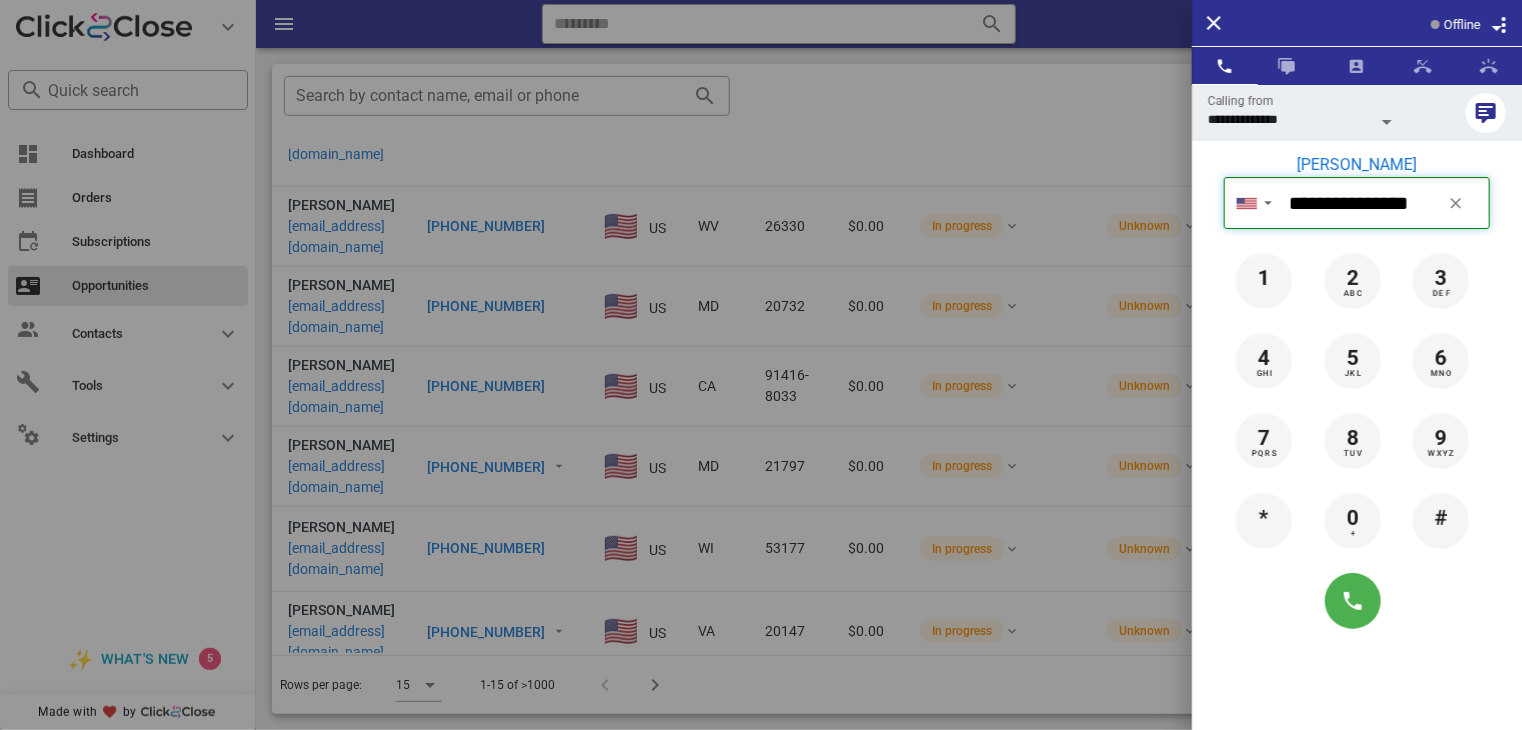 type 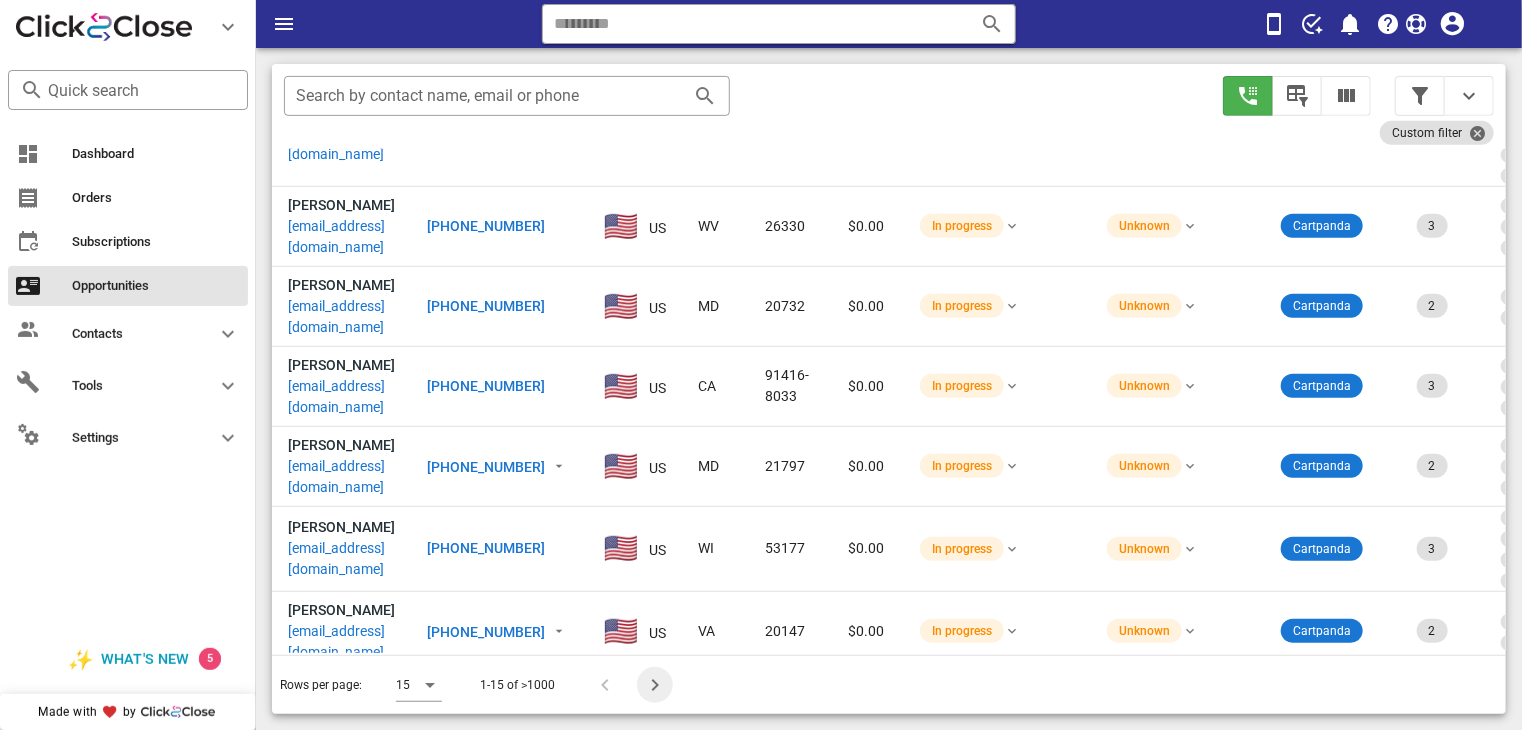 click at bounding box center (655, 685) 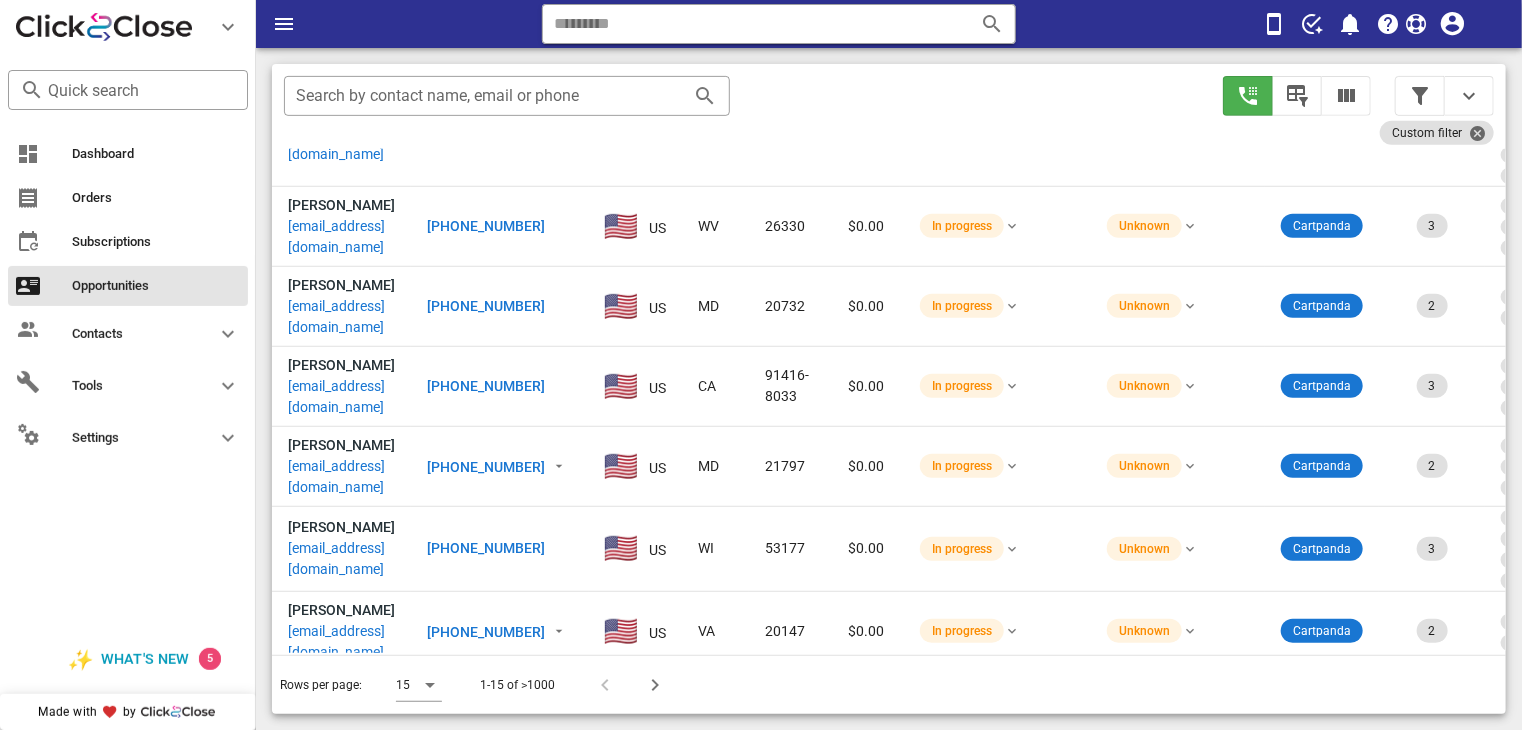 type on "**********" 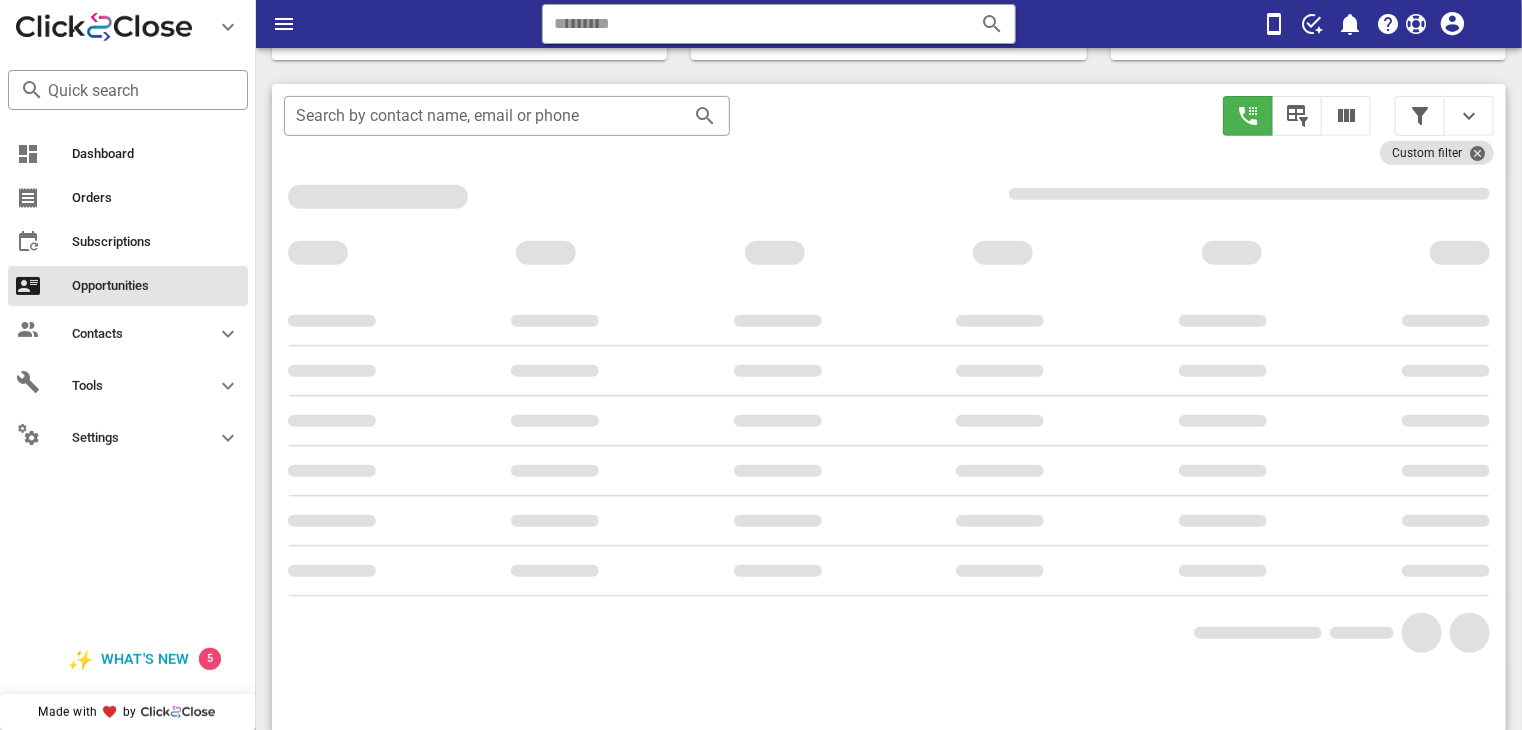 scroll, scrollTop: 376, scrollLeft: 0, axis: vertical 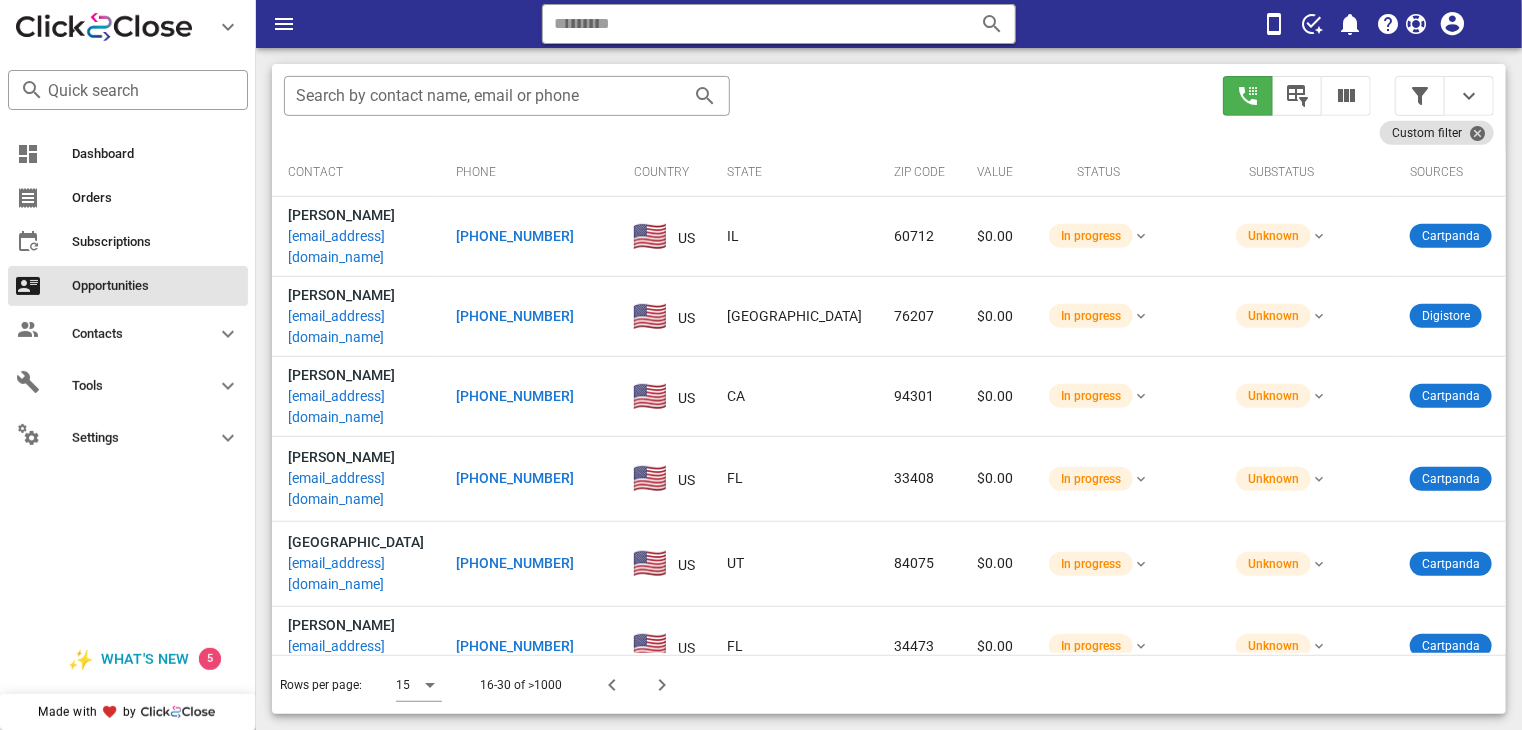 click on "[PHONE_NUMBER]" at bounding box center (515, 236) 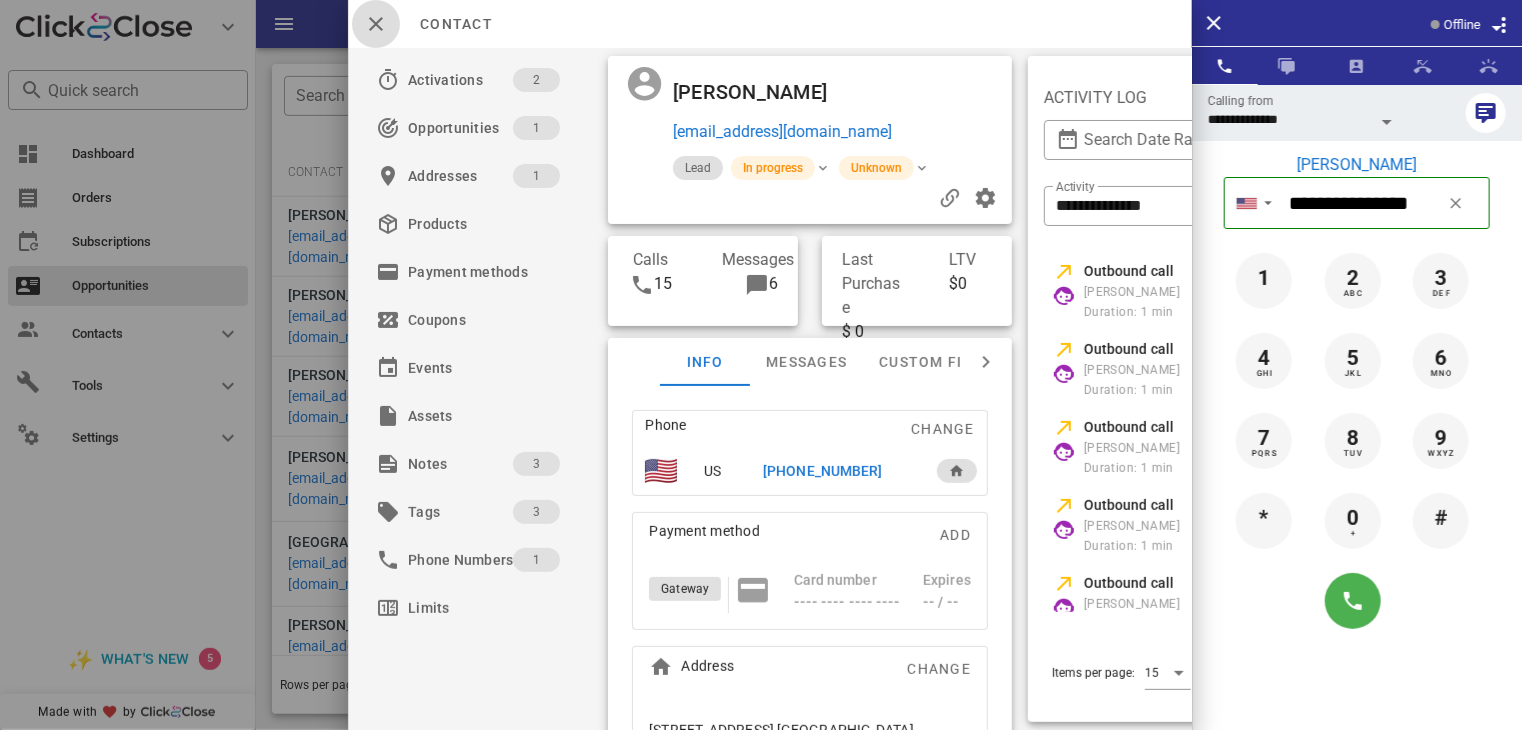 click at bounding box center [376, 24] 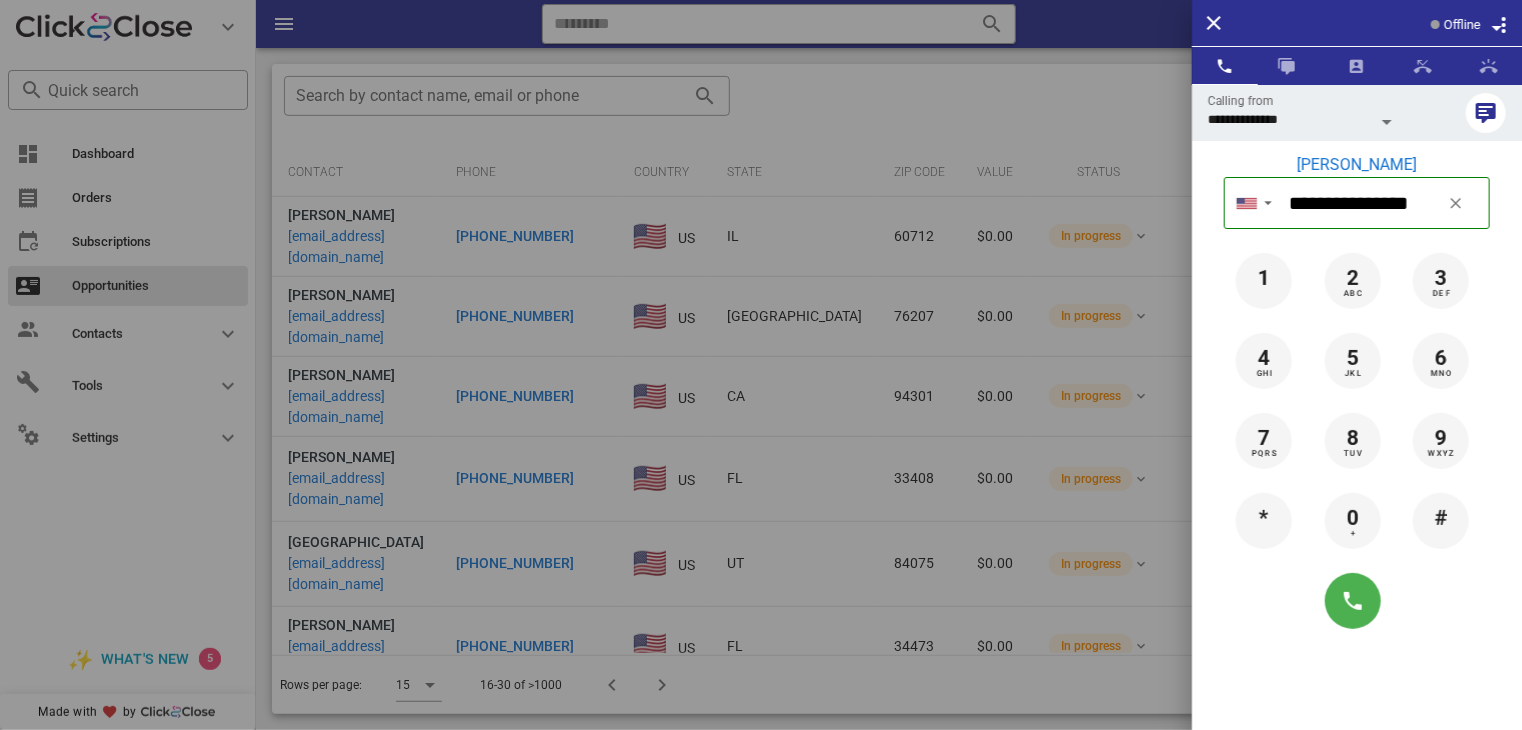 click at bounding box center (761, 365) 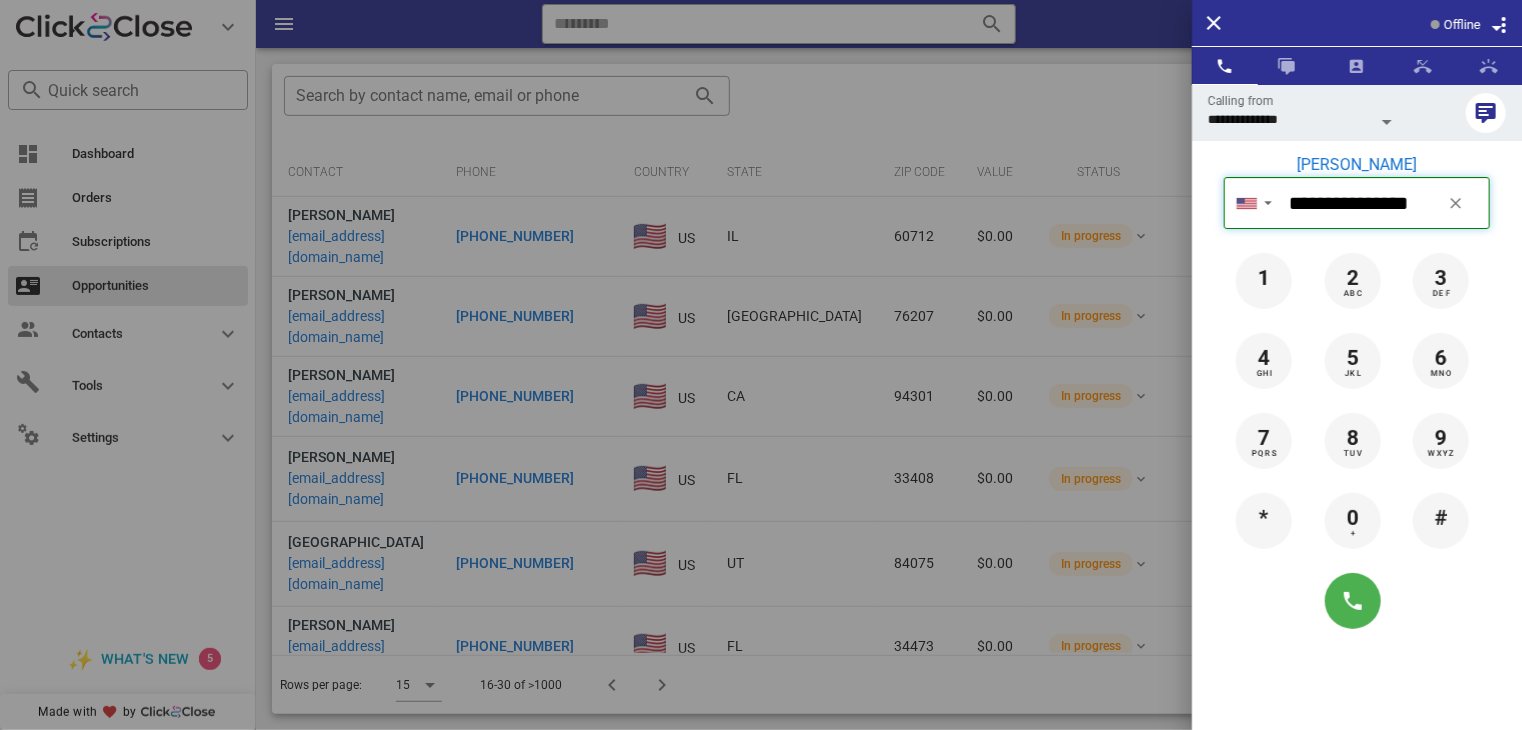 type 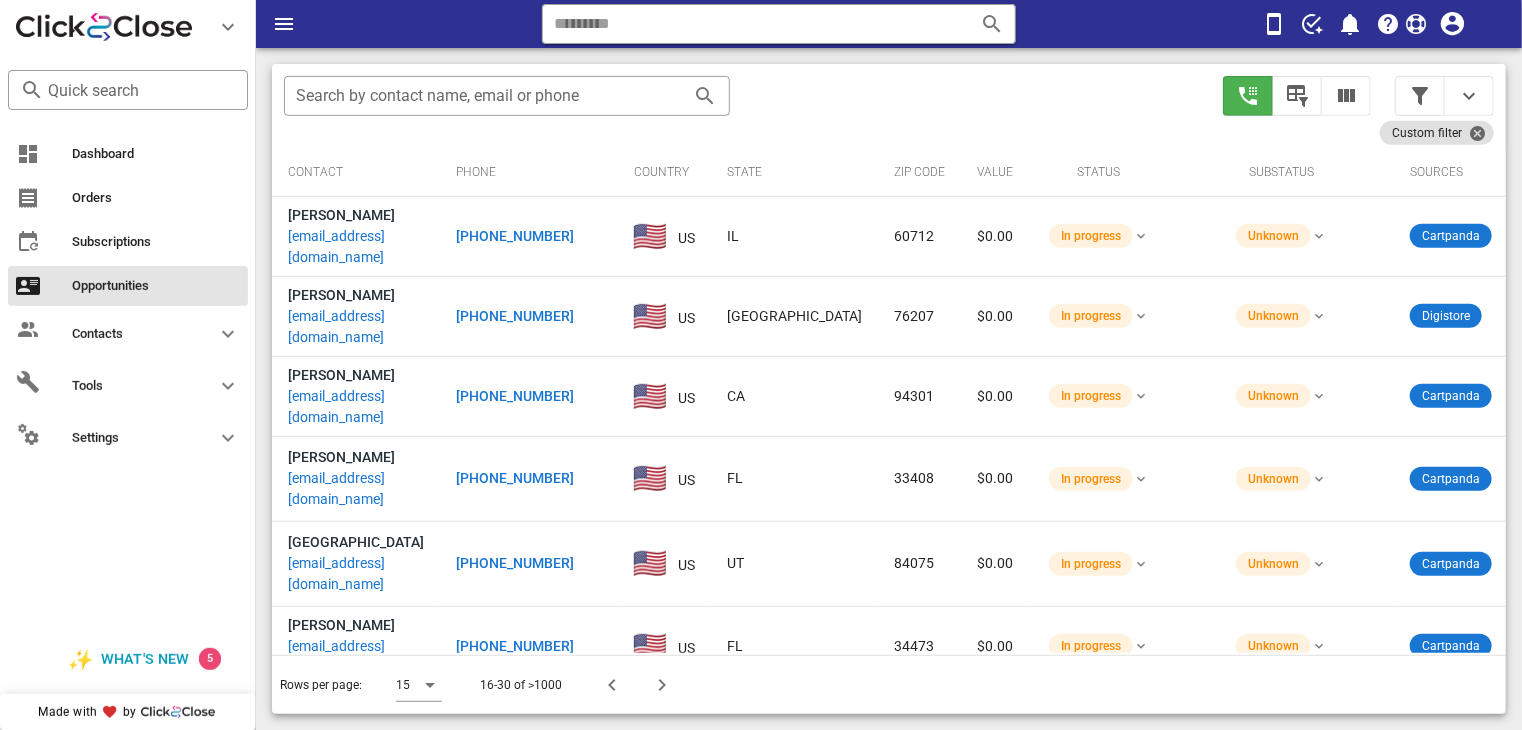 click on "[EMAIL_ADDRESS][DOMAIN_NAME]" at bounding box center (356, 407) 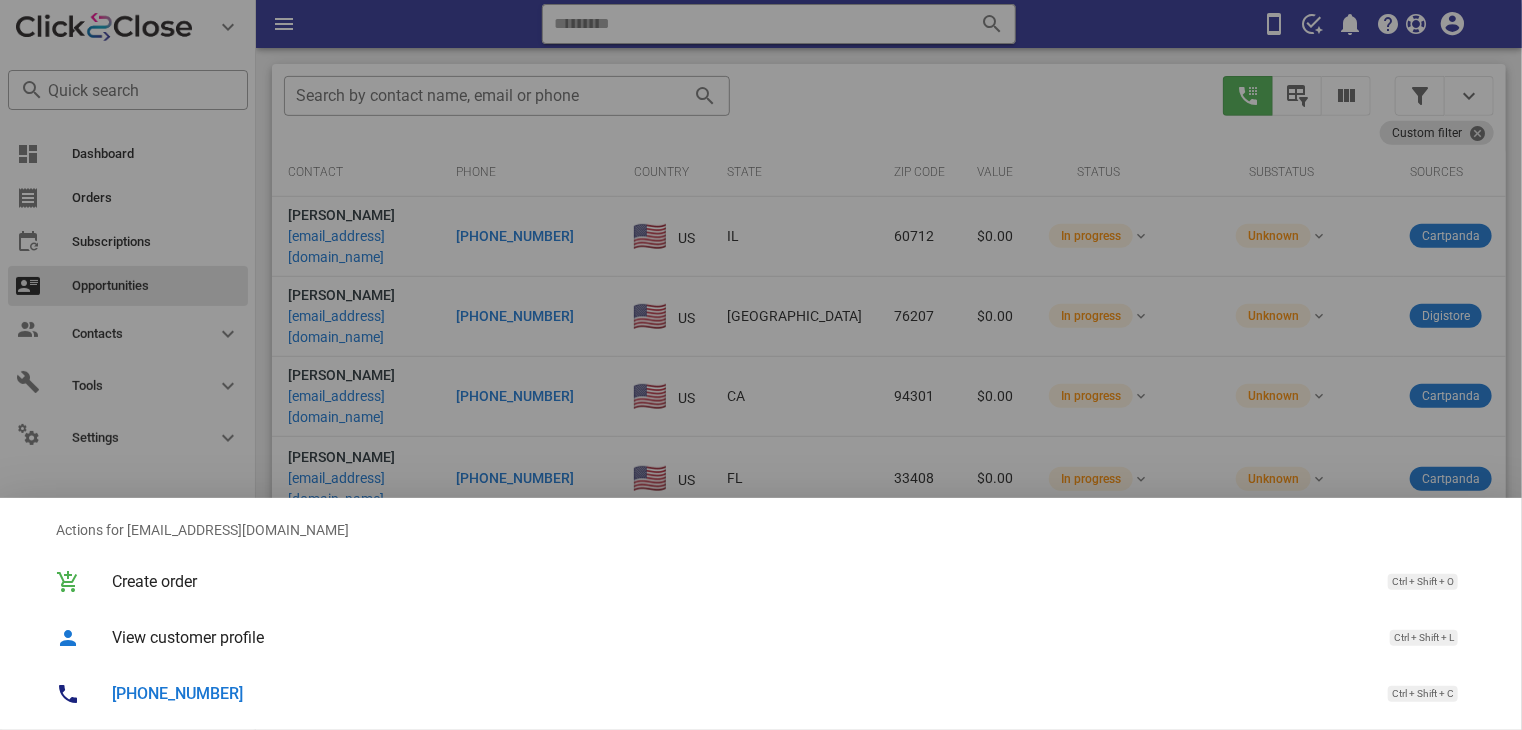 click at bounding box center (761, 365) 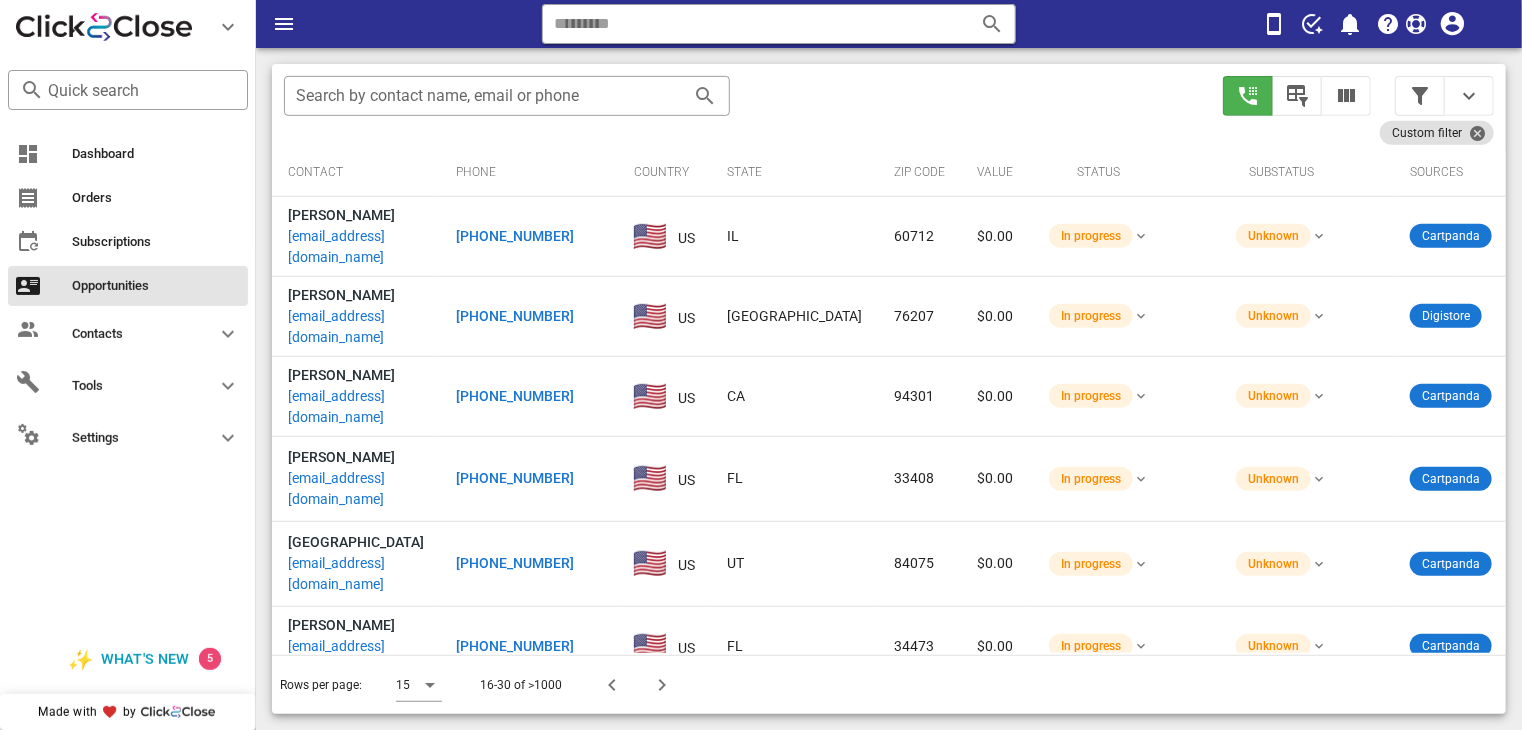 click on "[PHONE_NUMBER]" at bounding box center (515, 396) 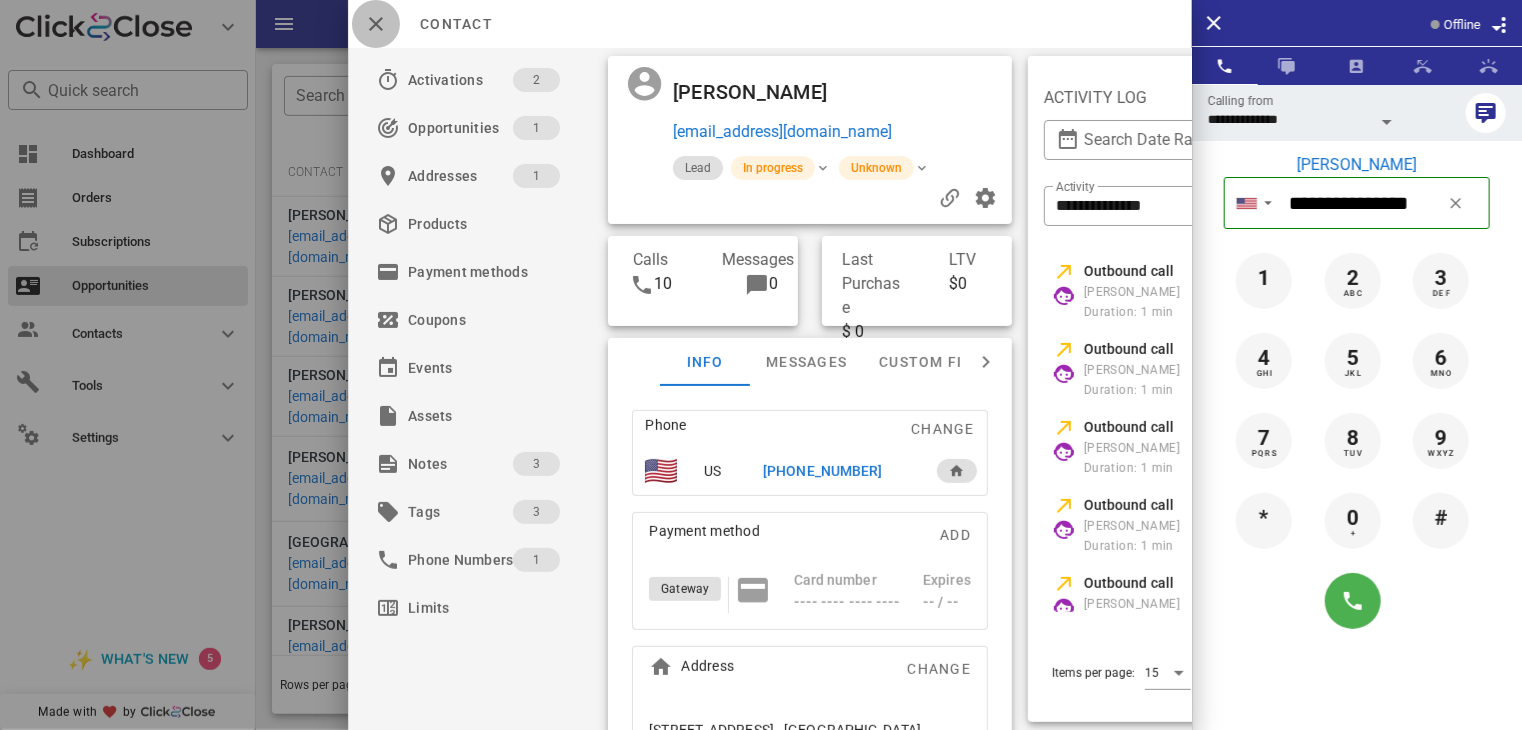 click at bounding box center (376, 24) 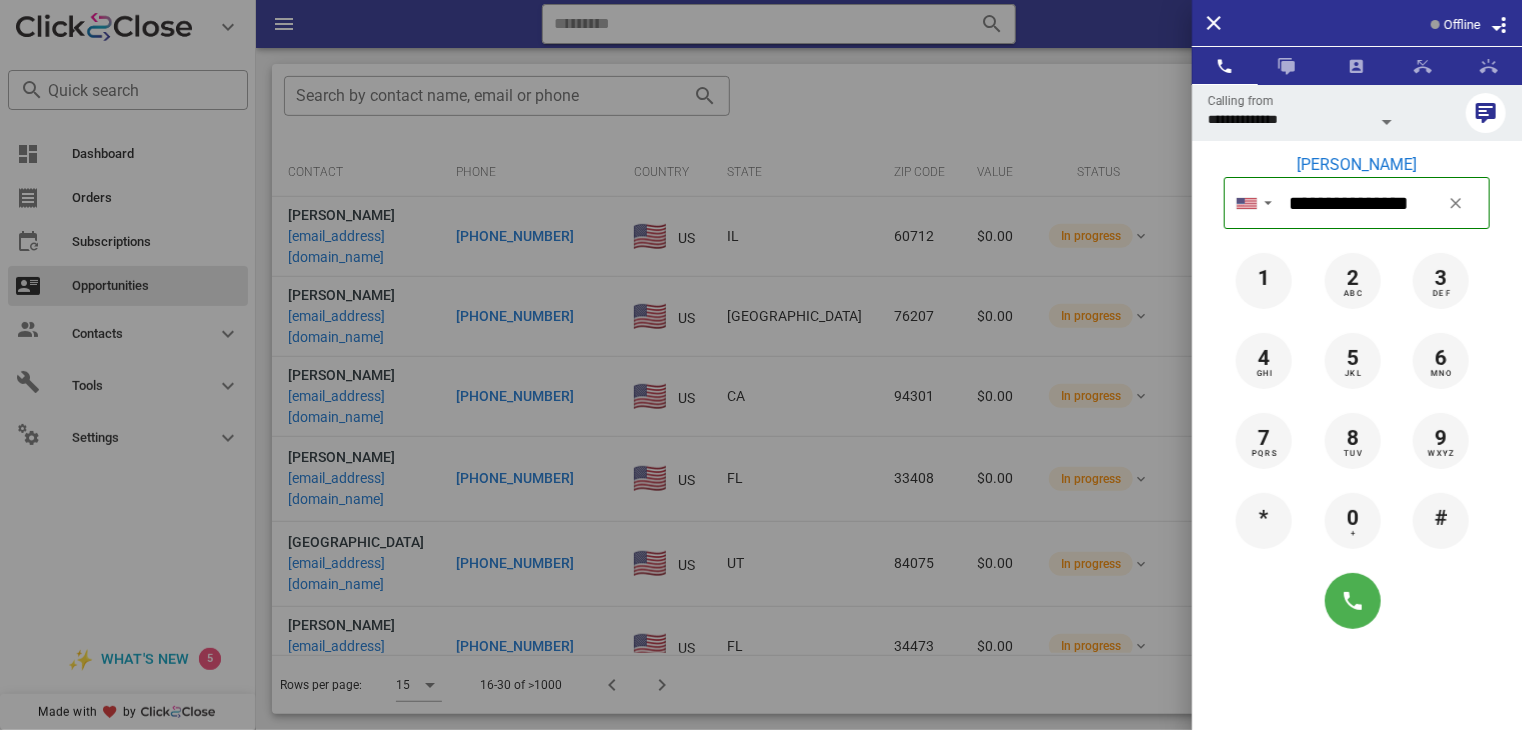 click at bounding box center (761, 365) 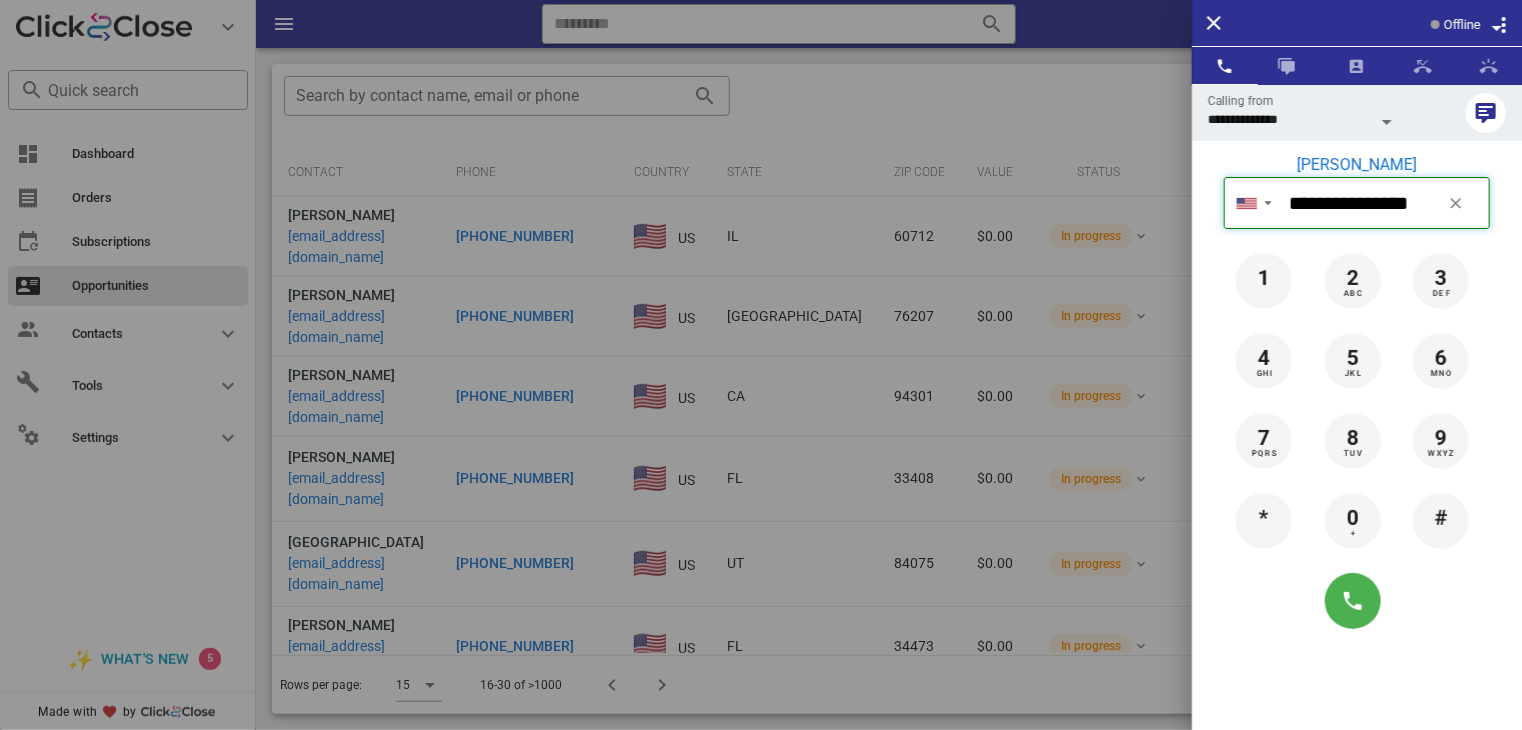 type 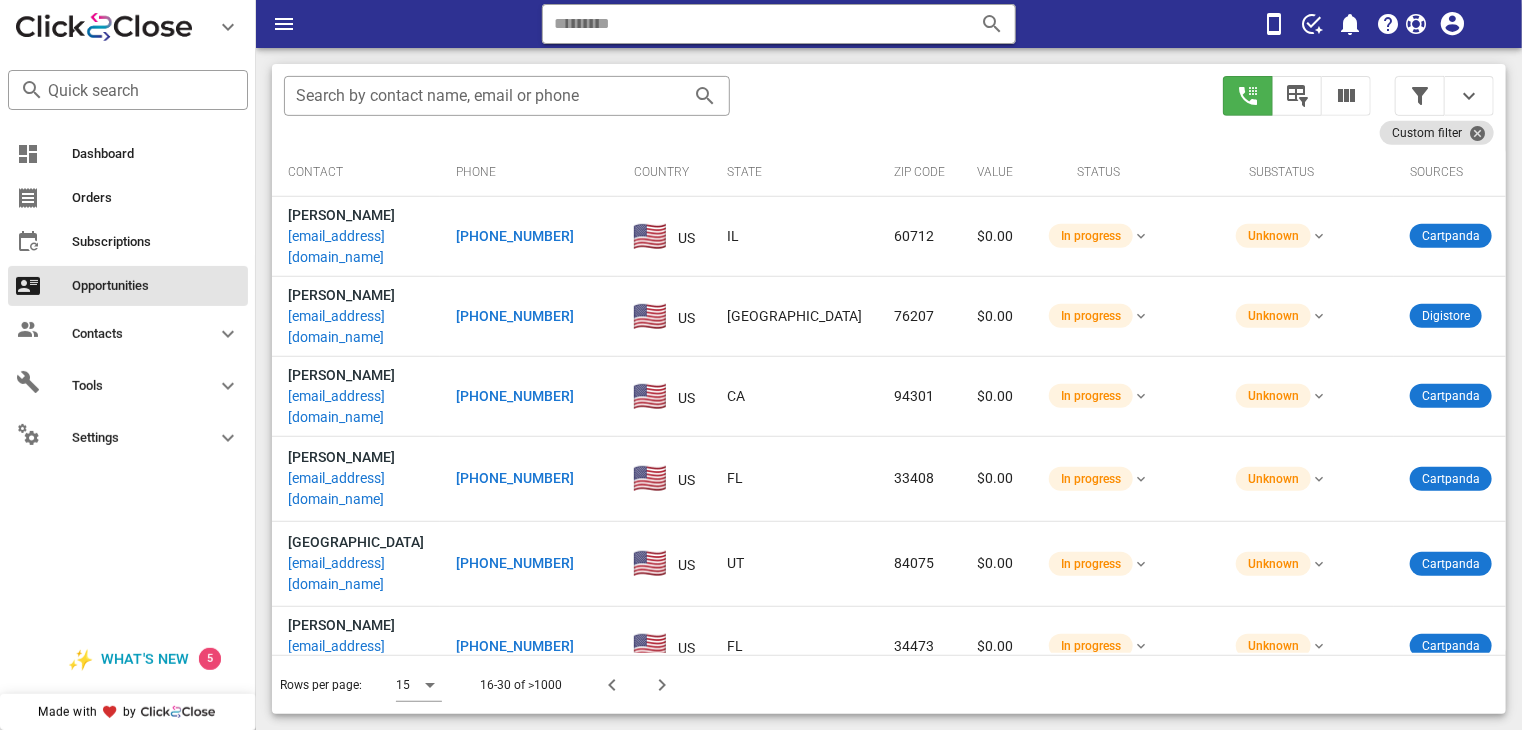 click on "[PHONE_NUMBER]" at bounding box center [515, 478] 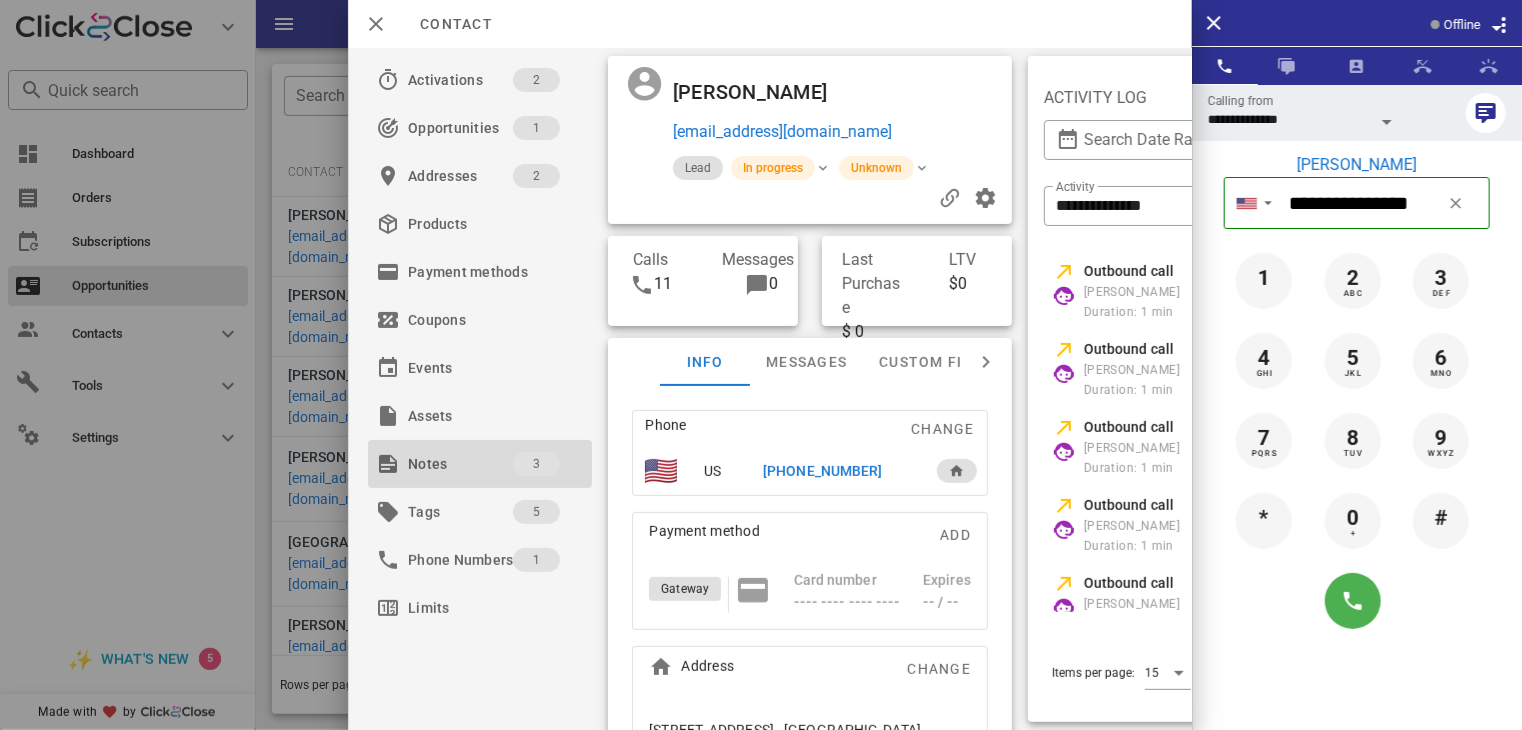 click on "Notes" at bounding box center [460, 464] 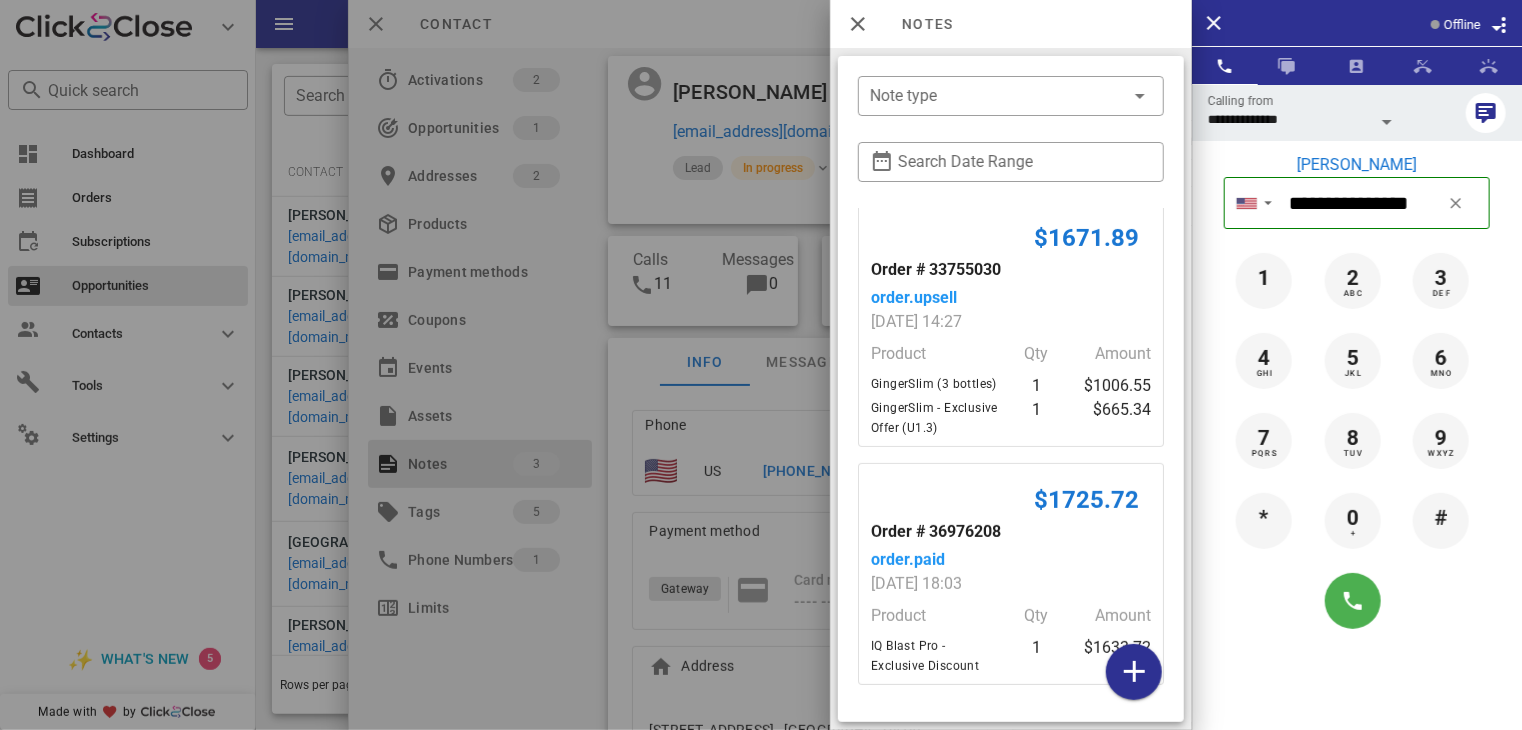 scroll, scrollTop: 280, scrollLeft: 0, axis: vertical 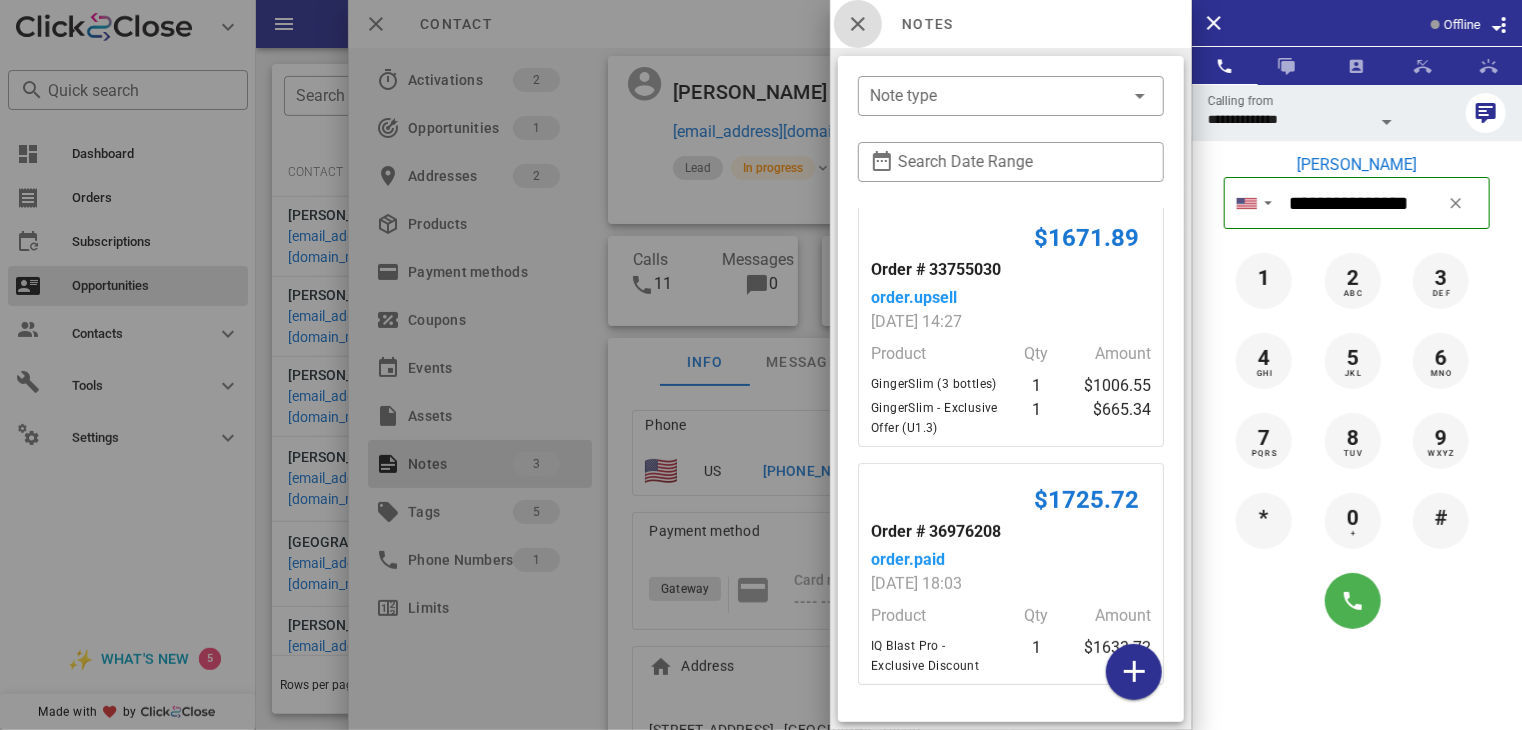 click at bounding box center [858, 24] 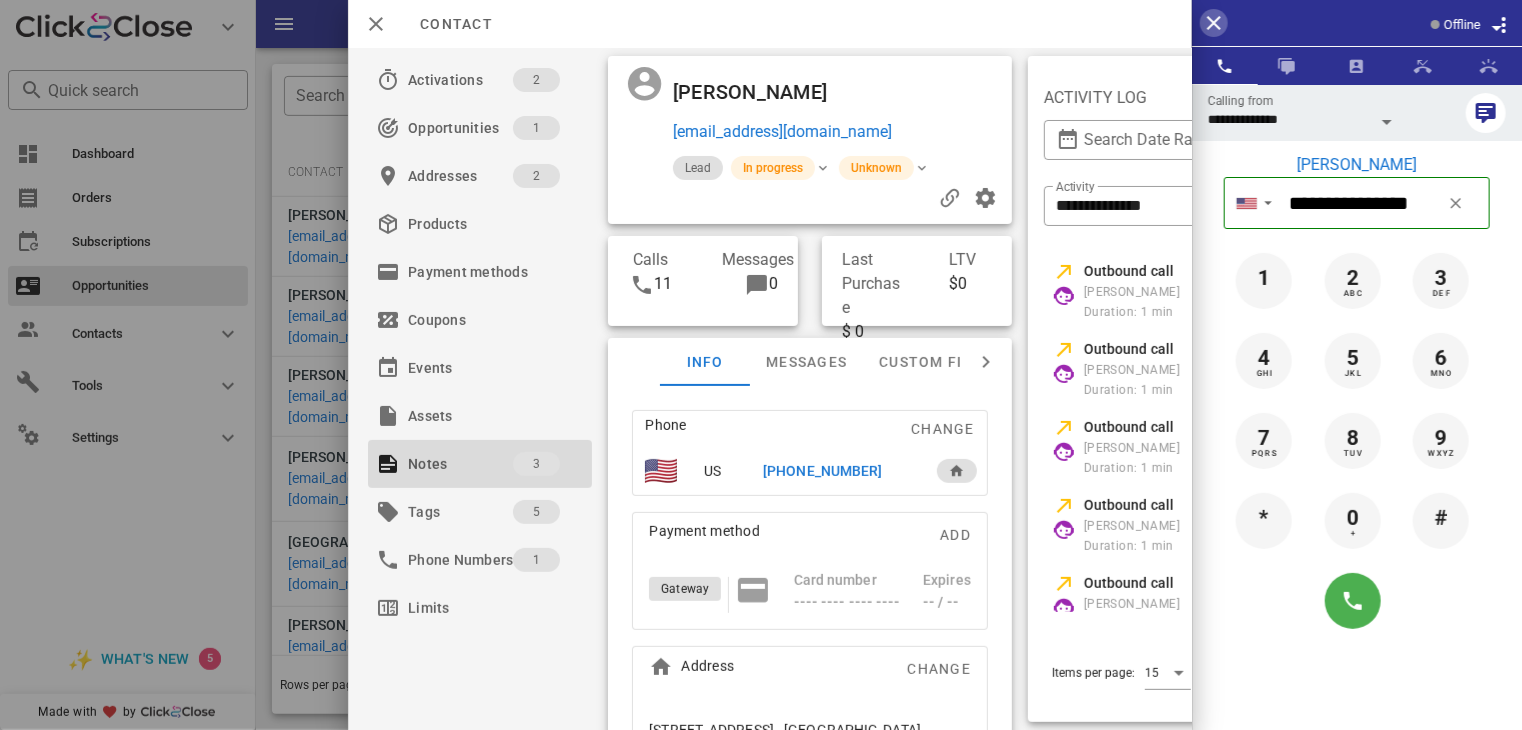 click at bounding box center [1214, 23] 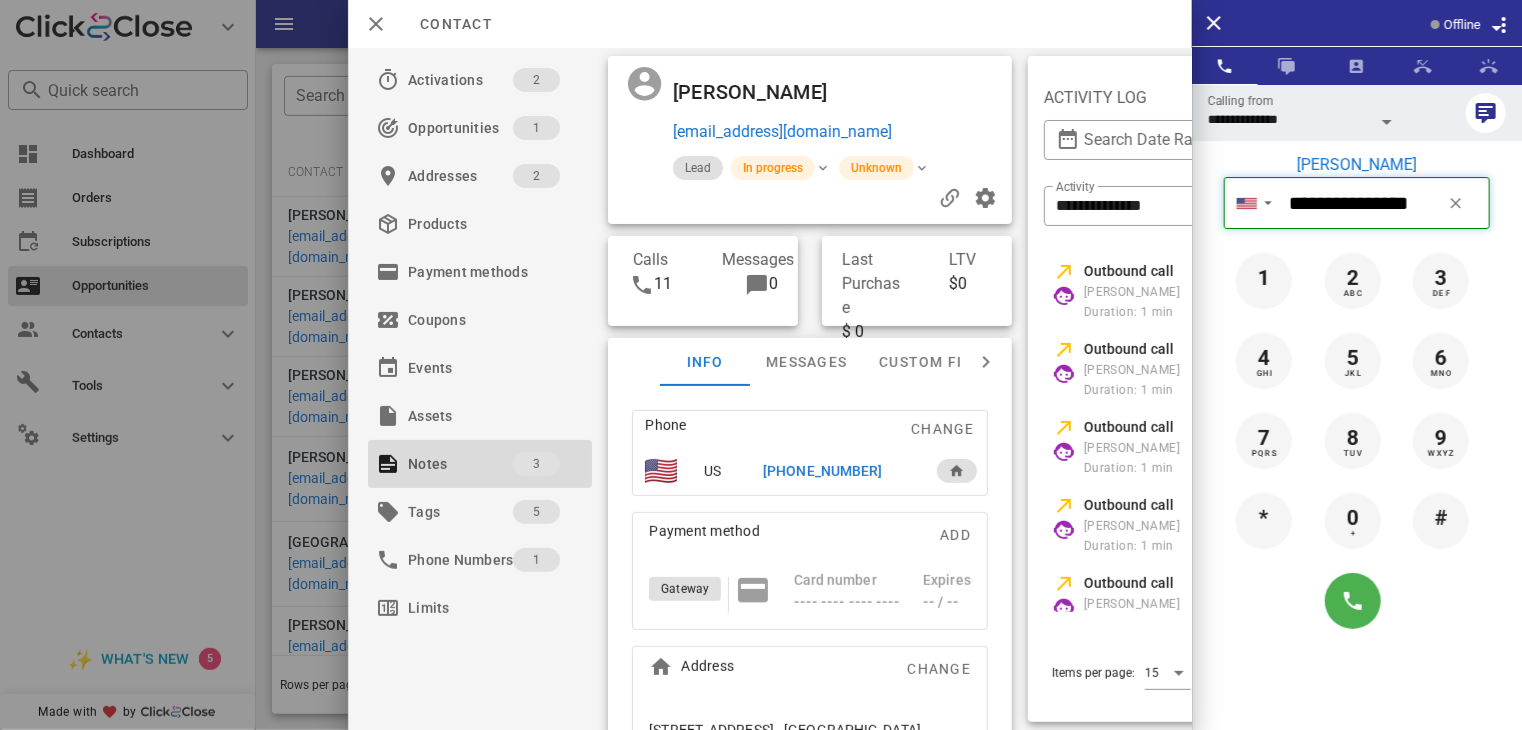 type 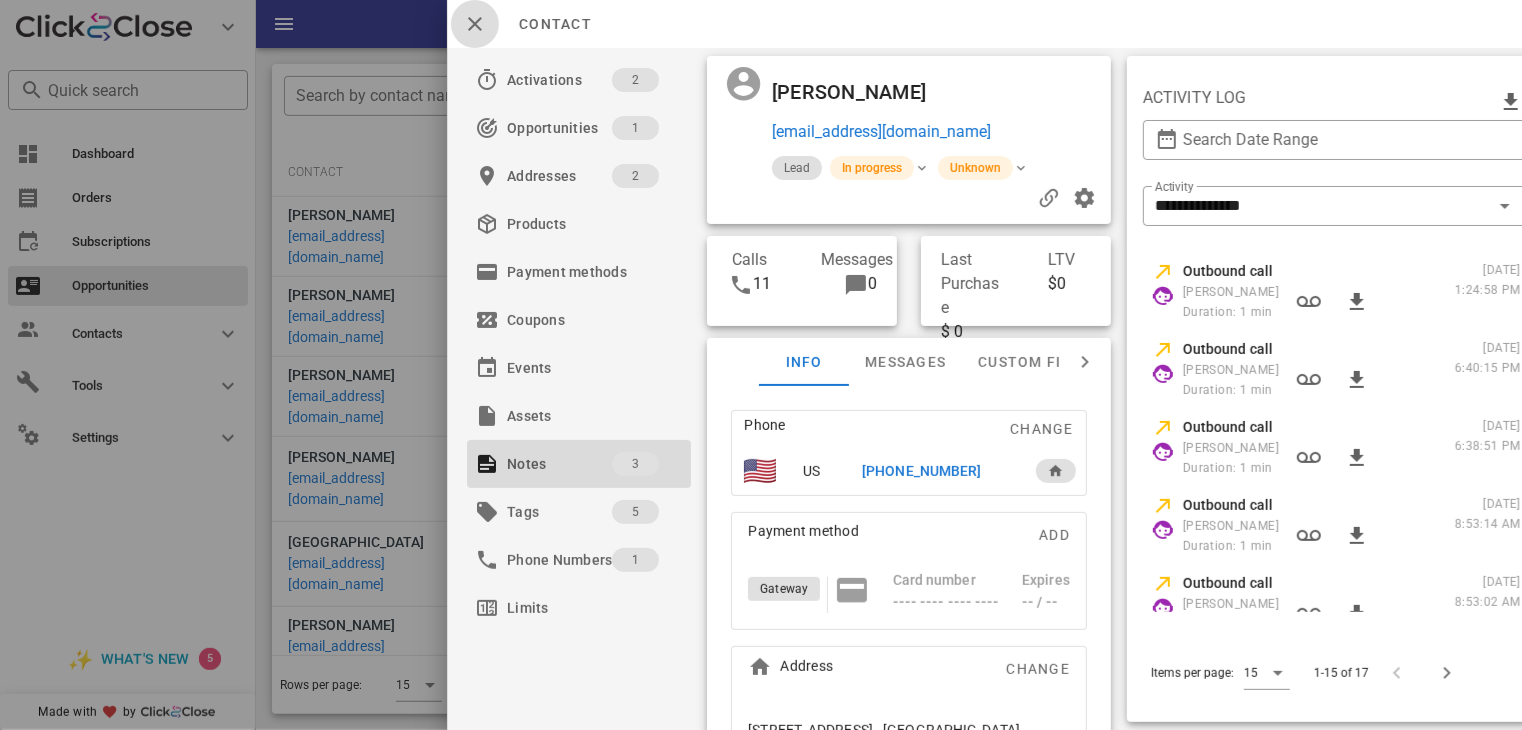 click at bounding box center (475, 24) 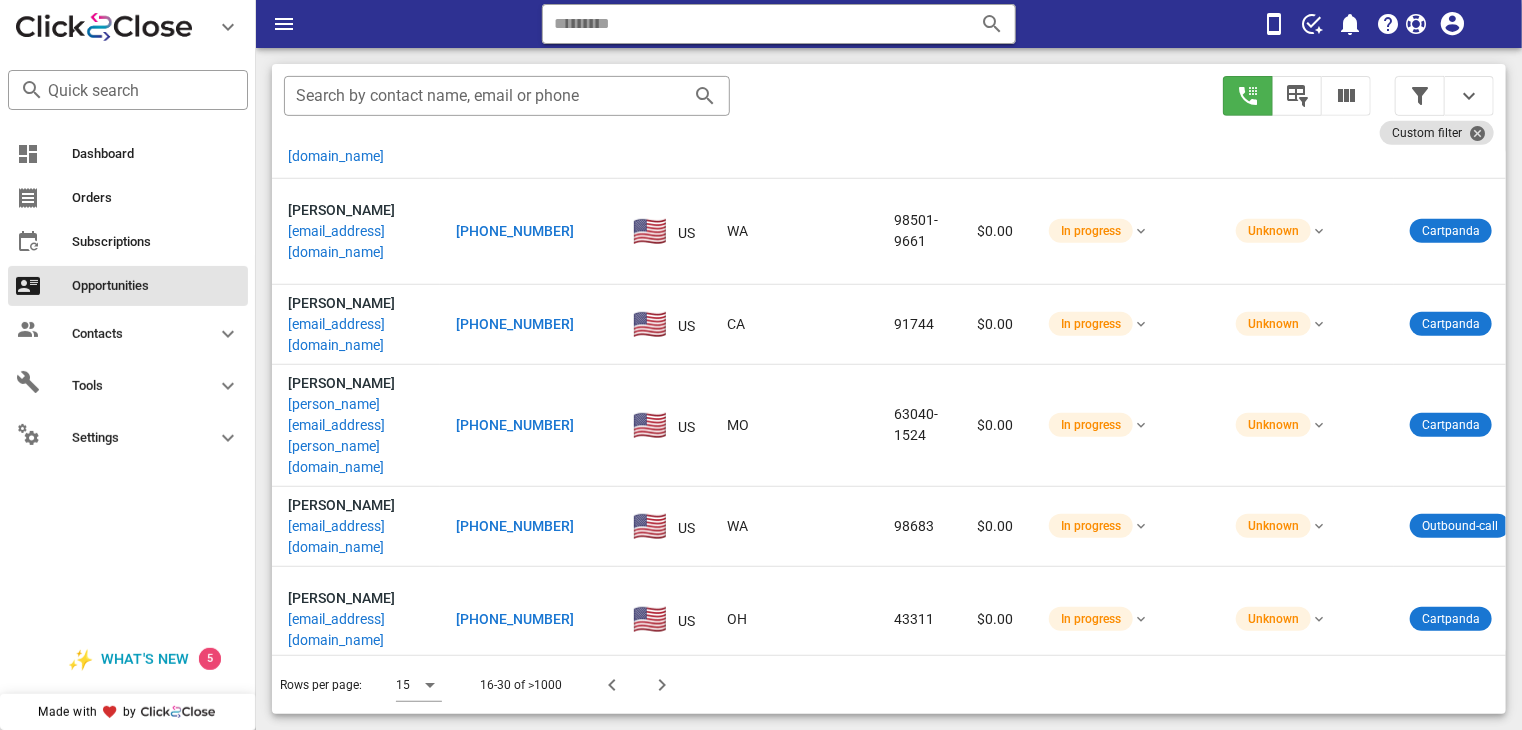scroll, scrollTop: 679, scrollLeft: 0, axis: vertical 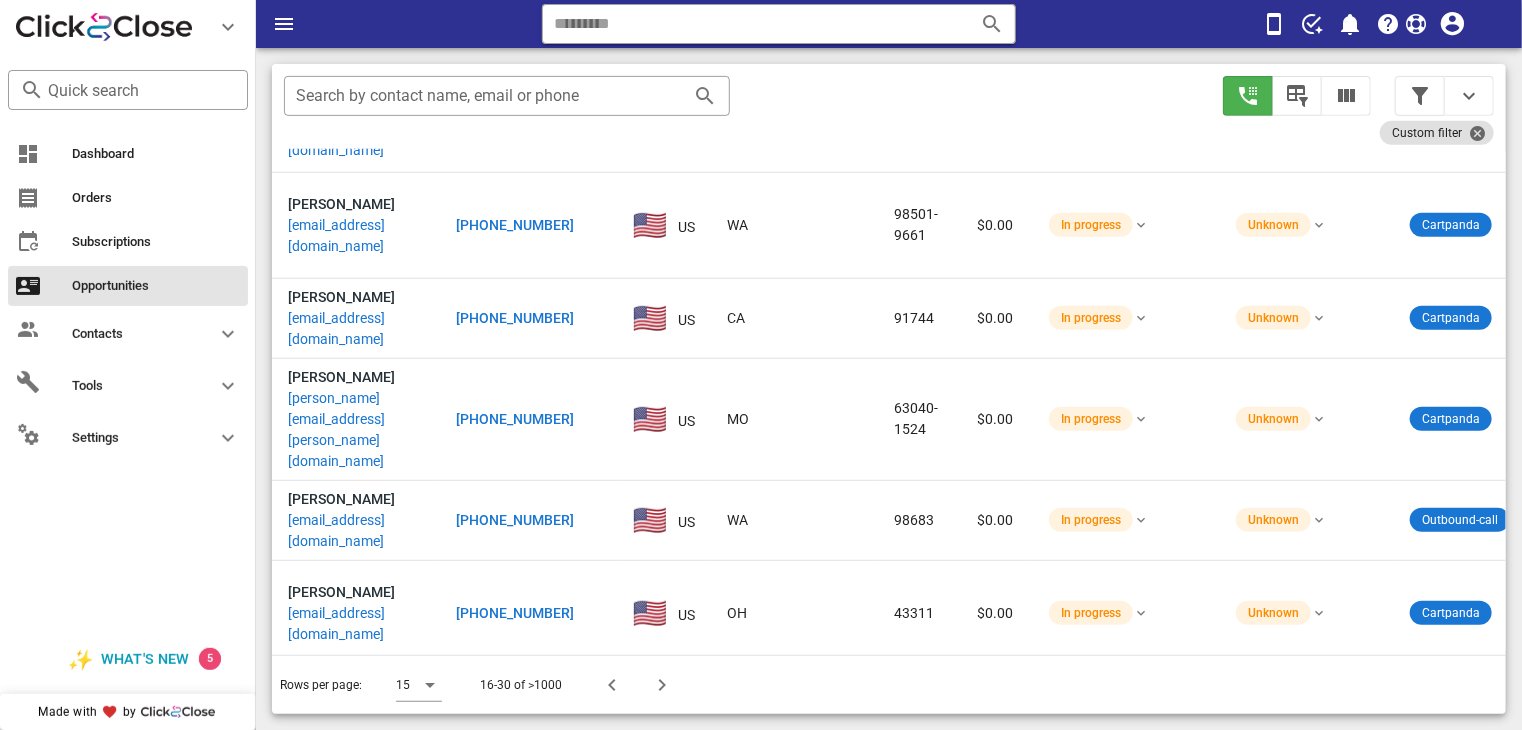 click on "[PHONE_NUMBER]" at bounding box center [515, 613] 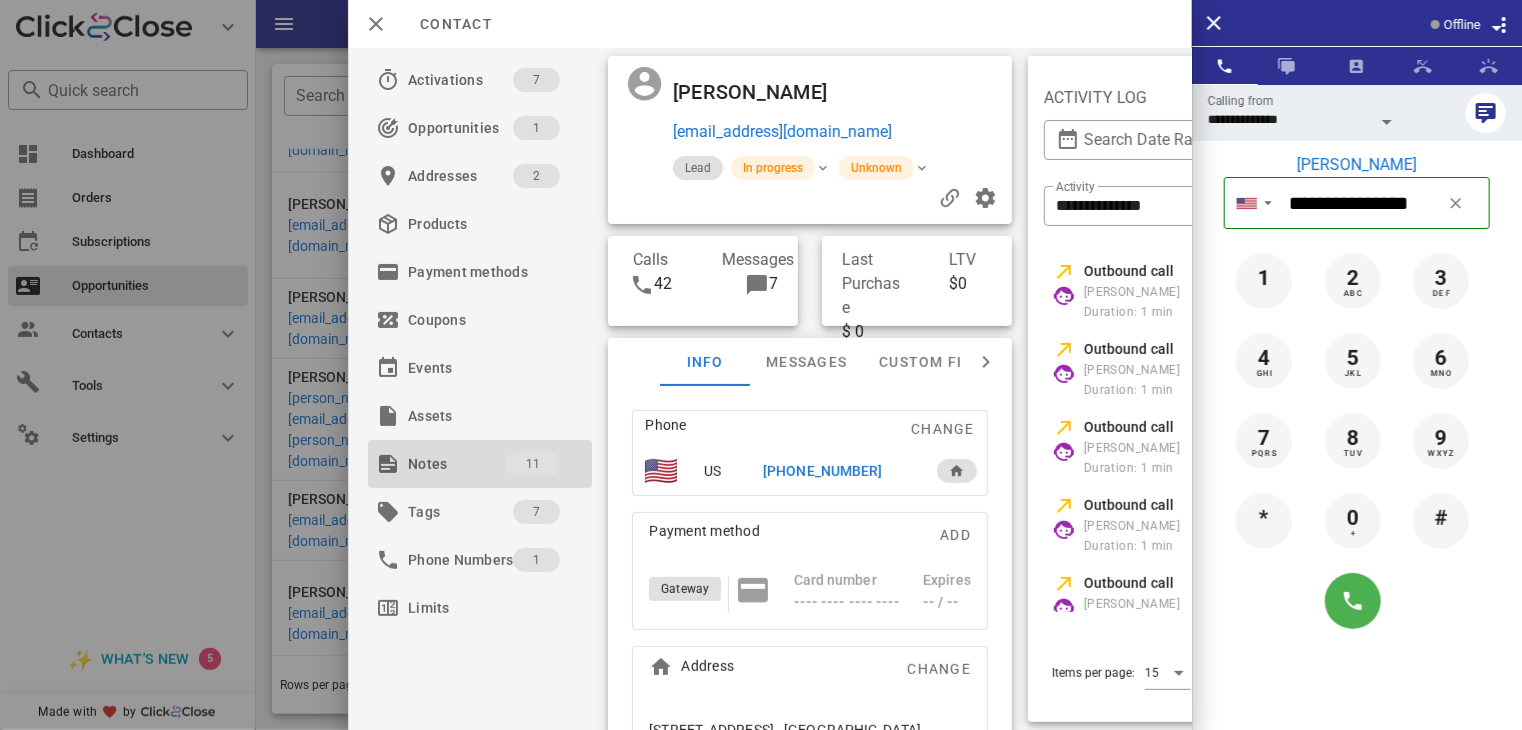 click on "Notes" at bounding box center (457, 464) 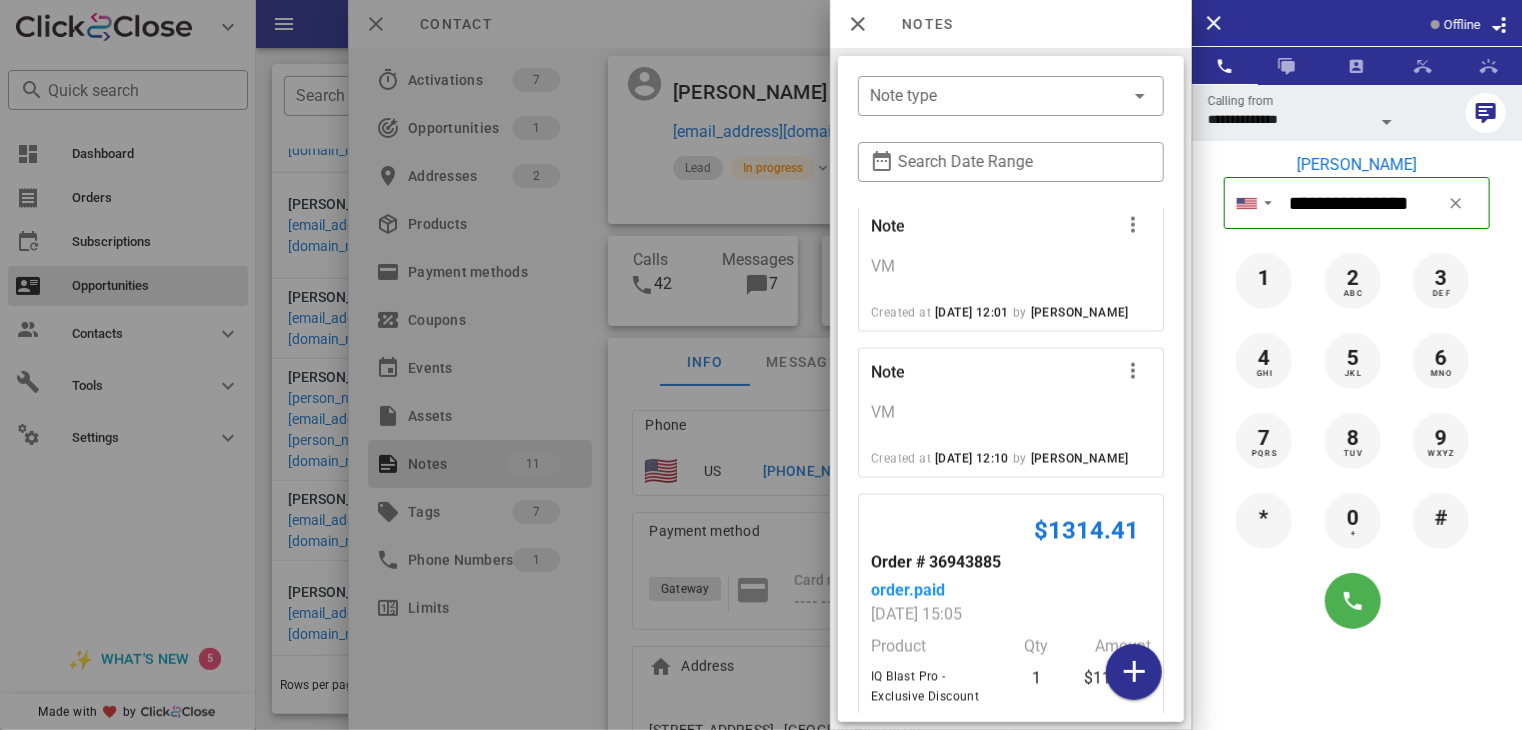 scroll, scrollTop: 1776, scrollLeft: 0, axis: vertical 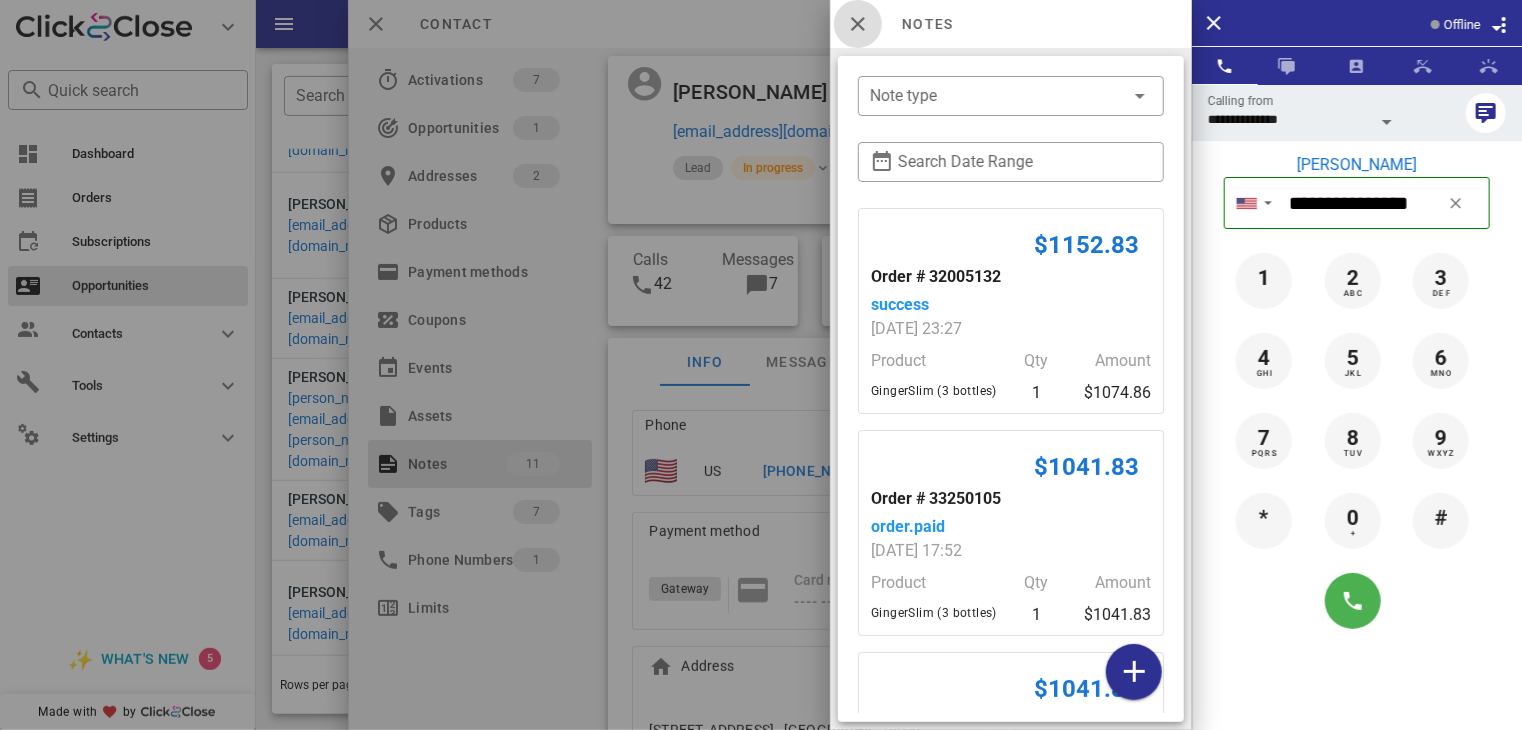 click at bounding box center (858, 24) 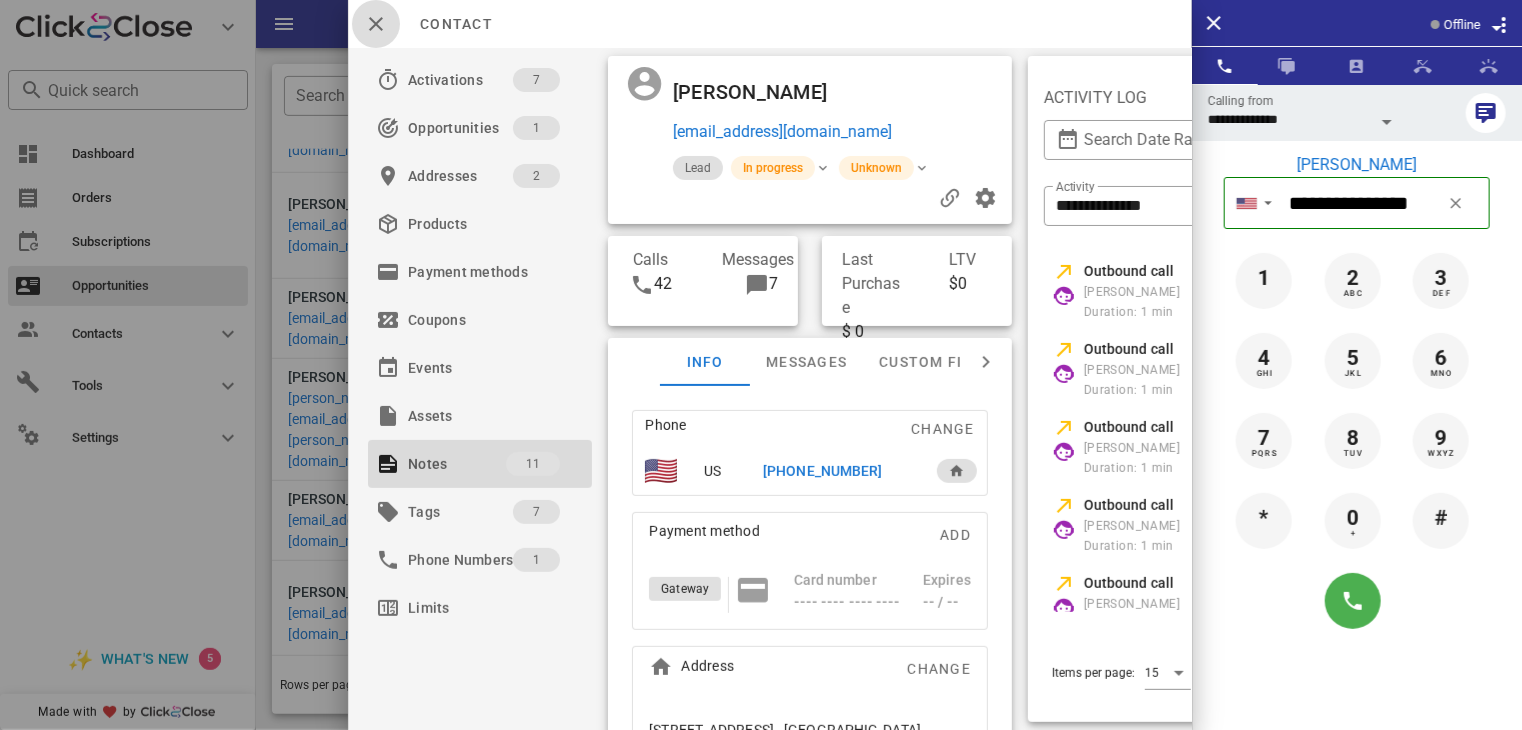 click at bounding box center [376, 24] 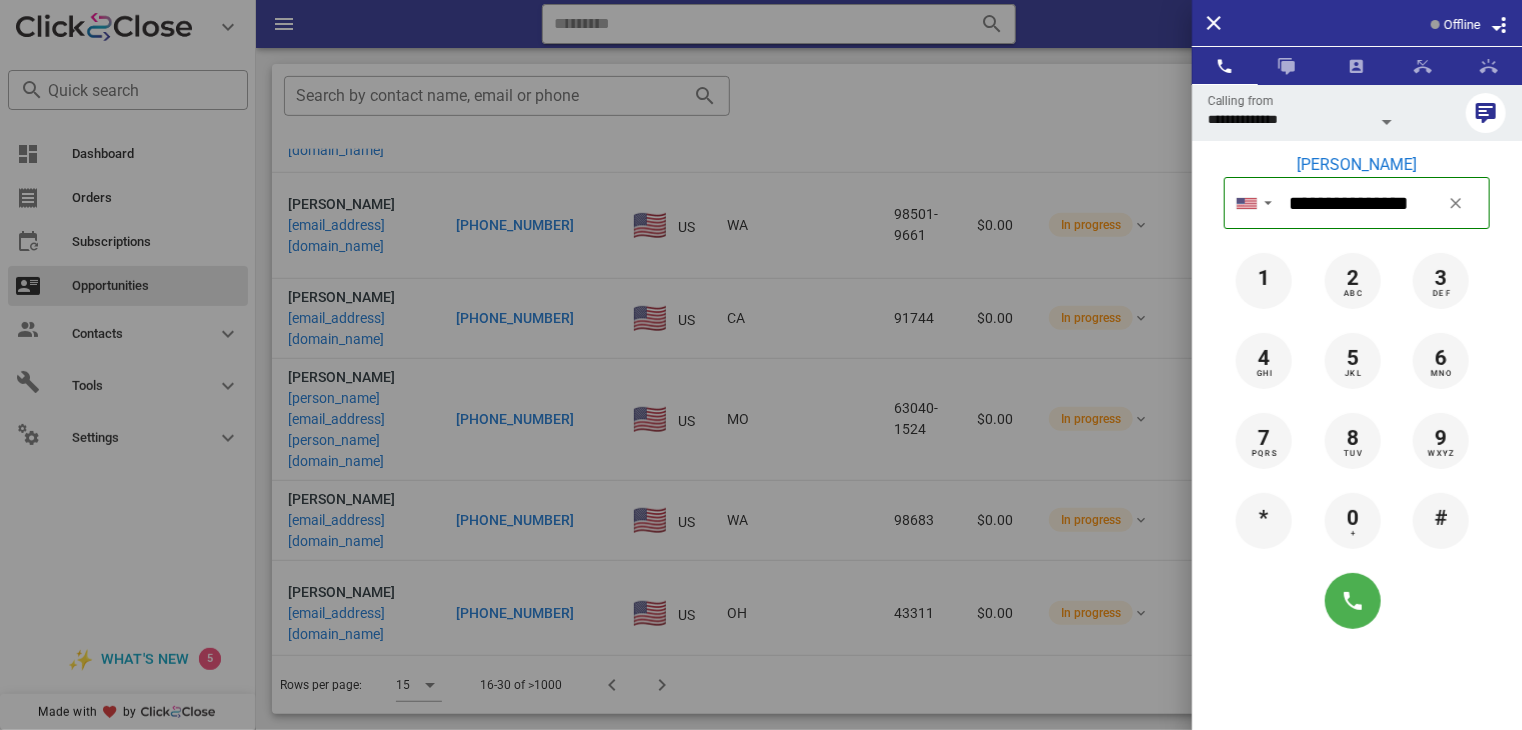 click at bounding box center (761, 365) 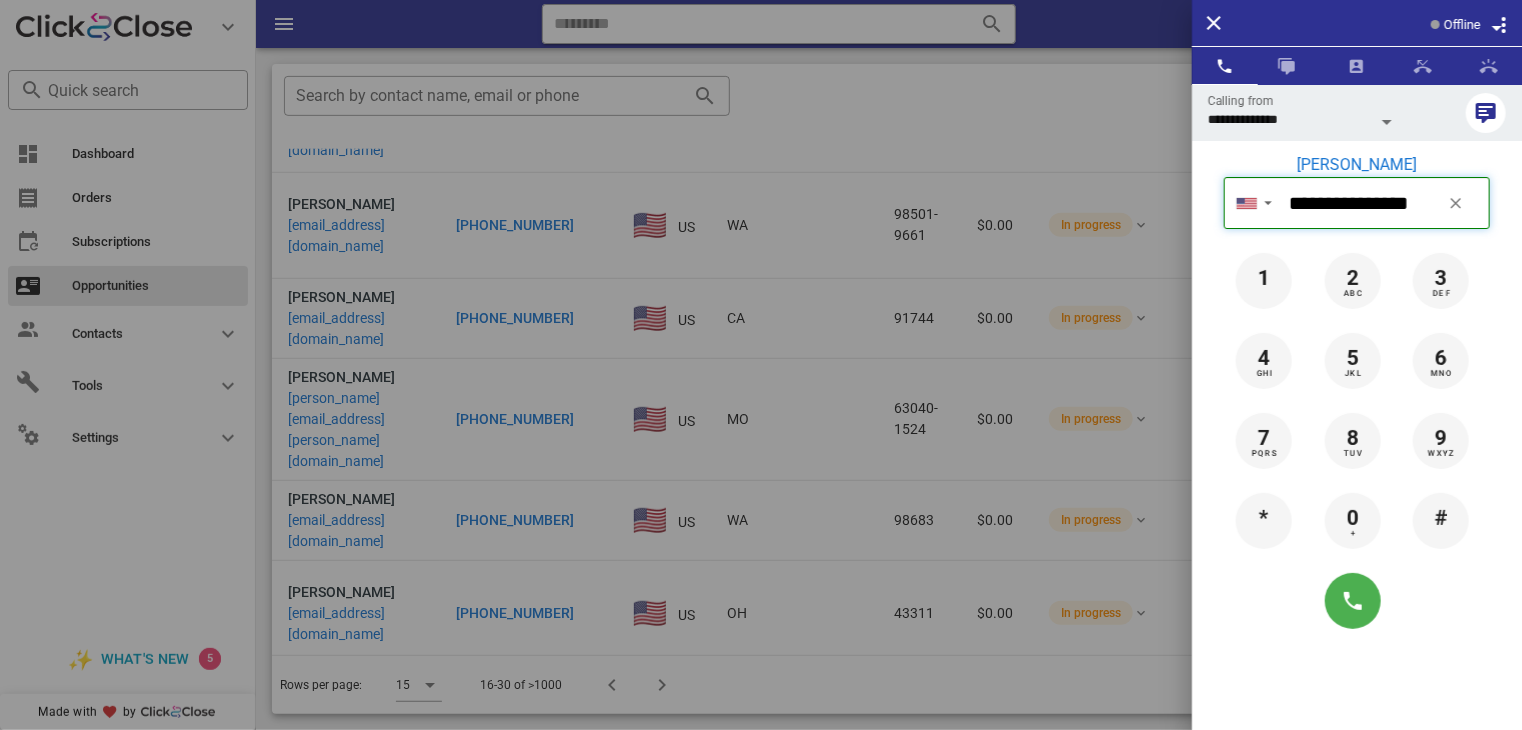 type 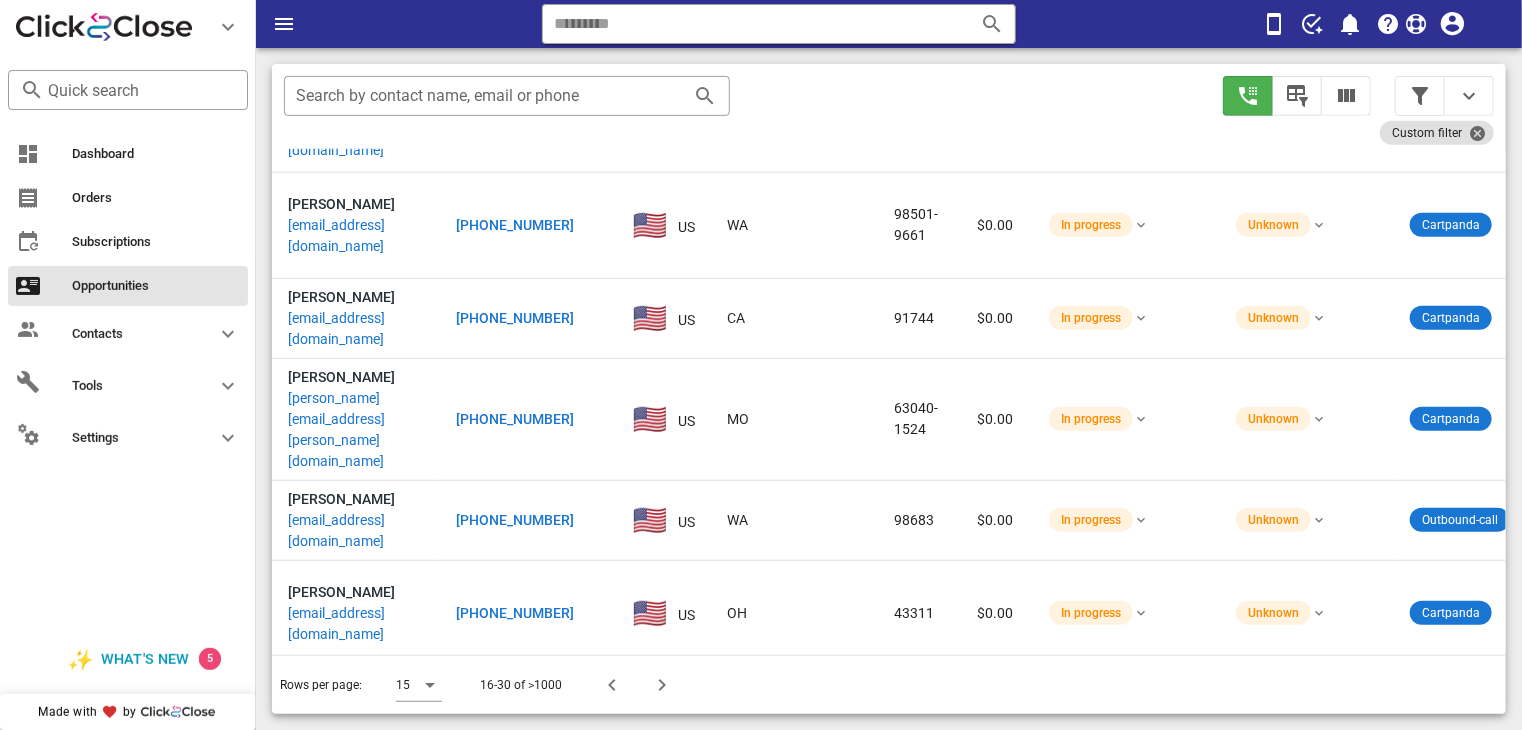 click on "[PHONE_NUMBER]" at bounding box center [515, 807] 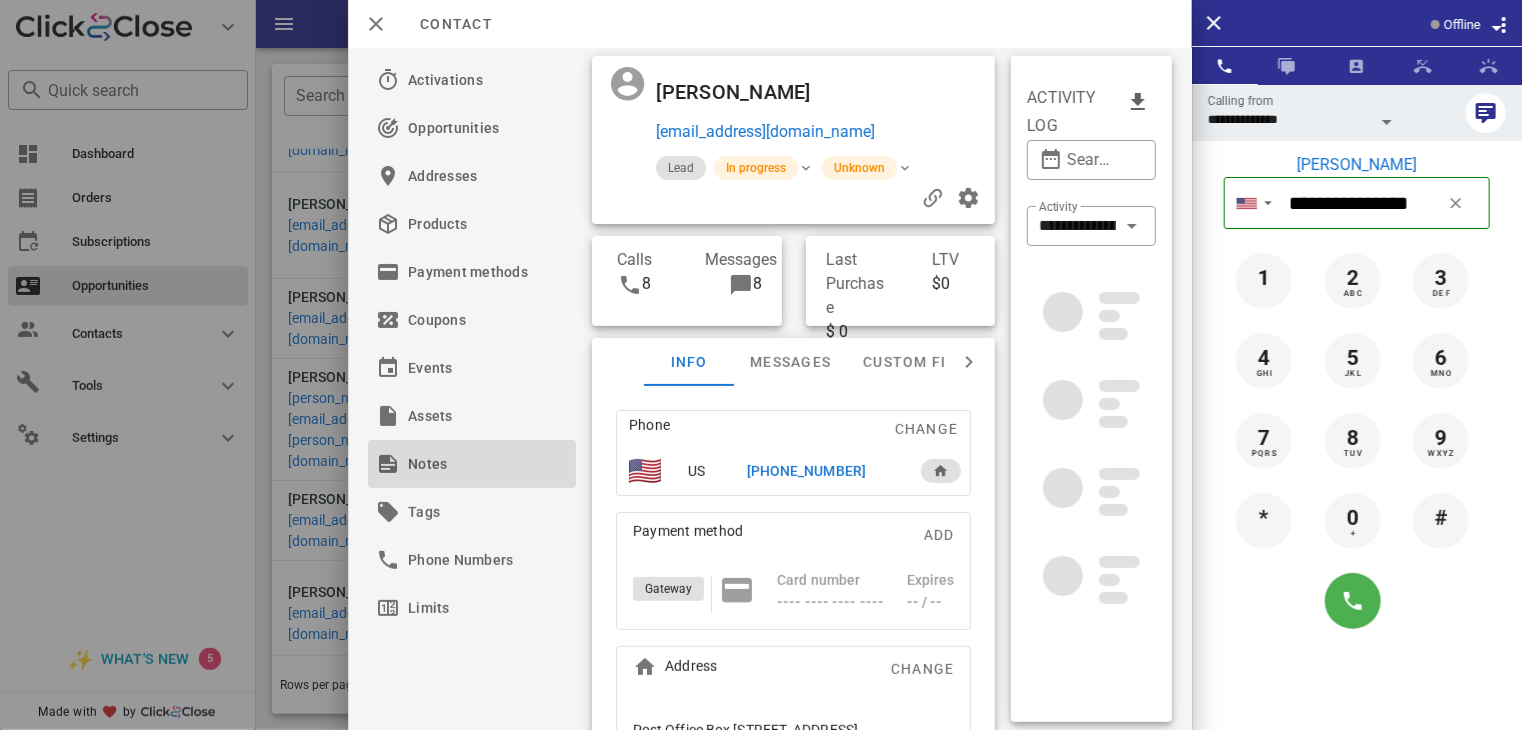 click on "Notes" at bounding box center [468, 464] 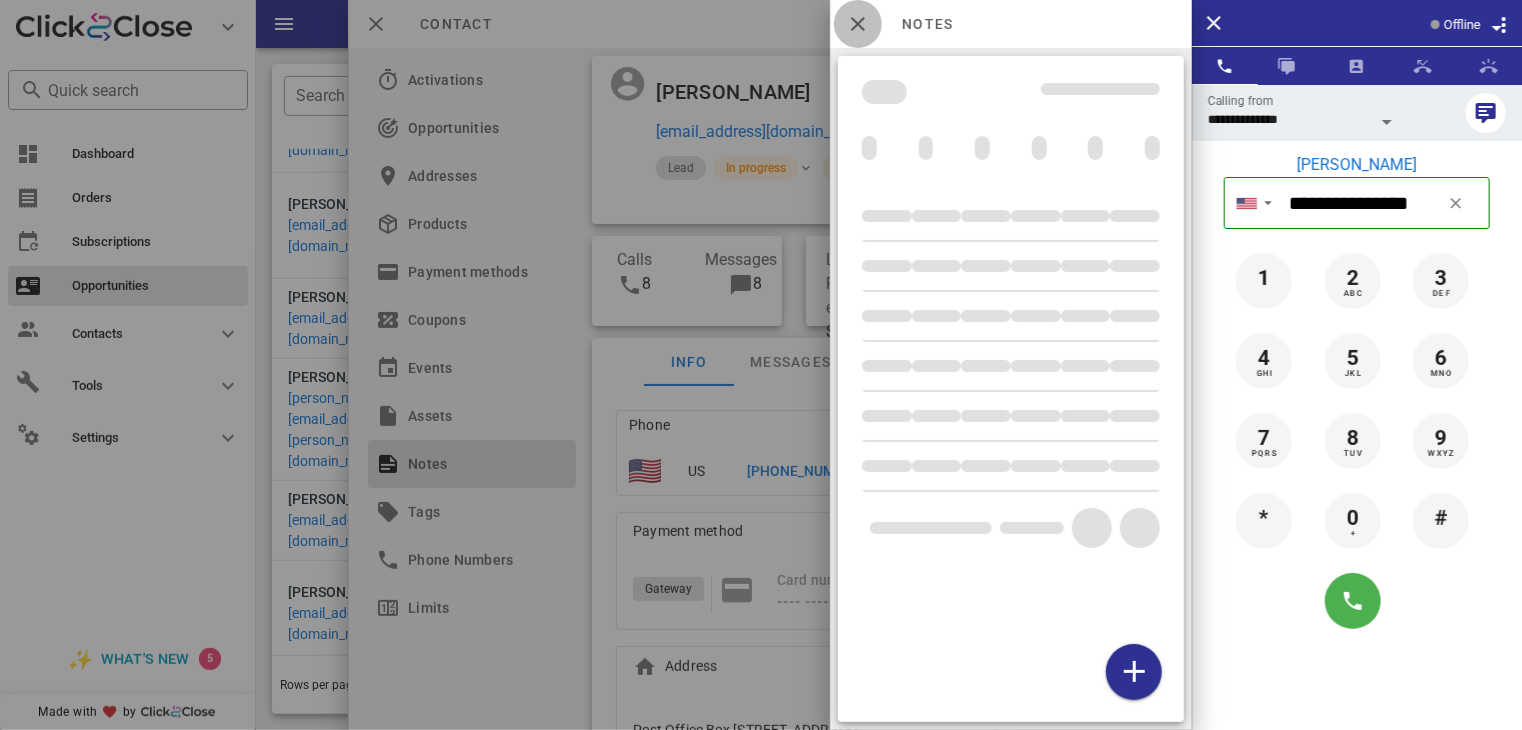 click at bounding box center (858, 24) 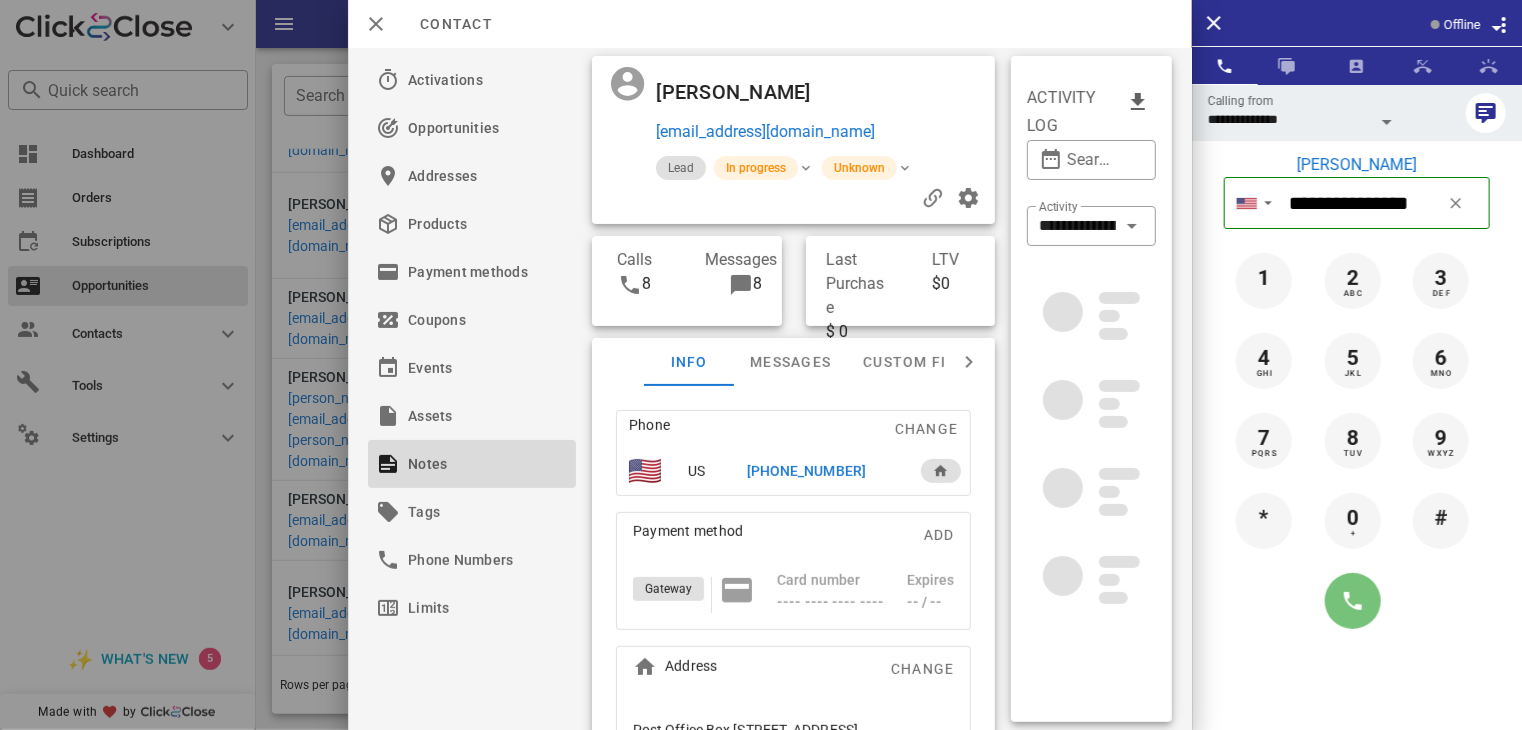click at bounding box center [1353, 601] 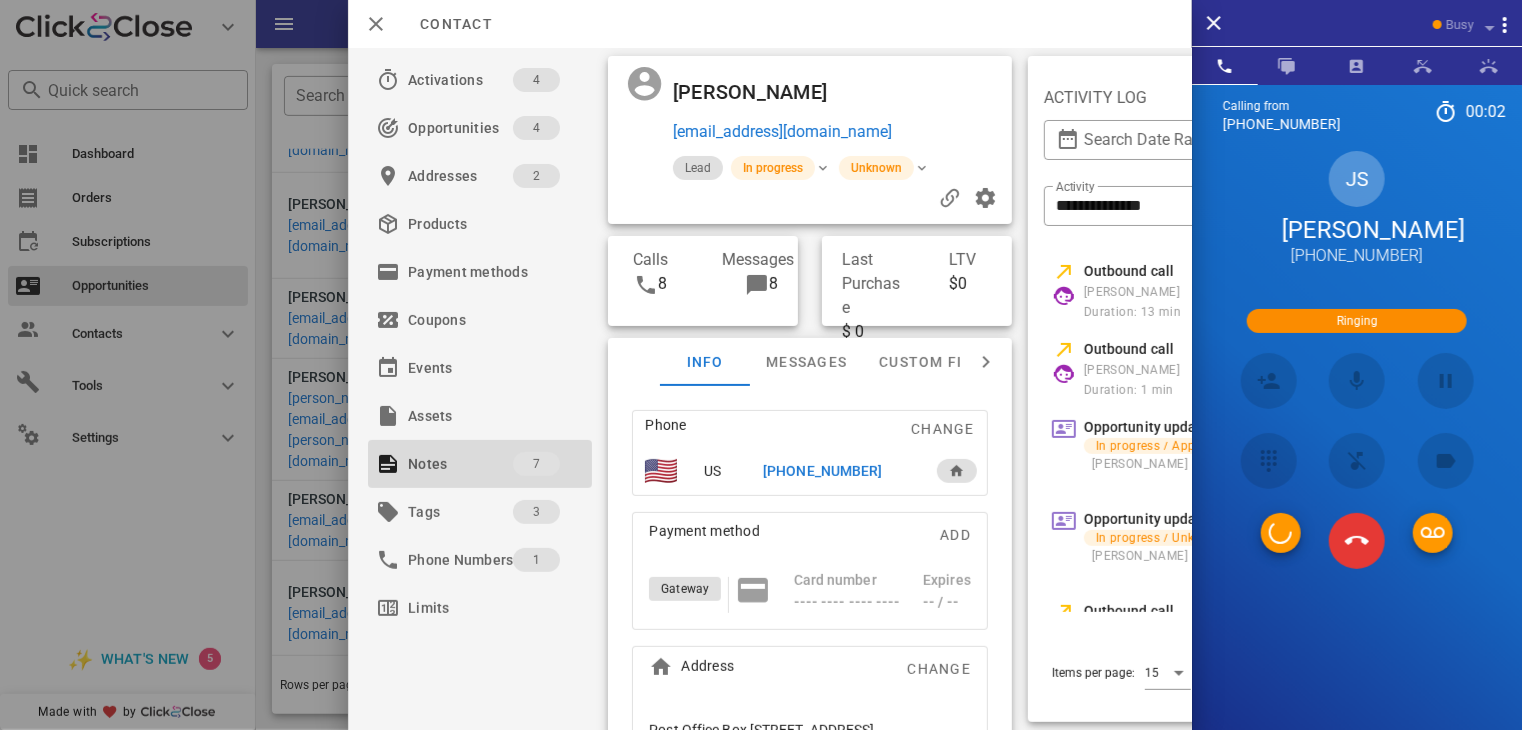 scroll, scrollTop: 620, scrollLeft: 0, axis: vertical 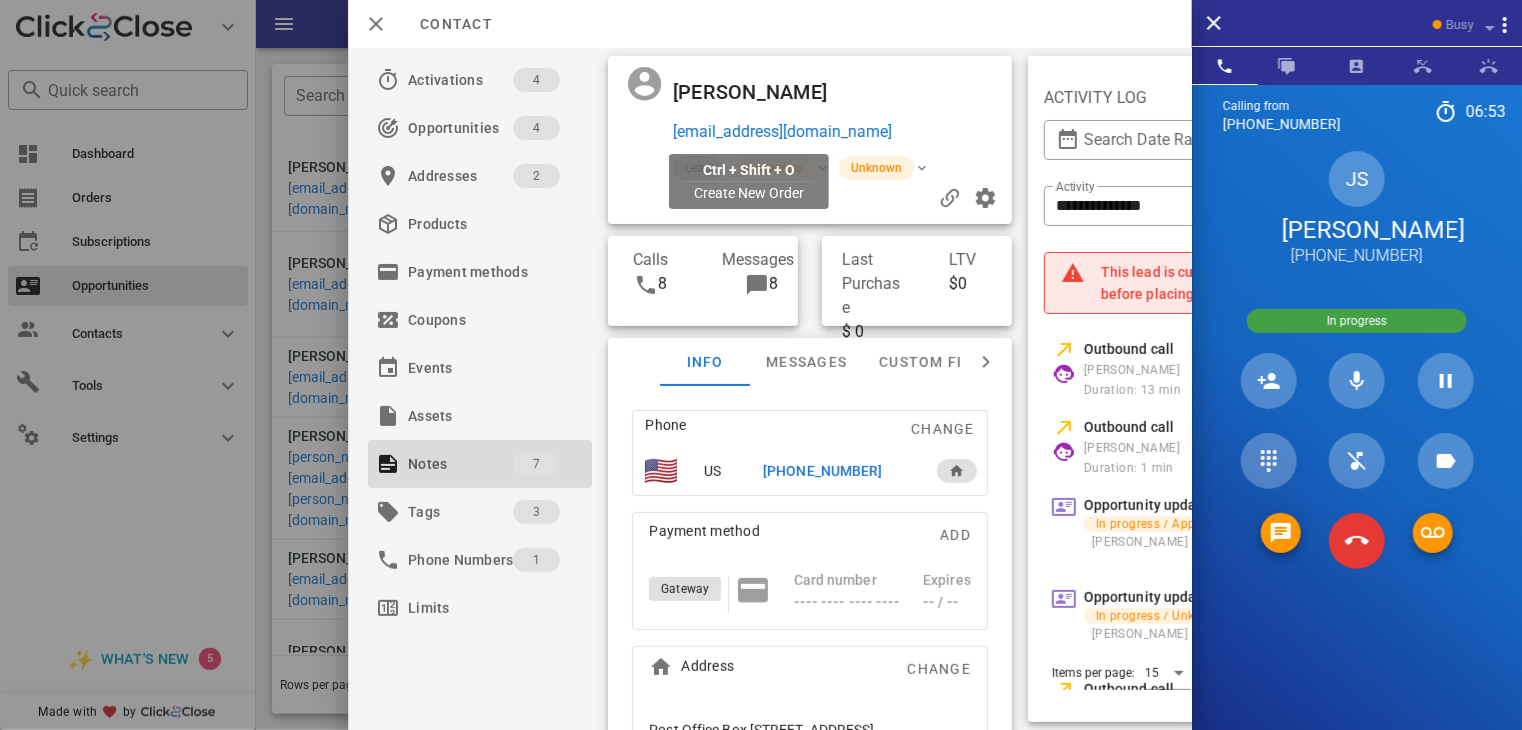 click on "[EMAIL_ADDRESS][DOMAIN_NAME]" at bounding box center (782, 132) 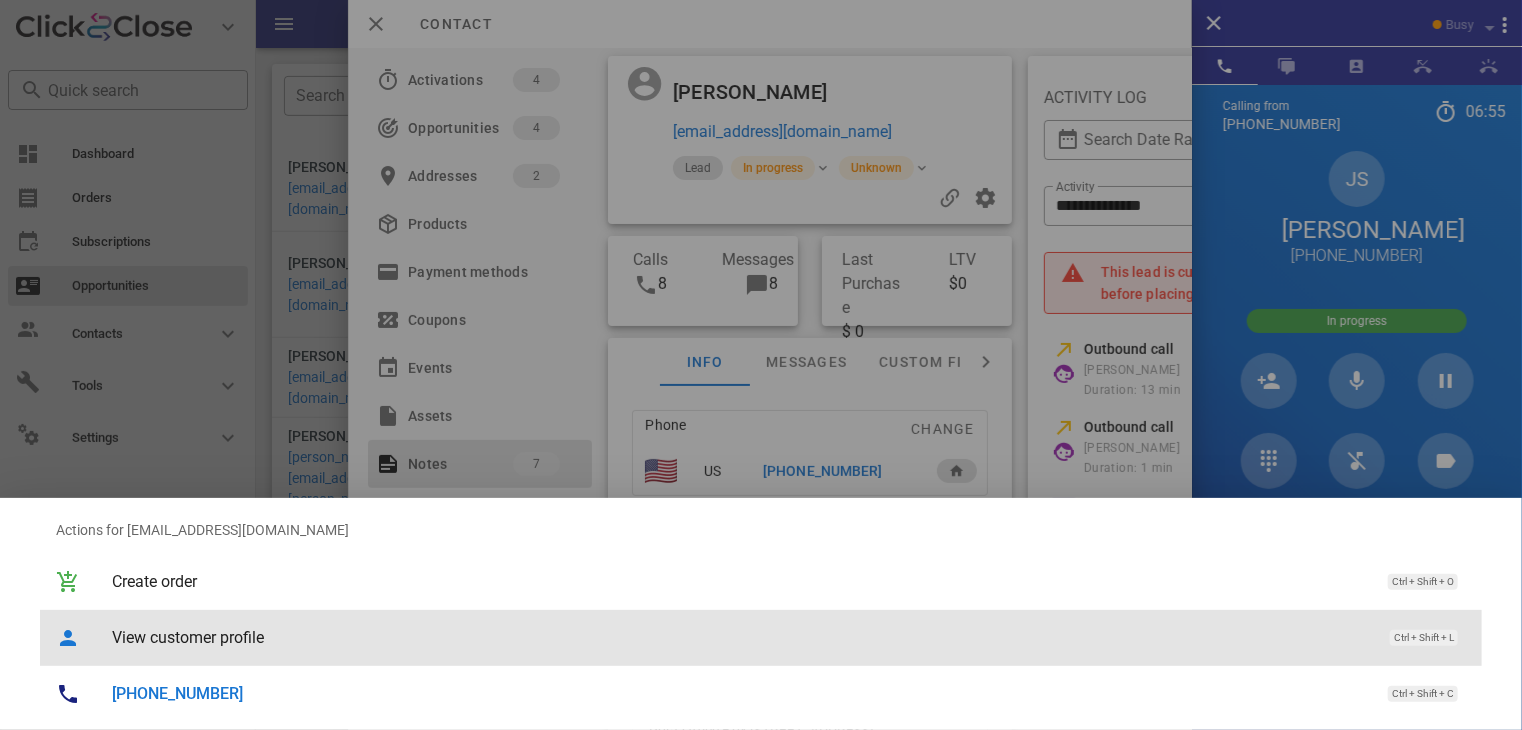click on "View customer profile" at bounding box center [741, 637] 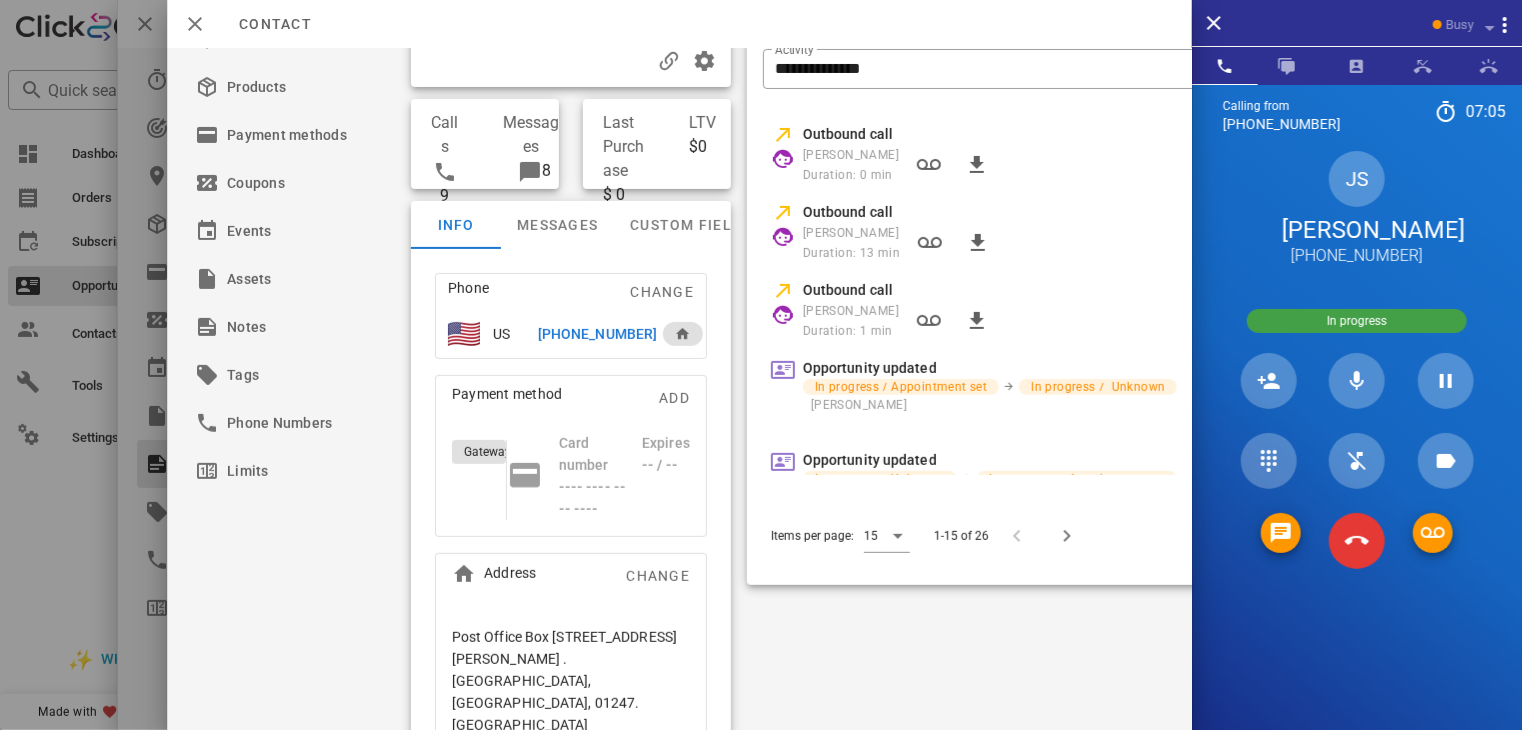 scroll, scrollTop: 140, scrollLeft: 0, axis: vertical 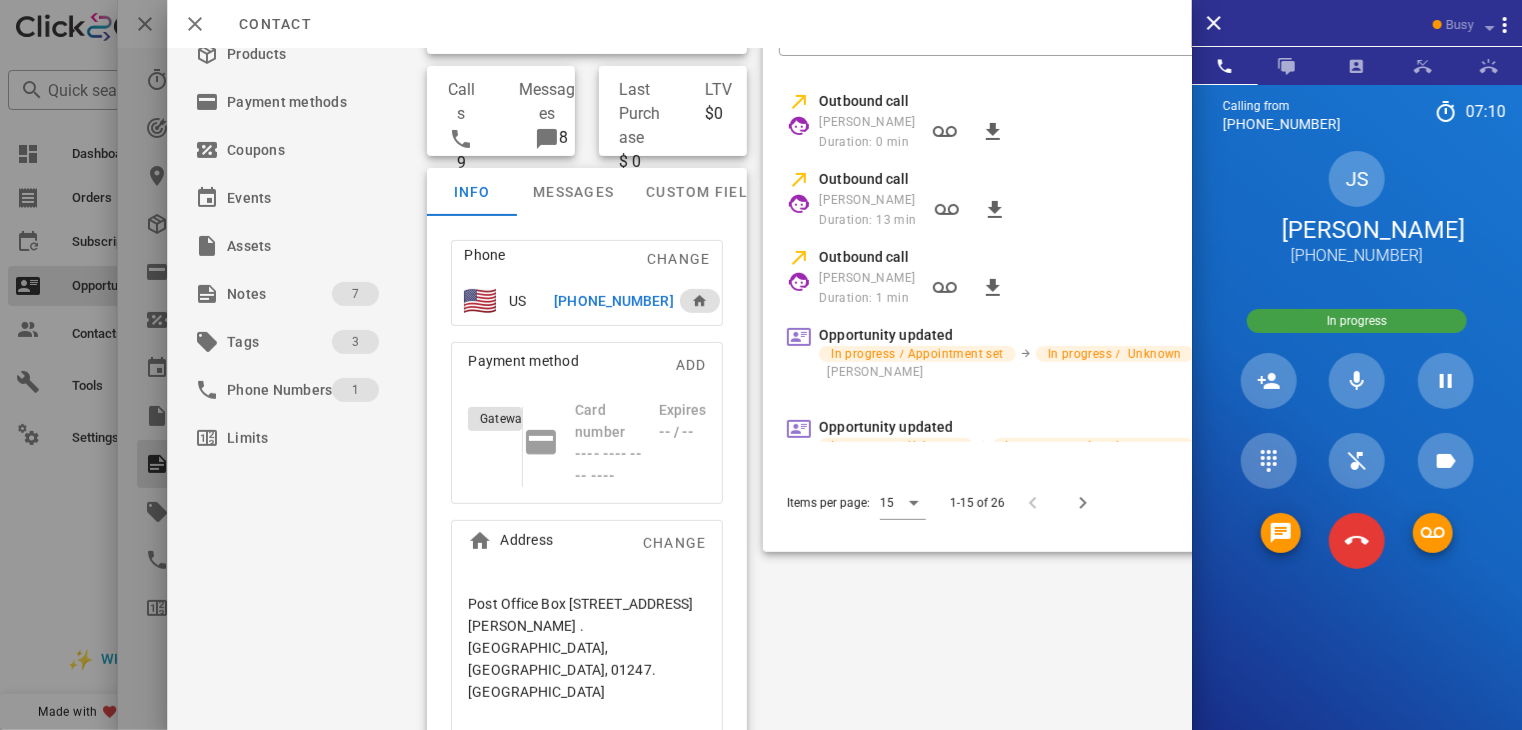 click on "[PERSON_NAME]  [EMAIL_ADDRESS][DOMAIN_NAME]   Lead   In progress   Unknown   Calls   9   Messages   8   Last Purchase   $ 0      LTV   $0   Info   Messages   Custom fields   Phone   Change   US   [PHONE_NUMBER]   Payment method   Add  Gateway  Card number  ---- ---- ---- ----  Expires  -- / --  Address   Change   Post Office [GEOGRAPHIC_DATA][PERSON_NAME] -  Ma 01247 .
[GEOGRAPHIC_DATA], [GEOGRAPHIC_DATA], 01247.
[GEOGRAPHIC_DATA]" at bounding box center (587, 219) 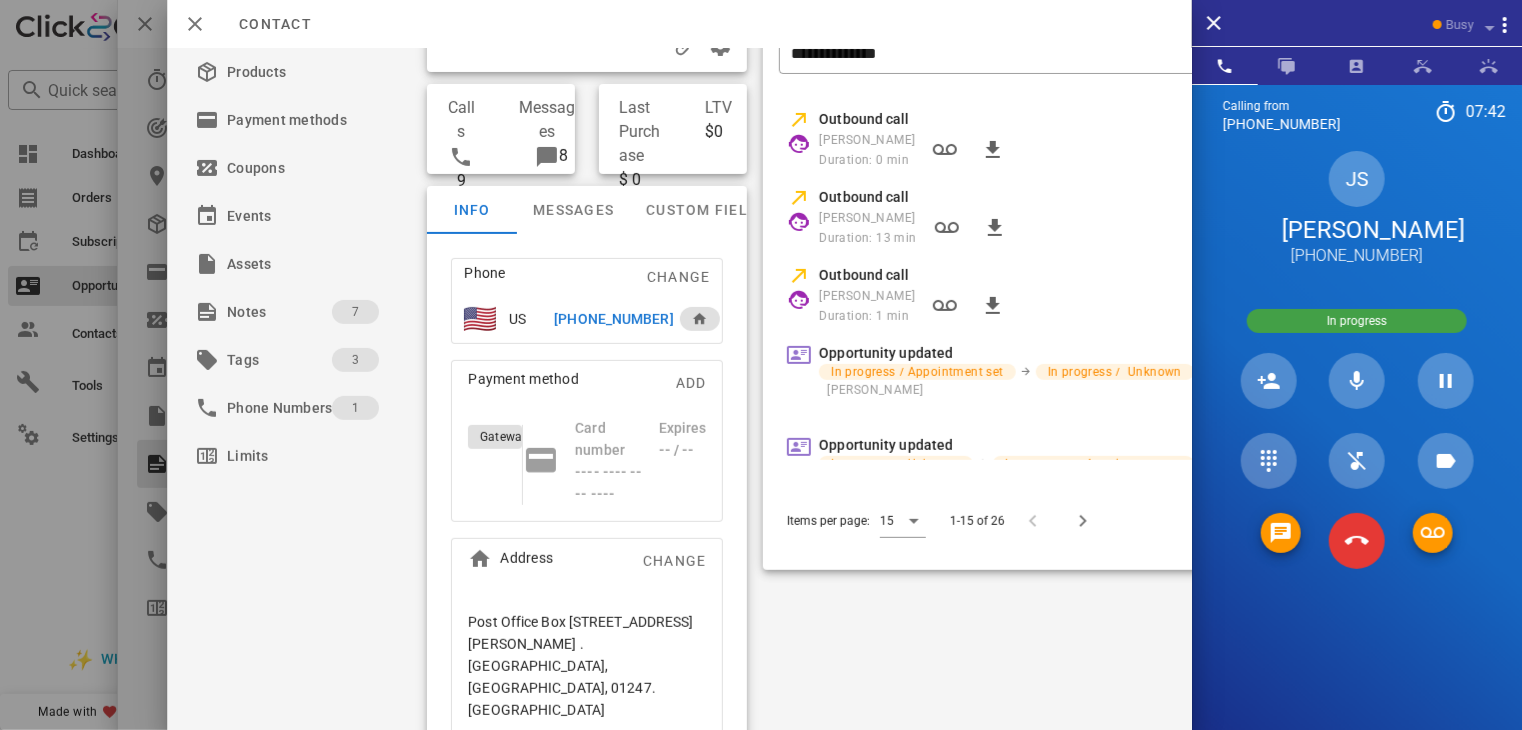 scroll, scrollTop: 170, scrollLeft: 0, axis: vertical 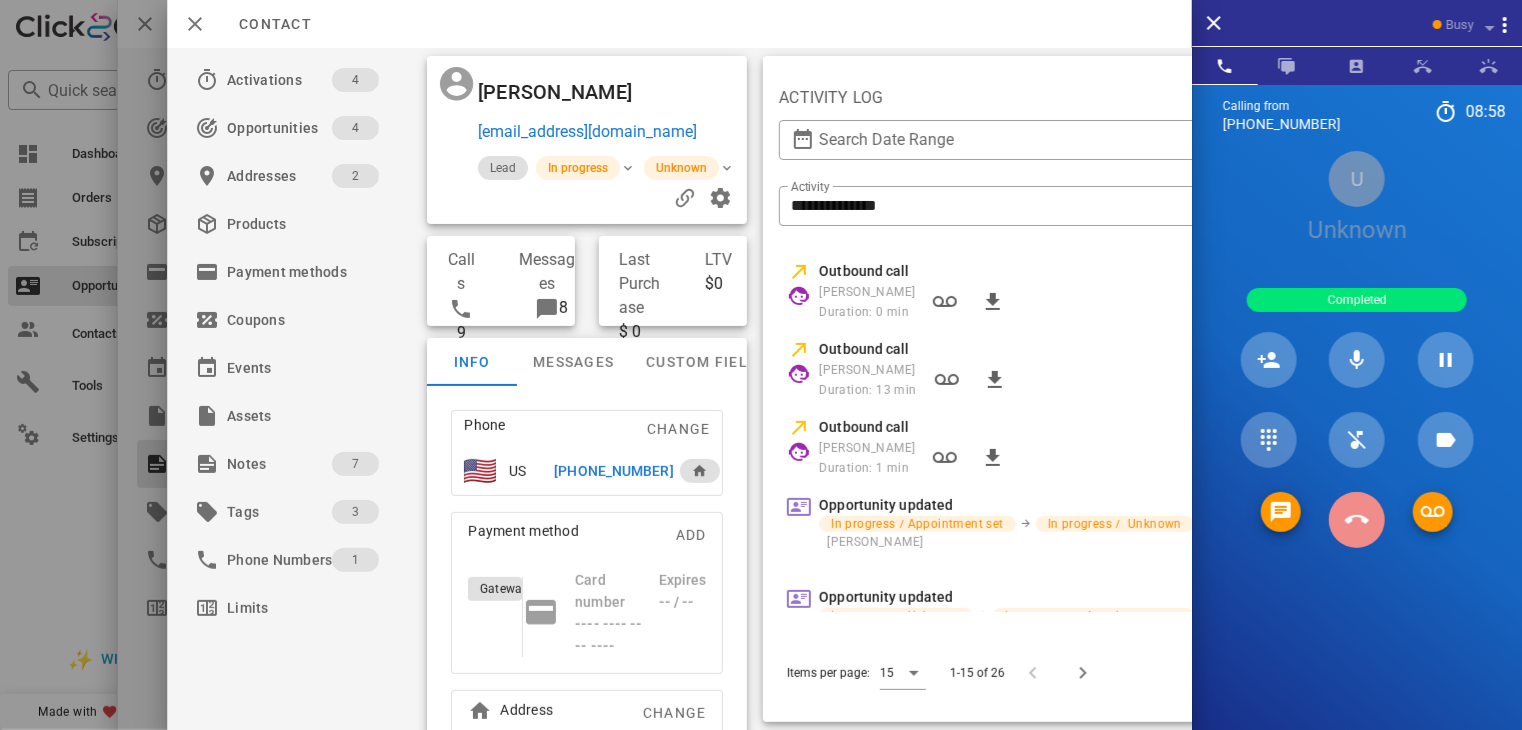click at bounding box center (1357, 520) 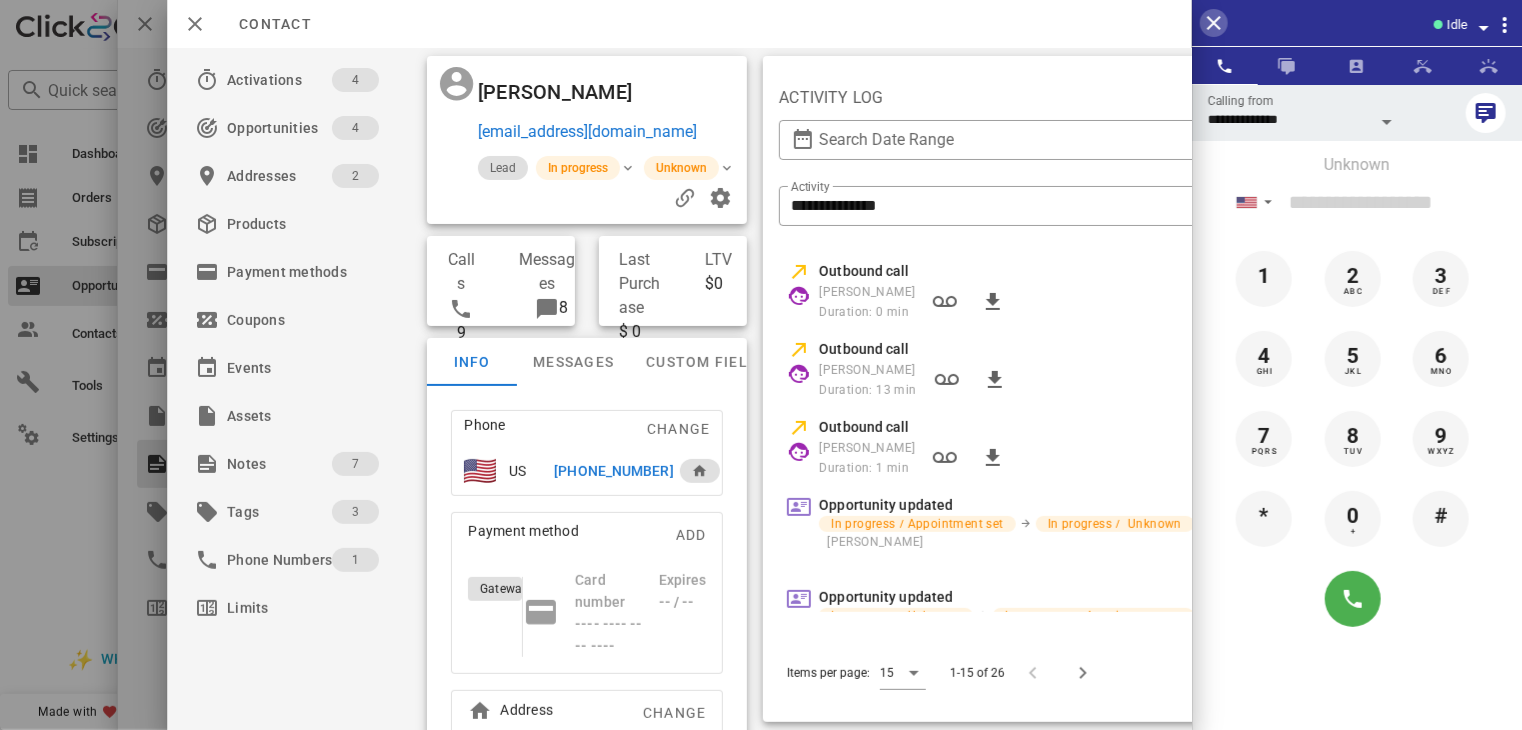 click at bounding box center [1214, 23] 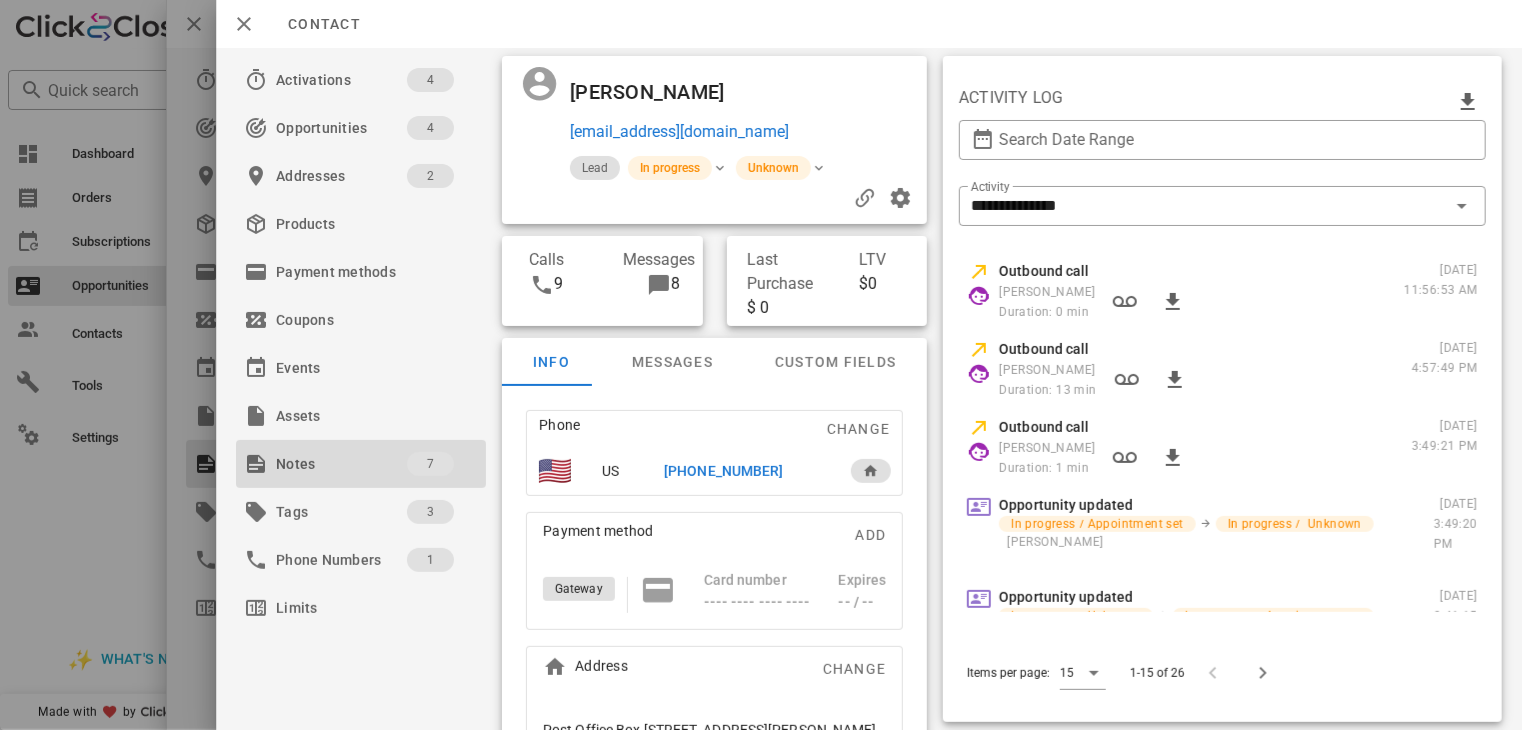 click on "Notes" at bounding box center [341, 464] 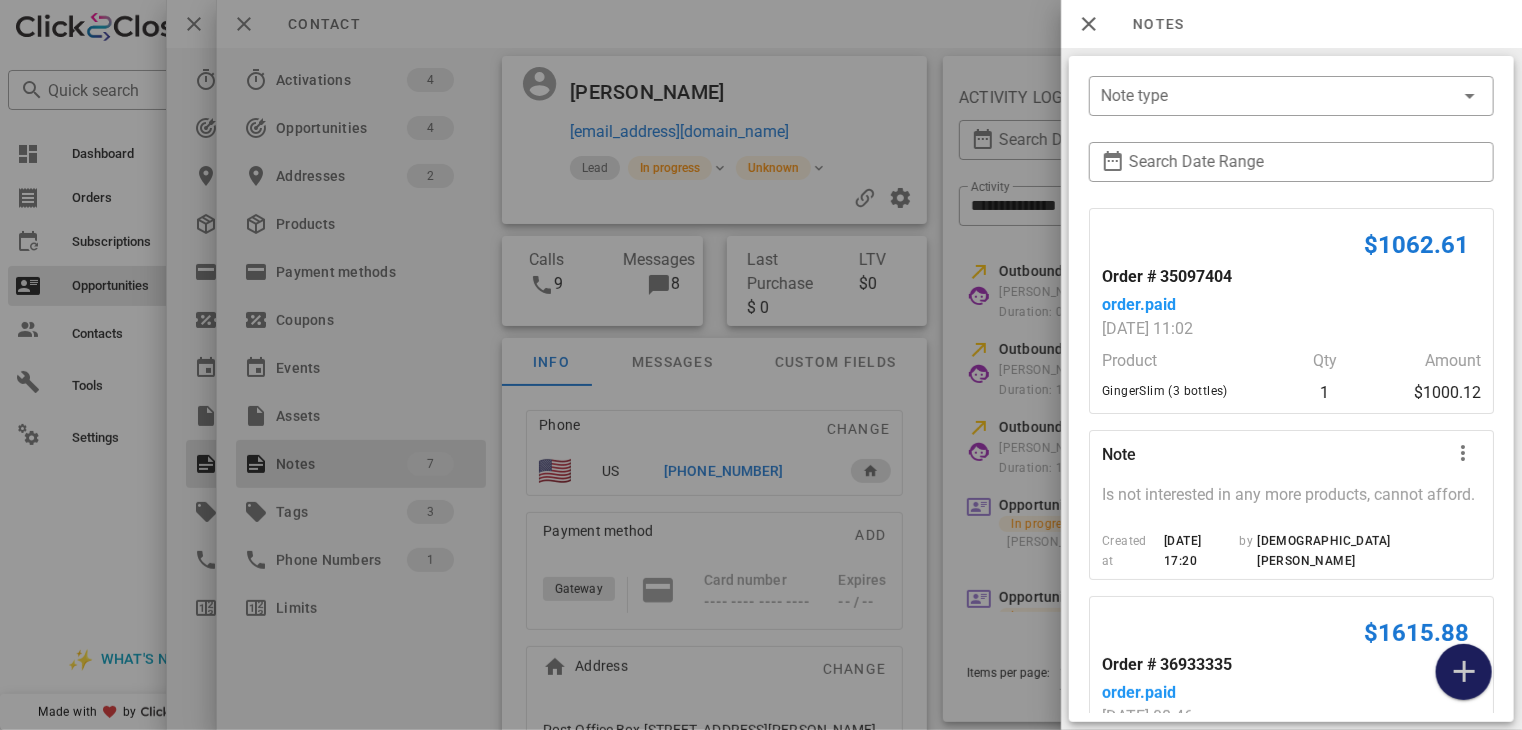 click at bounding box center (1464, 672) 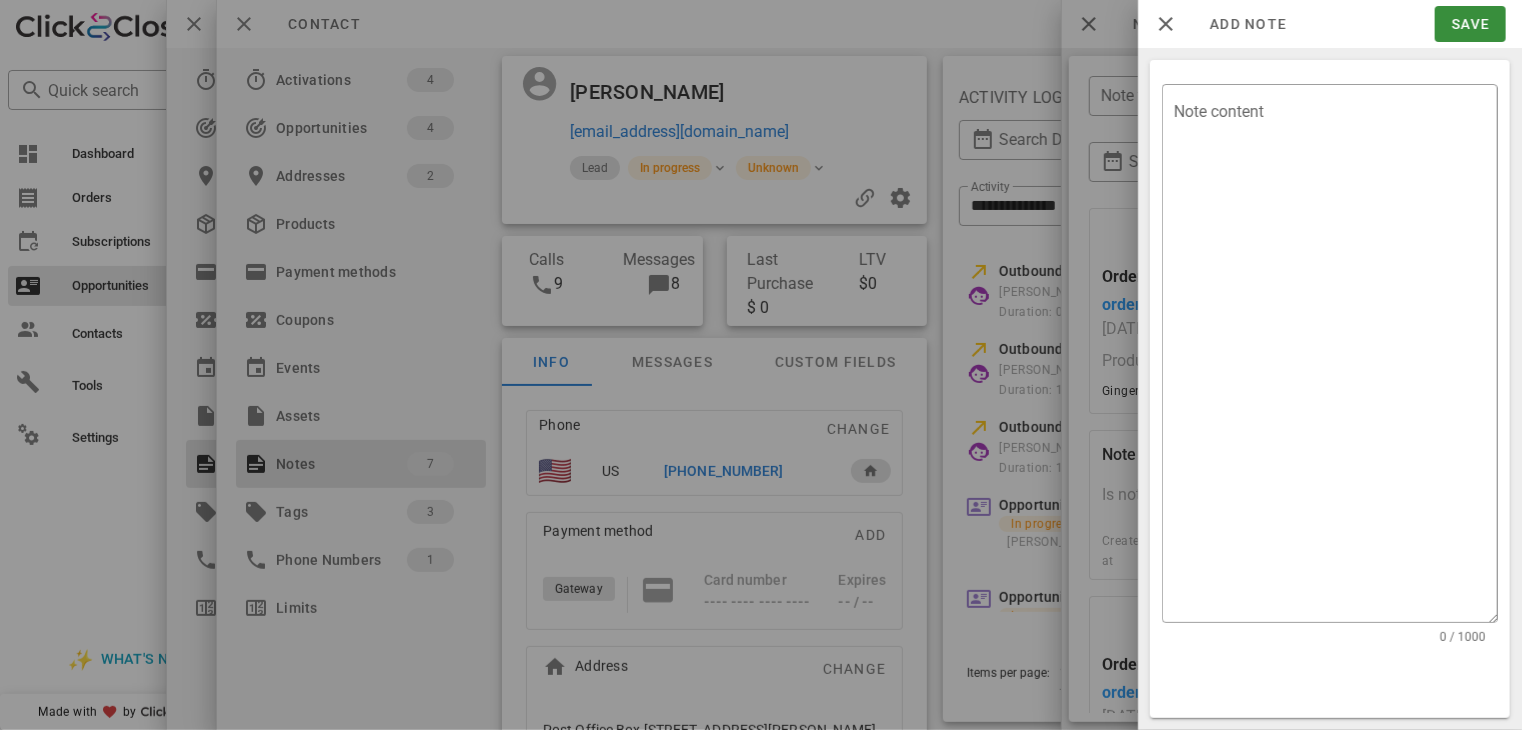 click on "Note content" at bounding box center [1336, 358] 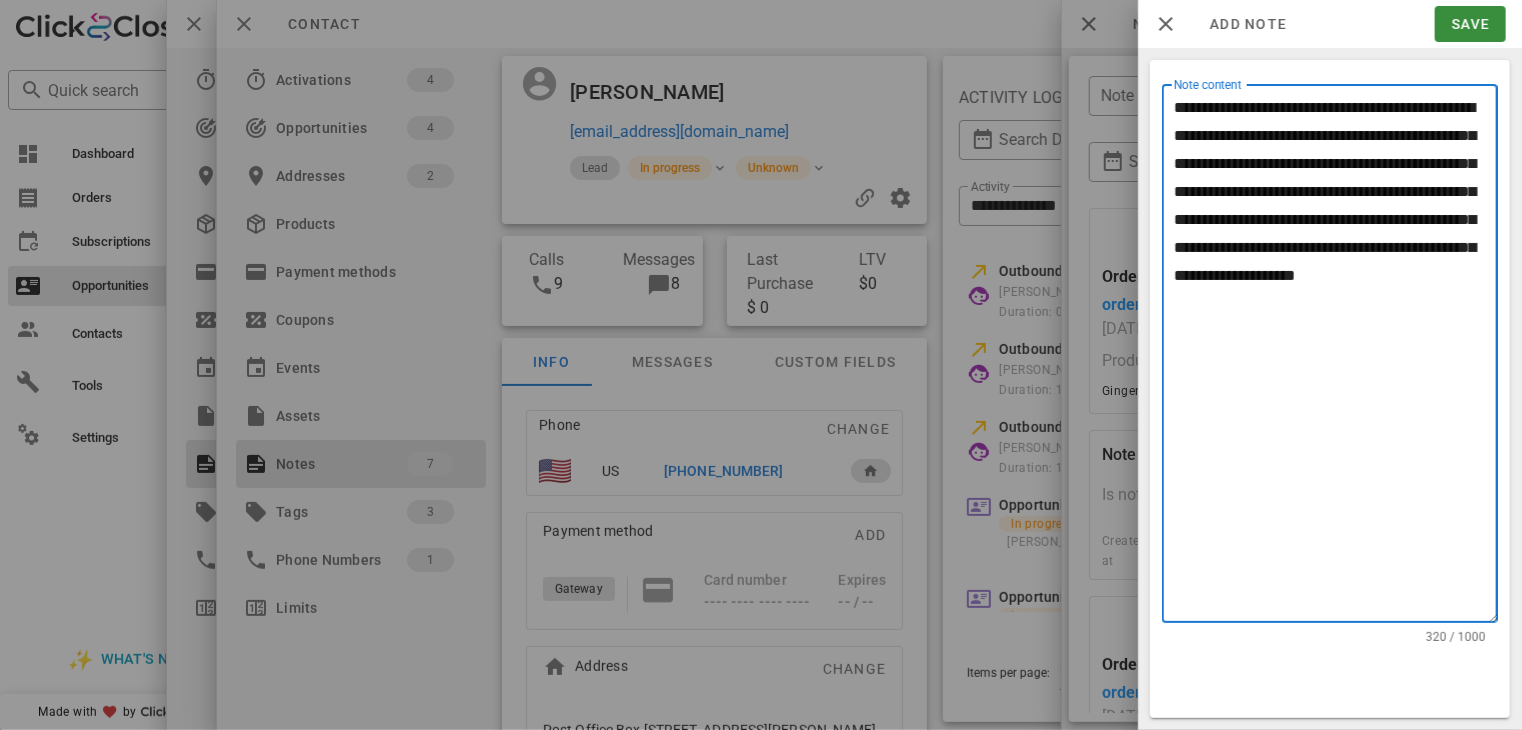 type on "**********" 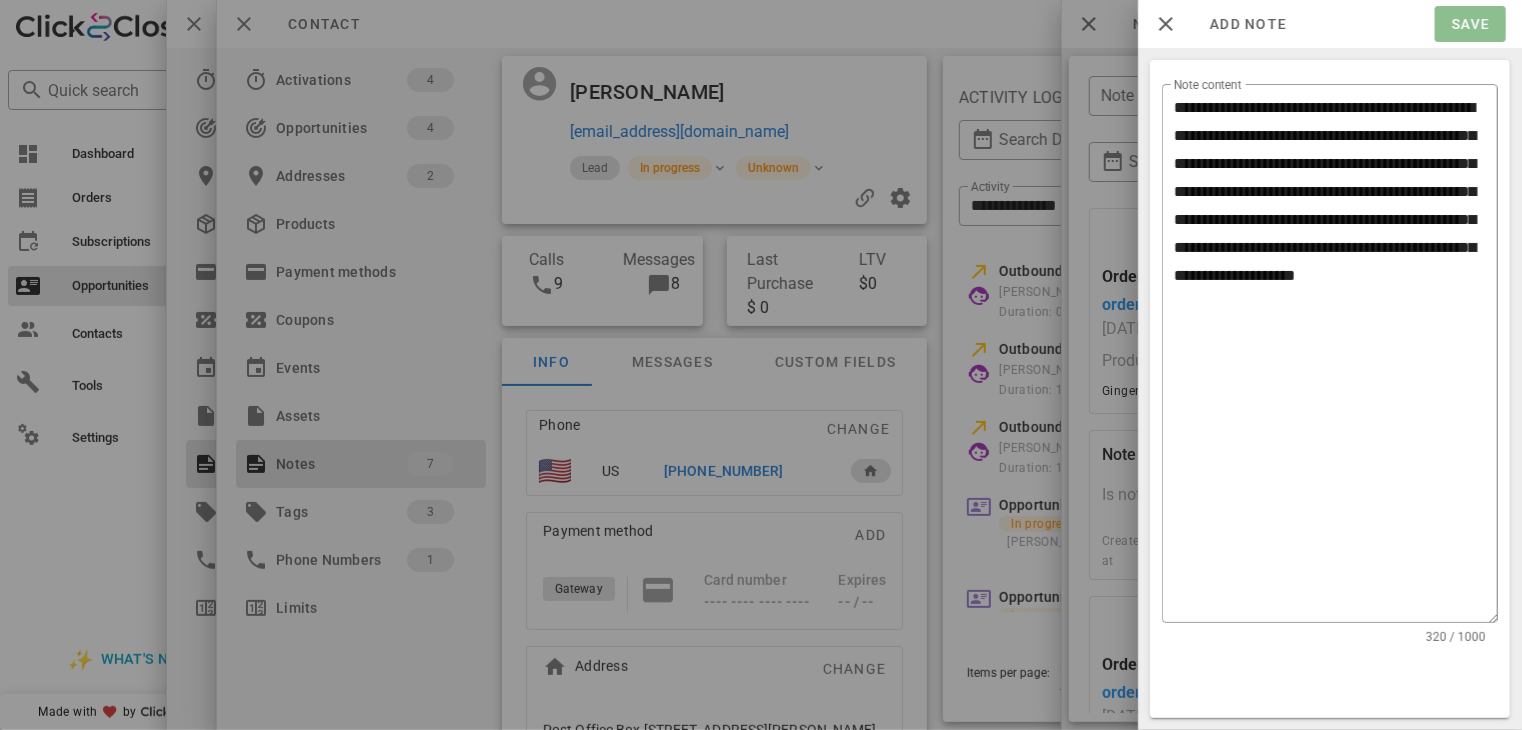 click on "Save" at bounding box center [1470, 24] 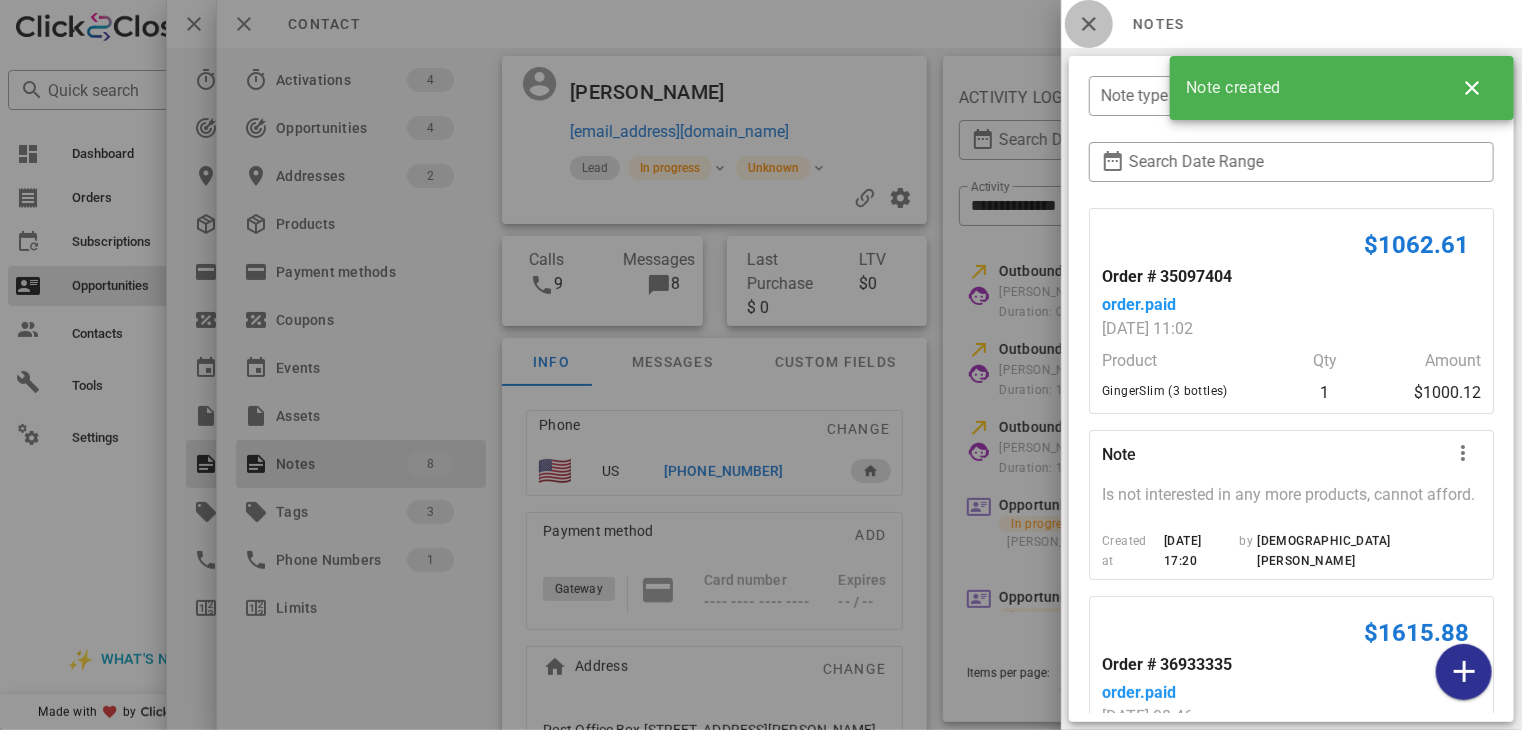 click at bounding box center (1089, 24) 